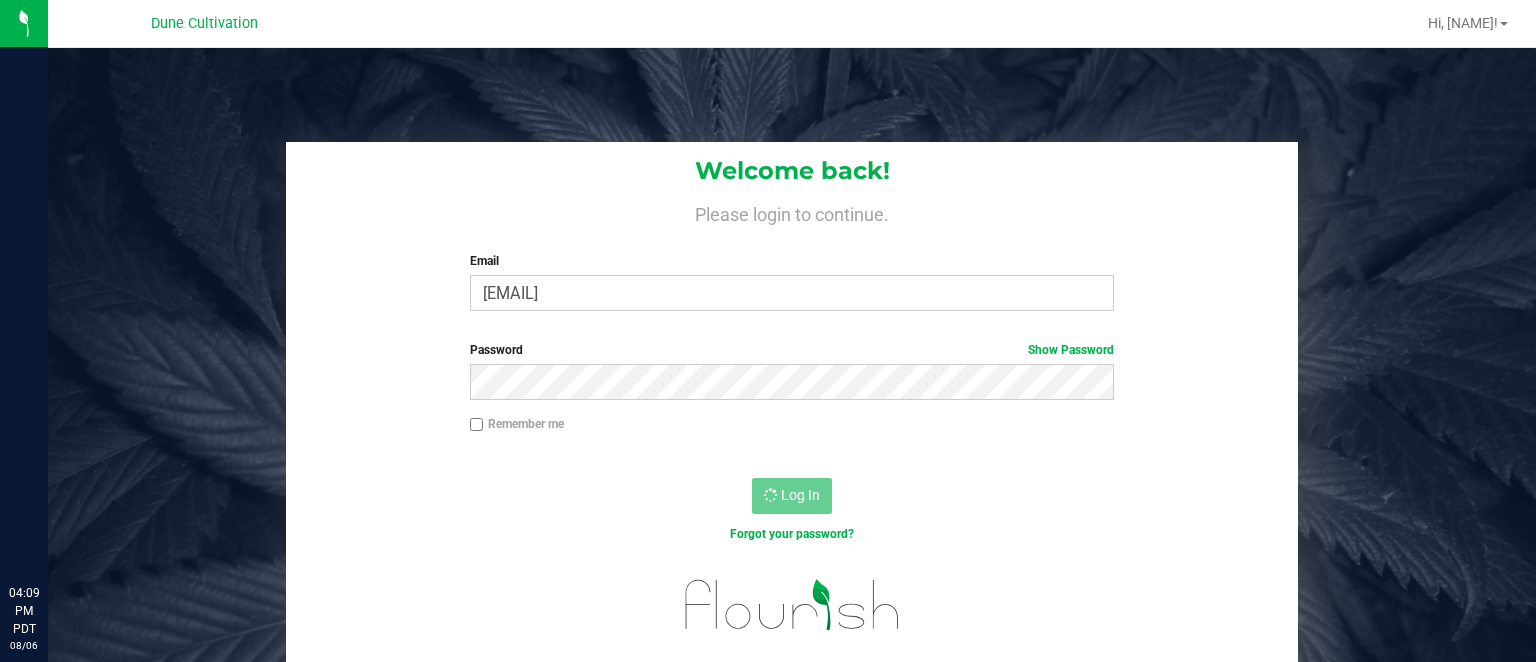 scroll, scrollTop: 0, scrollLeft: 0, axis: both 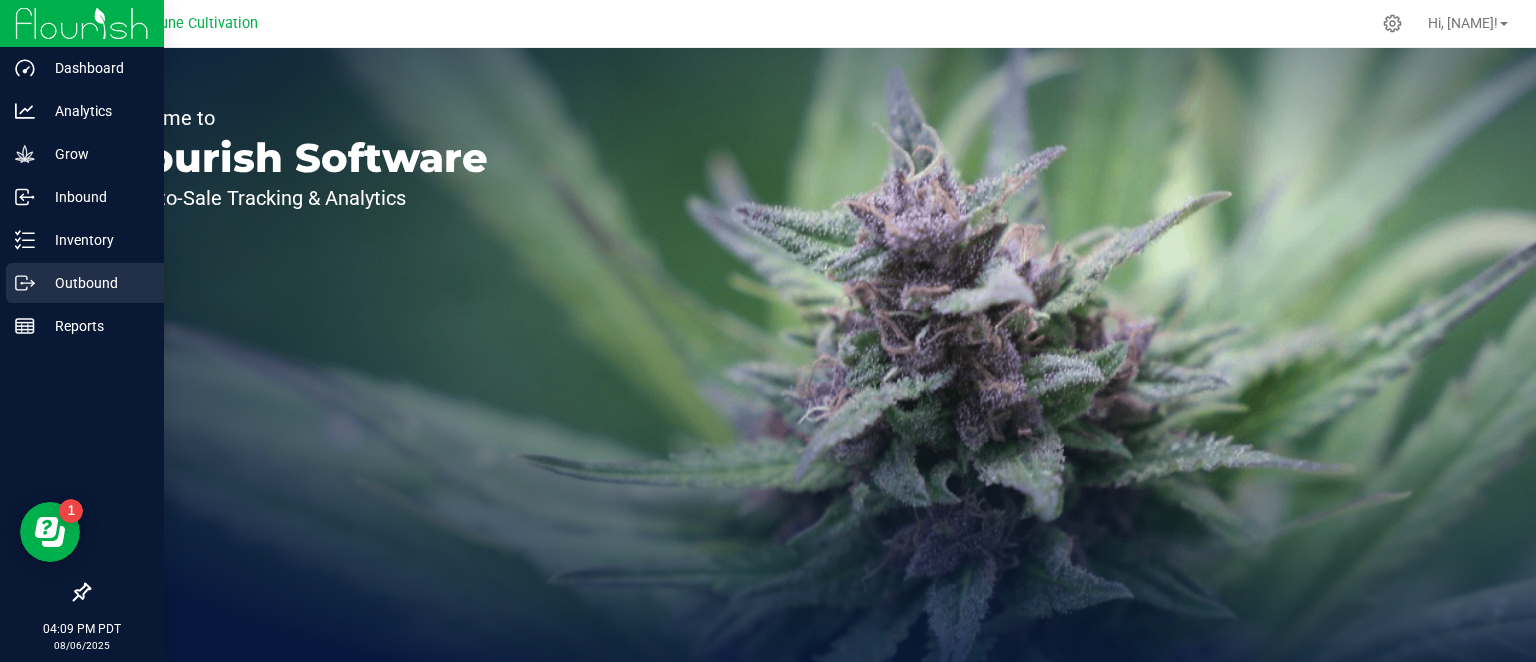 click on "Outbound" at bounding box center (95, 283) 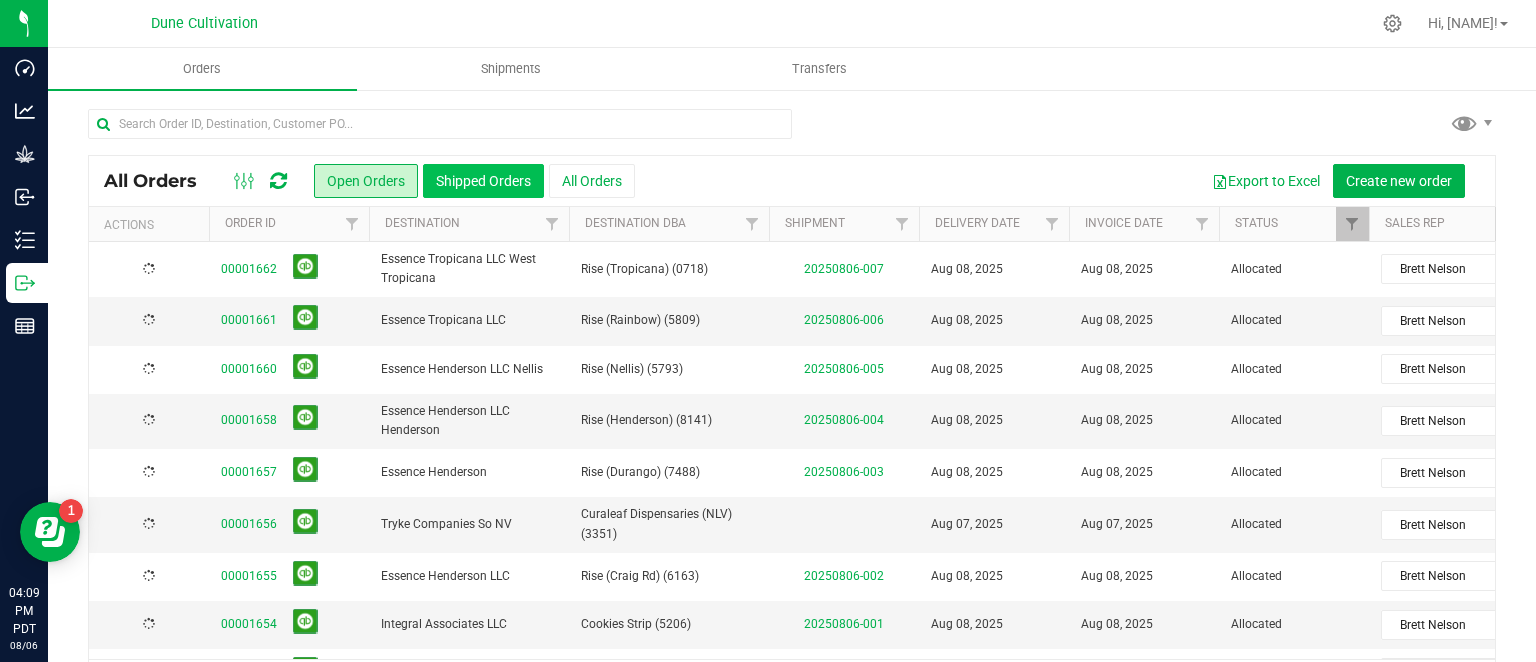 click on "Shipped Orders" at bounding box center (483, 181) 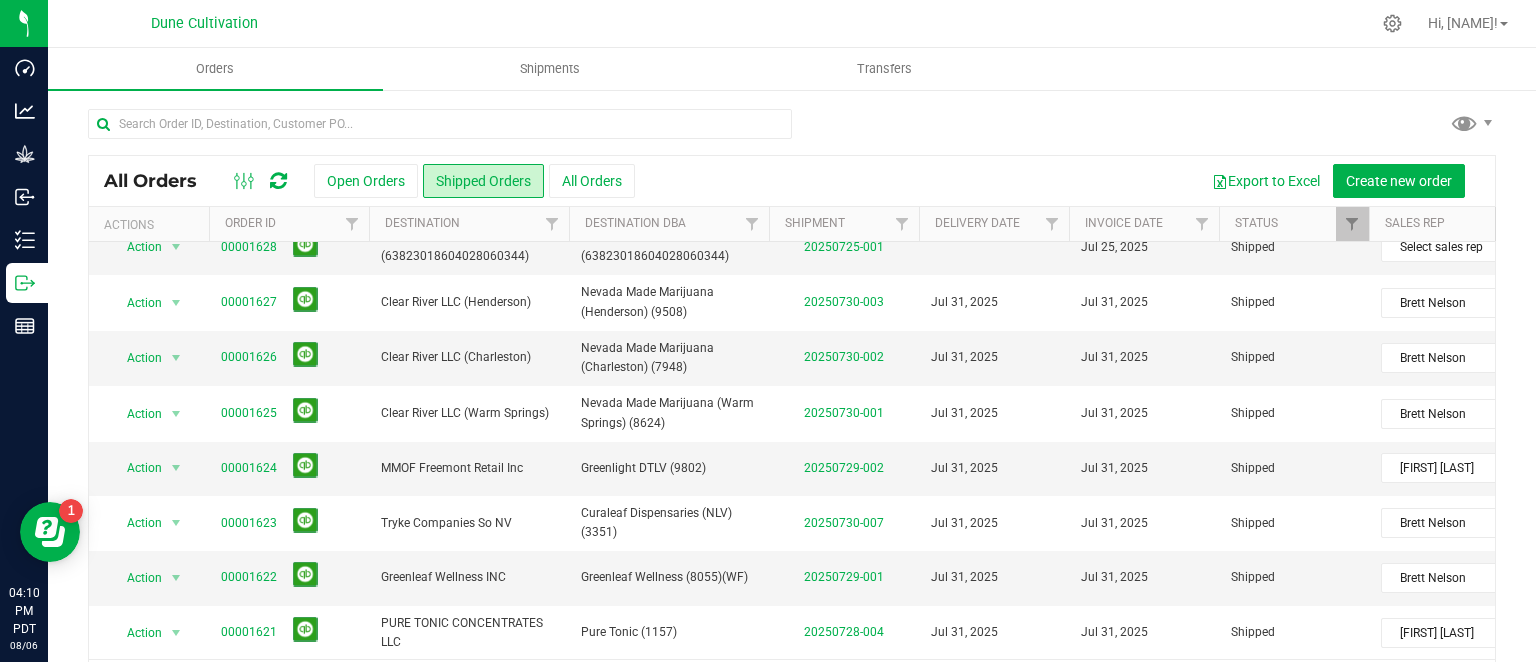scroll, scrollTop: 679, scrollLeft: 0, axis: vertical 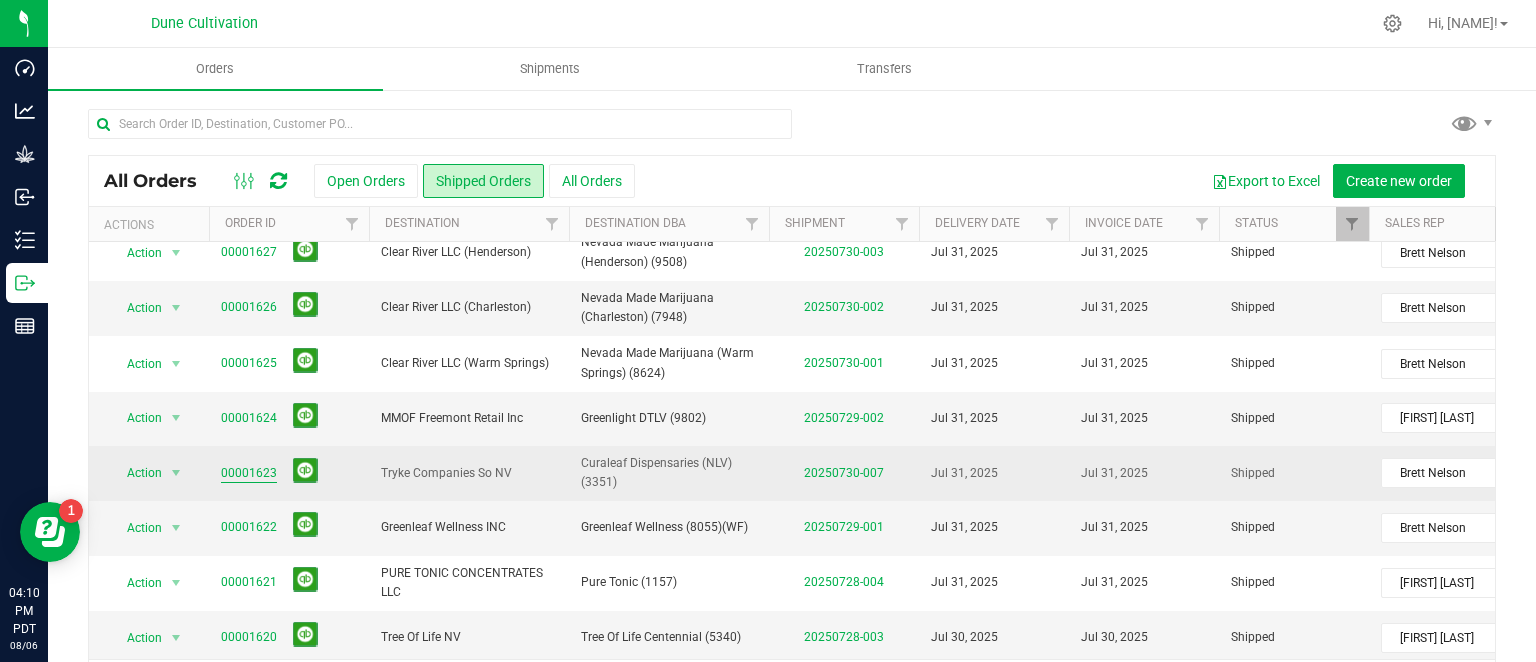 click on "00001623" at bounding box center (249, 473) 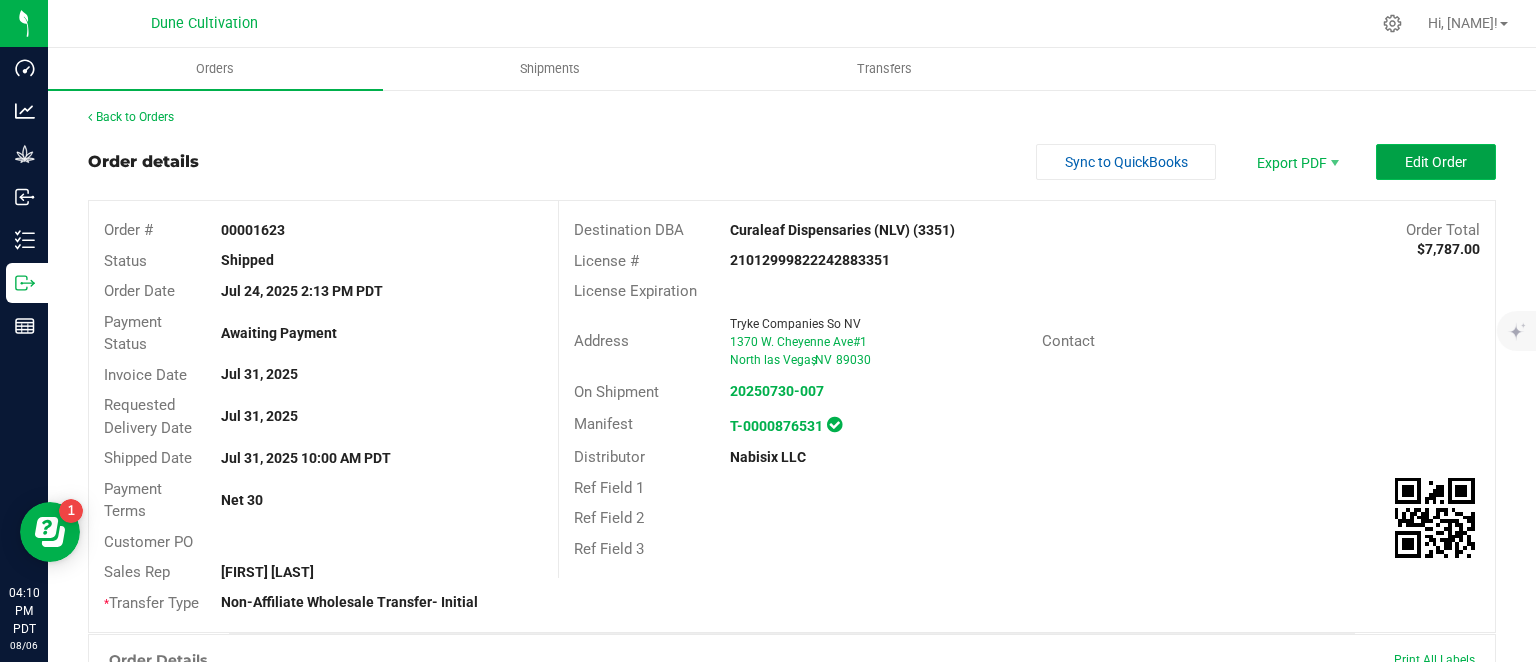 click on "Edit Order" at bounding box center (1436, 162) 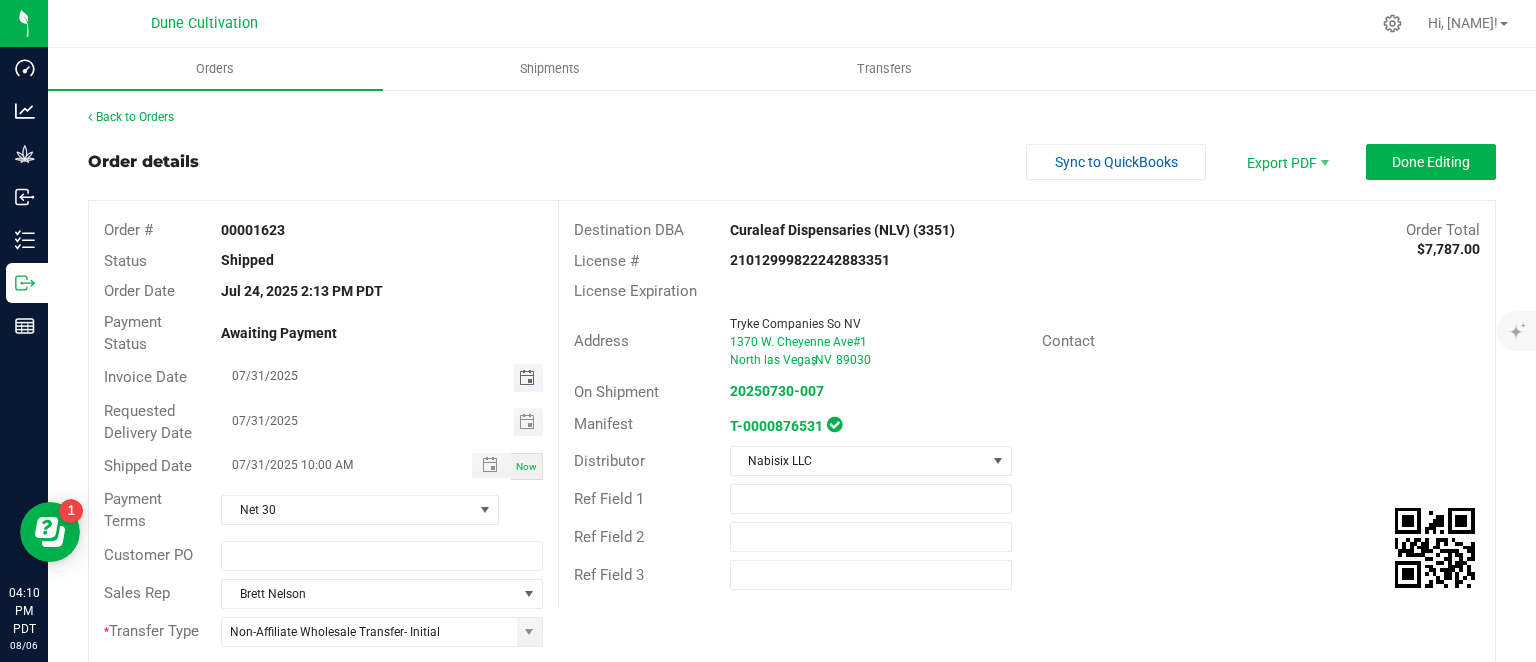 click at bounding box center (527, 378) 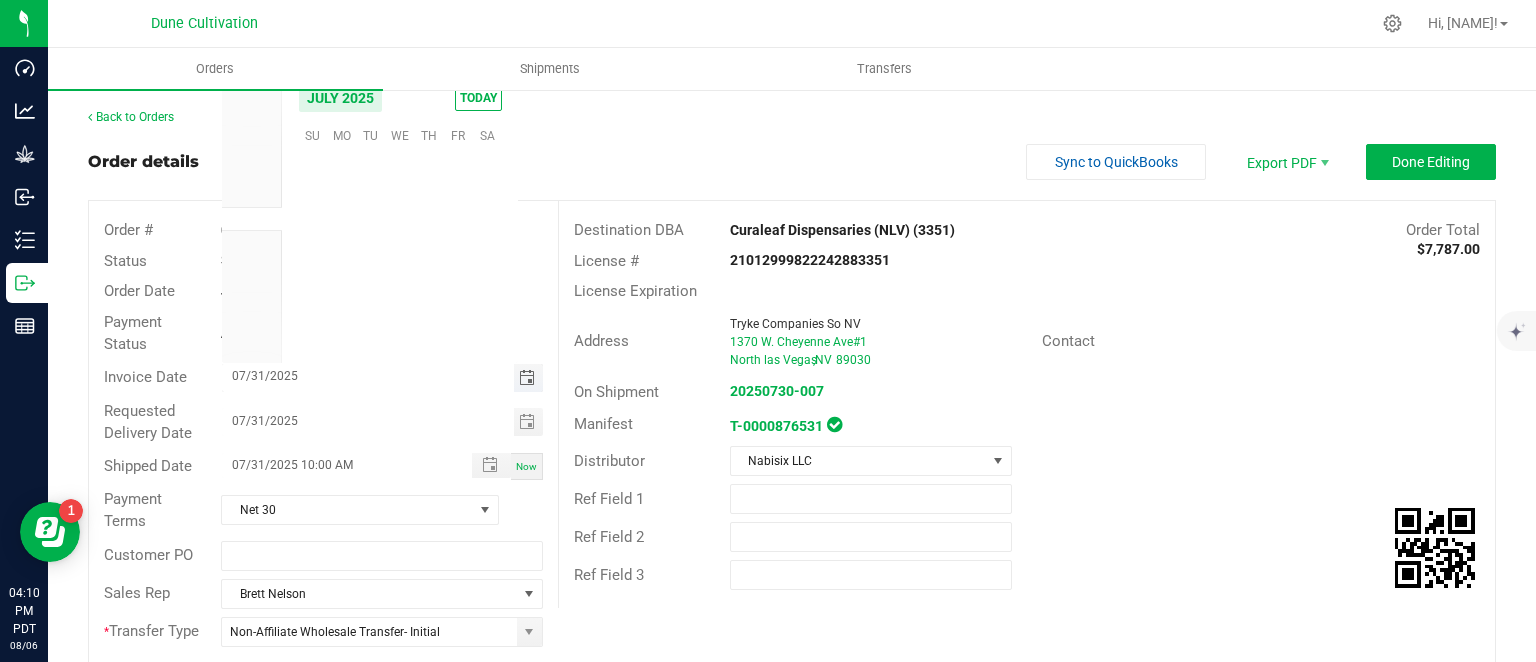 scroll, scrollTop: 0, scrollLeft: 0, axis: both 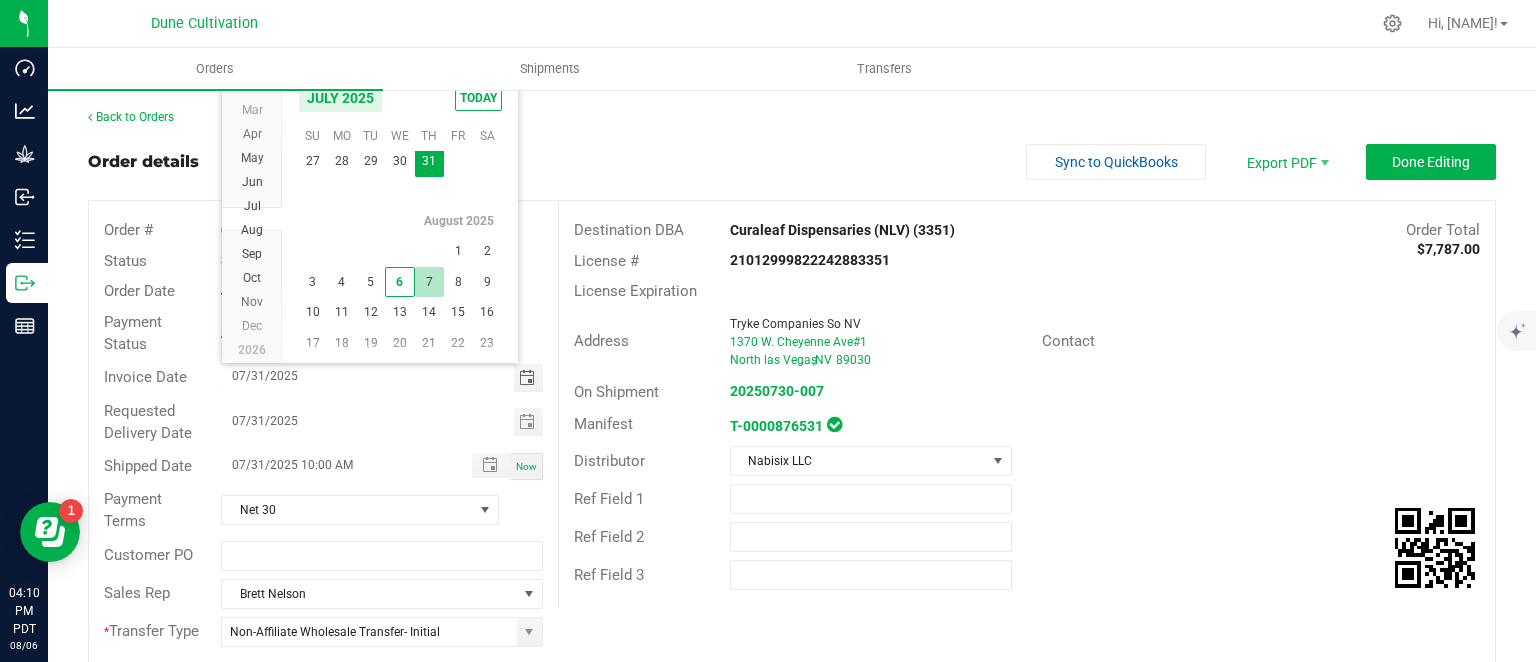 click on "7" at bounding box center (429, 282) 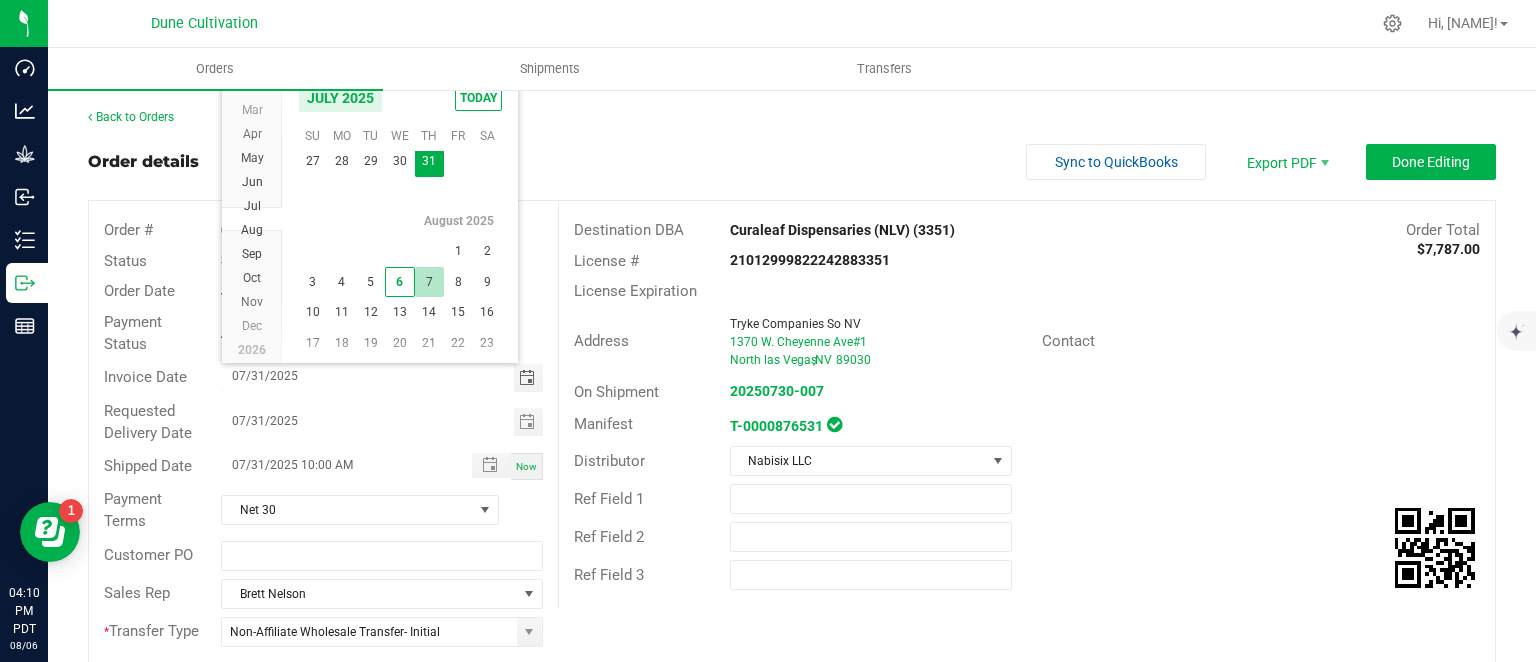 type on "08/07/2025" 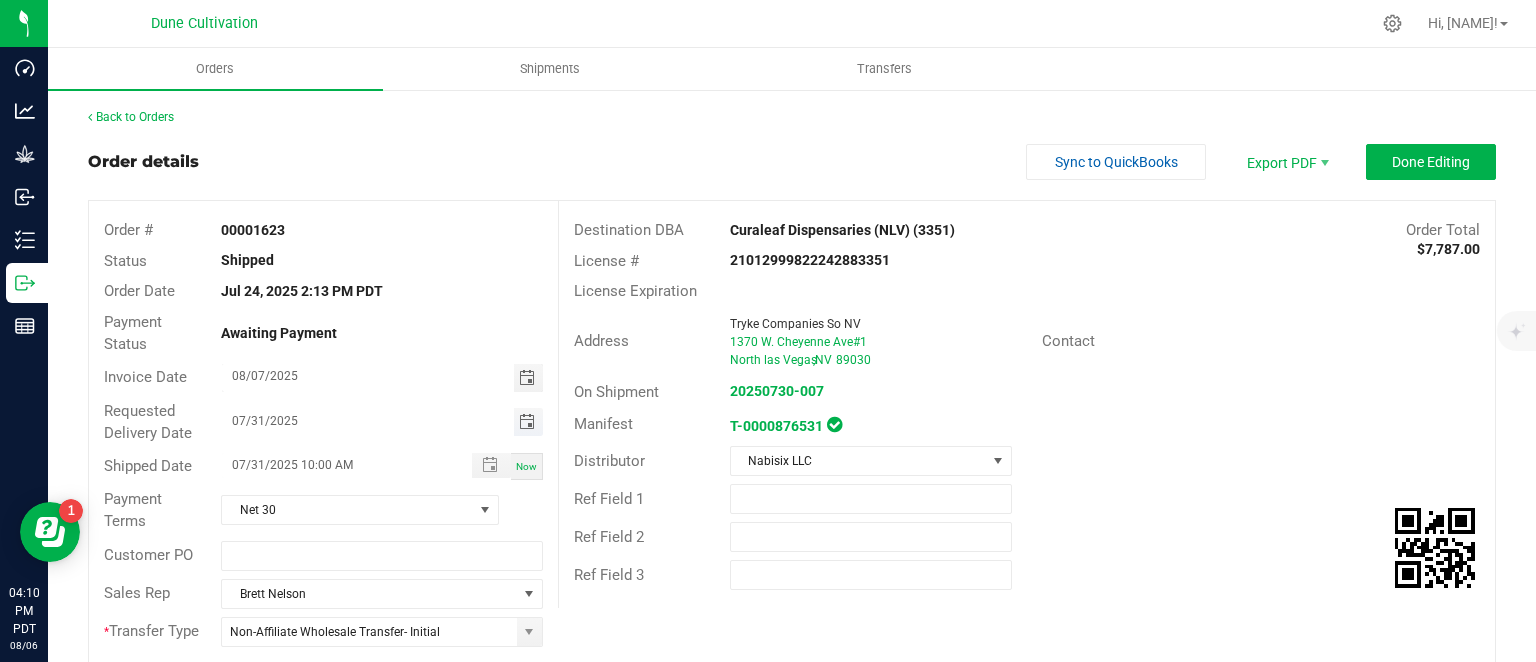 click at bounding box center [527, 422] 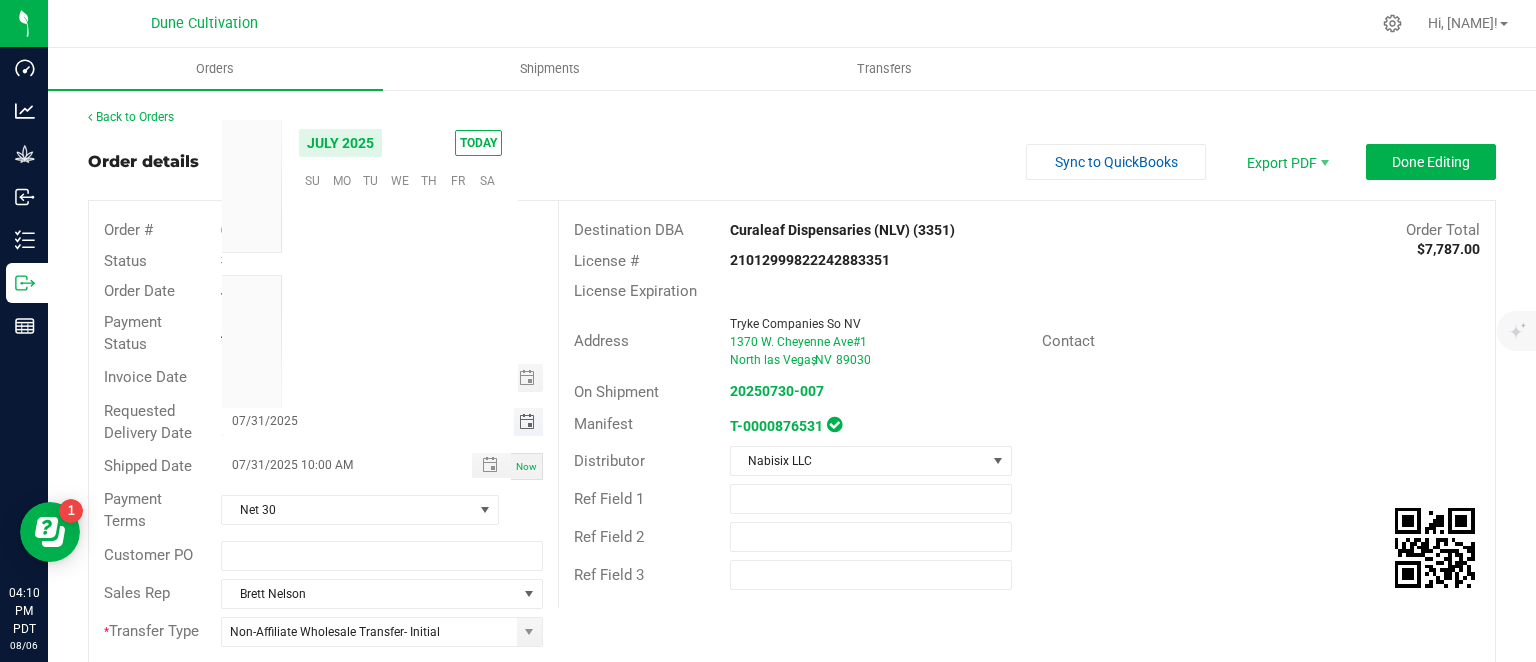 scroll, scrollTop: 0, scrollLeft: 0, axis: both 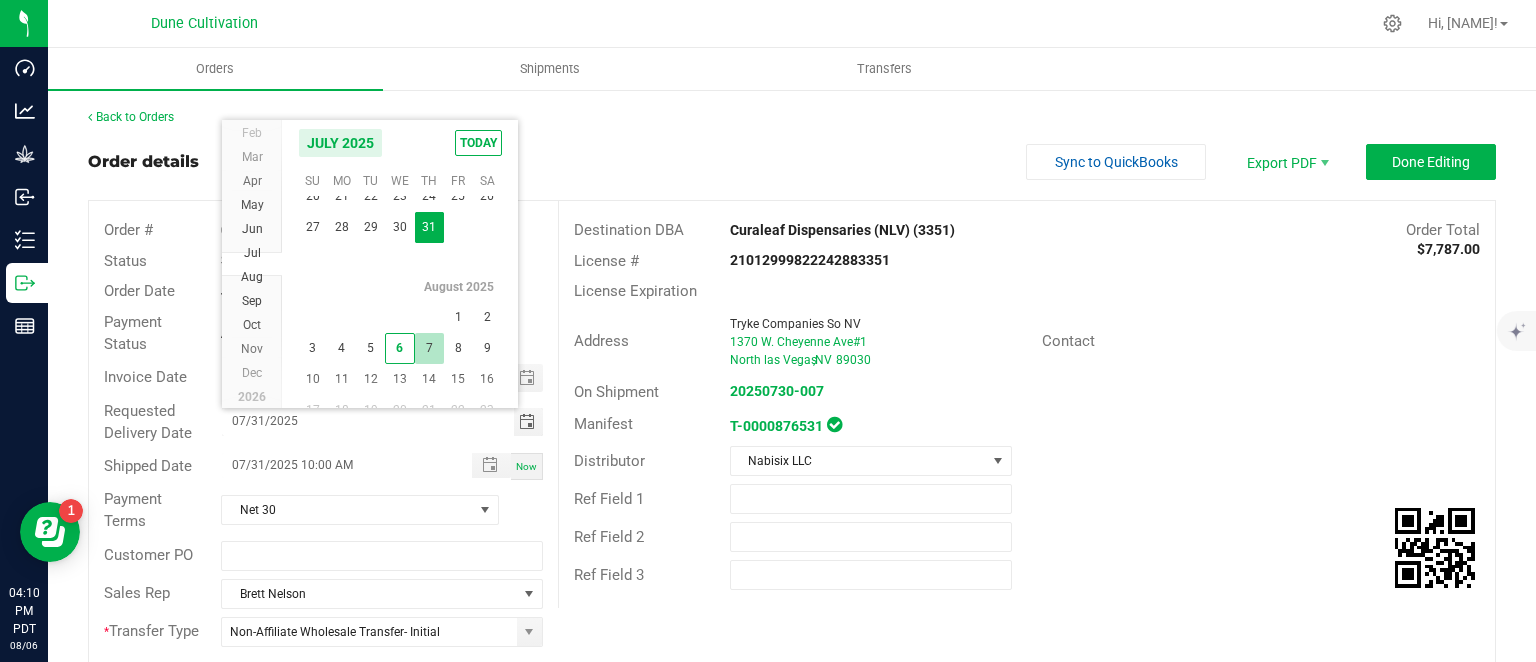 click on "7" at bounding box center [429, 348] 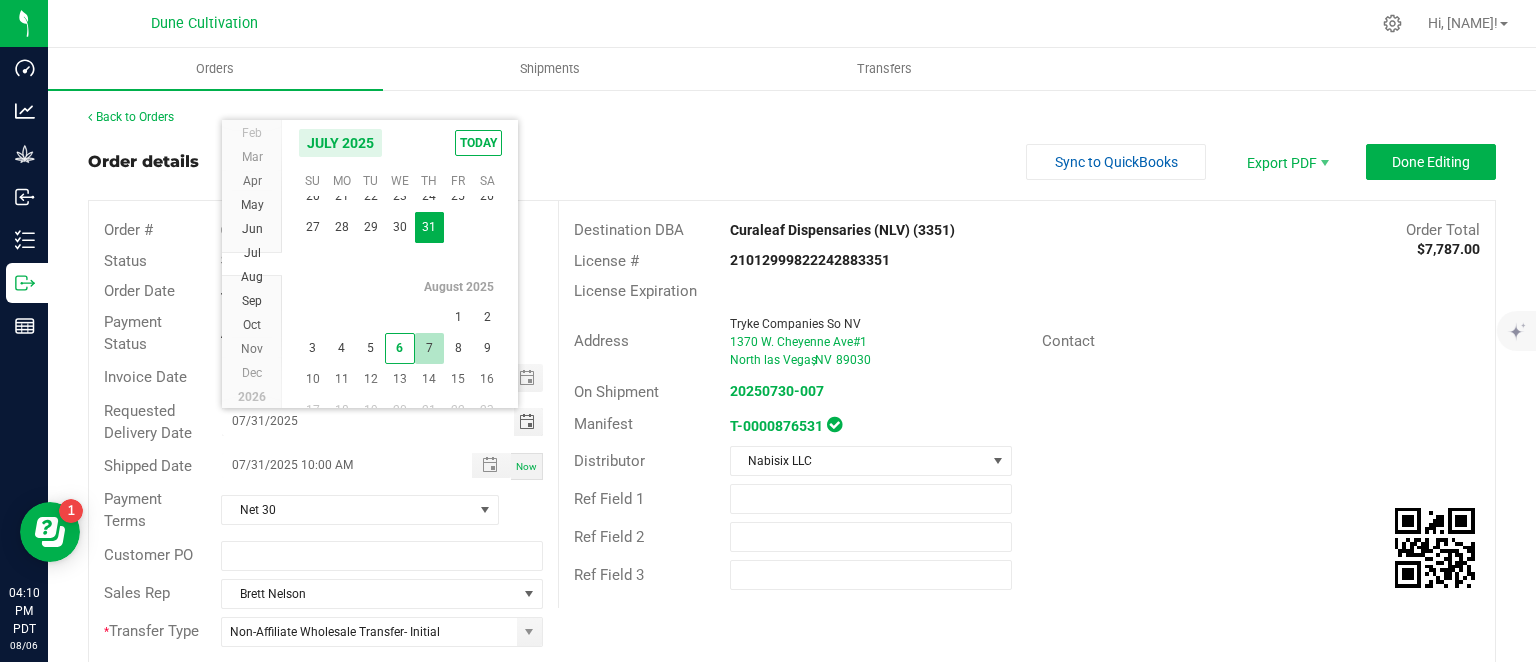 type on "08/07/2025" 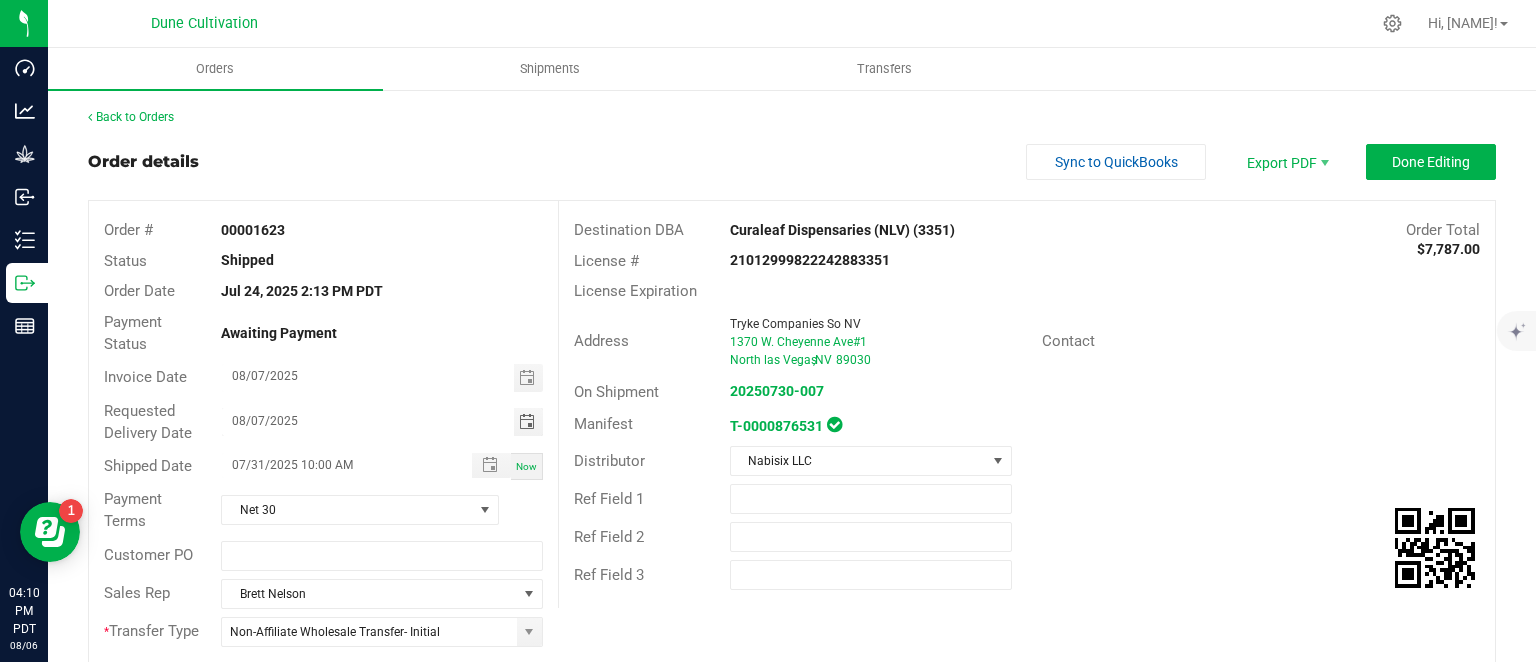 click on "Address  Tryke Companies So NV 1370 W. Cheyenne Ave#1 North las Vegas  ,  NV 89030  Contact" at bounding box center [1027, 342] 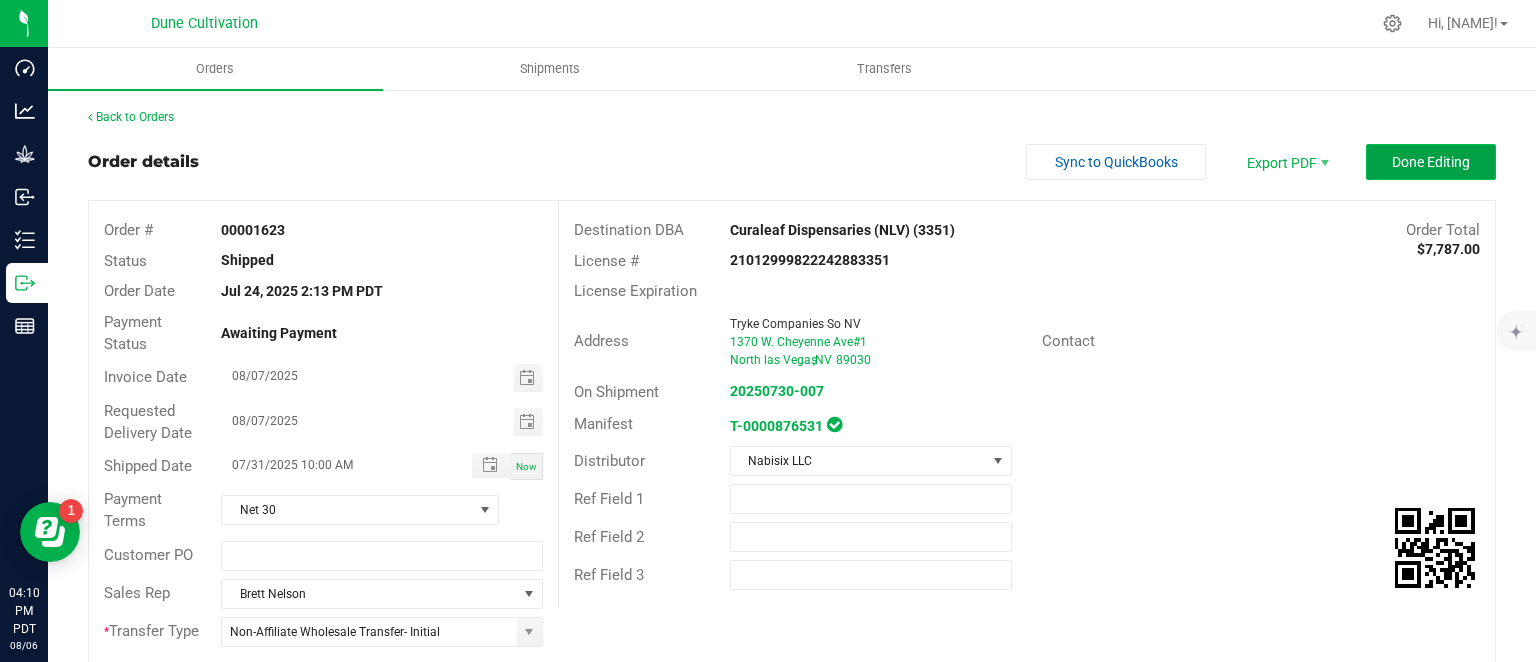 click on "Done Editing" at bounding box center [1431, 162] 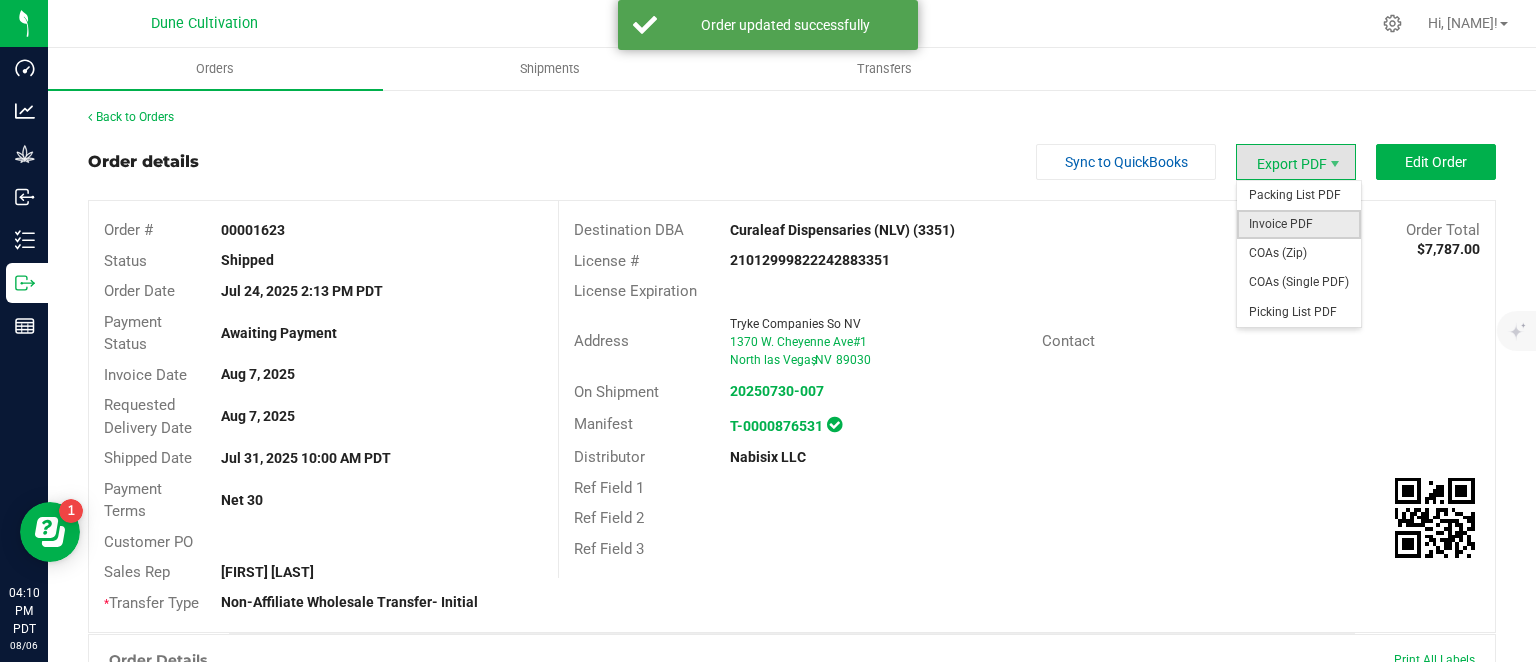 click on "Invoice PDF" at bounding box center (1299, 224) 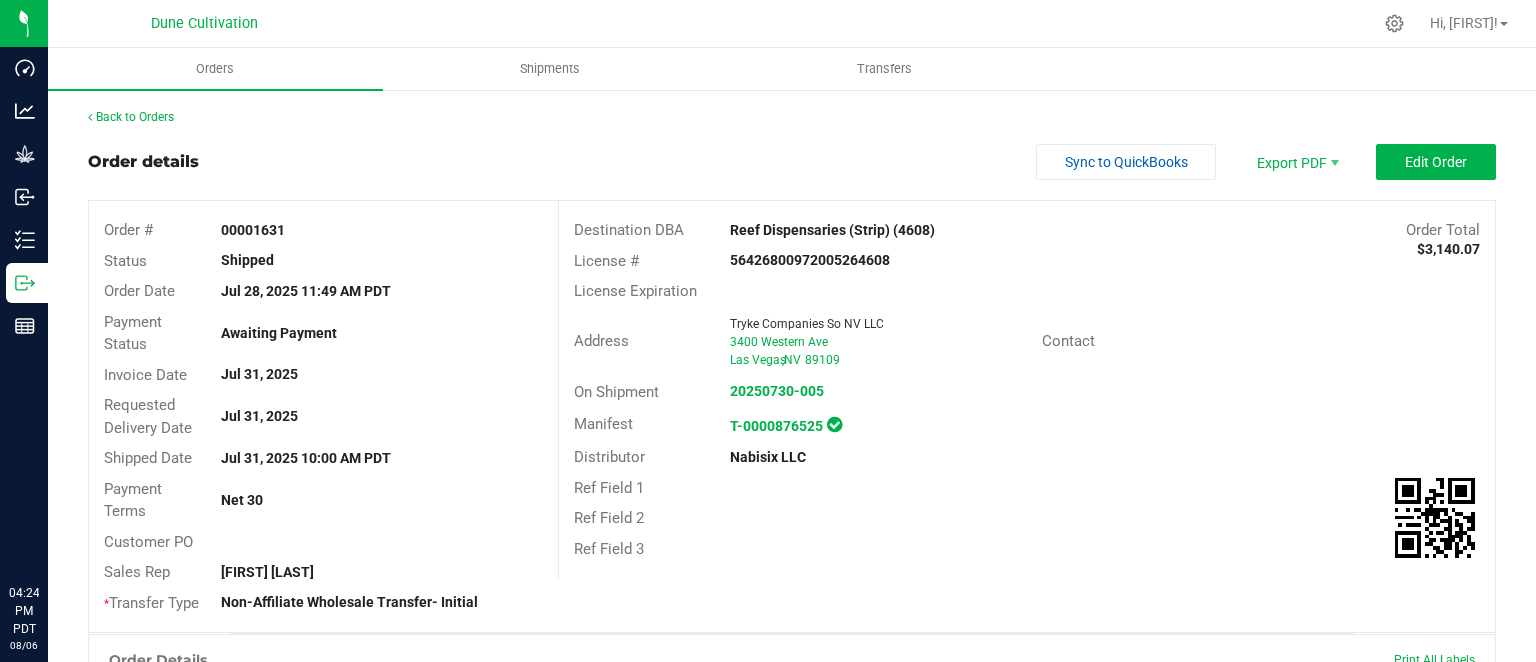 scroll, scrollTop: 0, scrollLeft: 0, axis: both 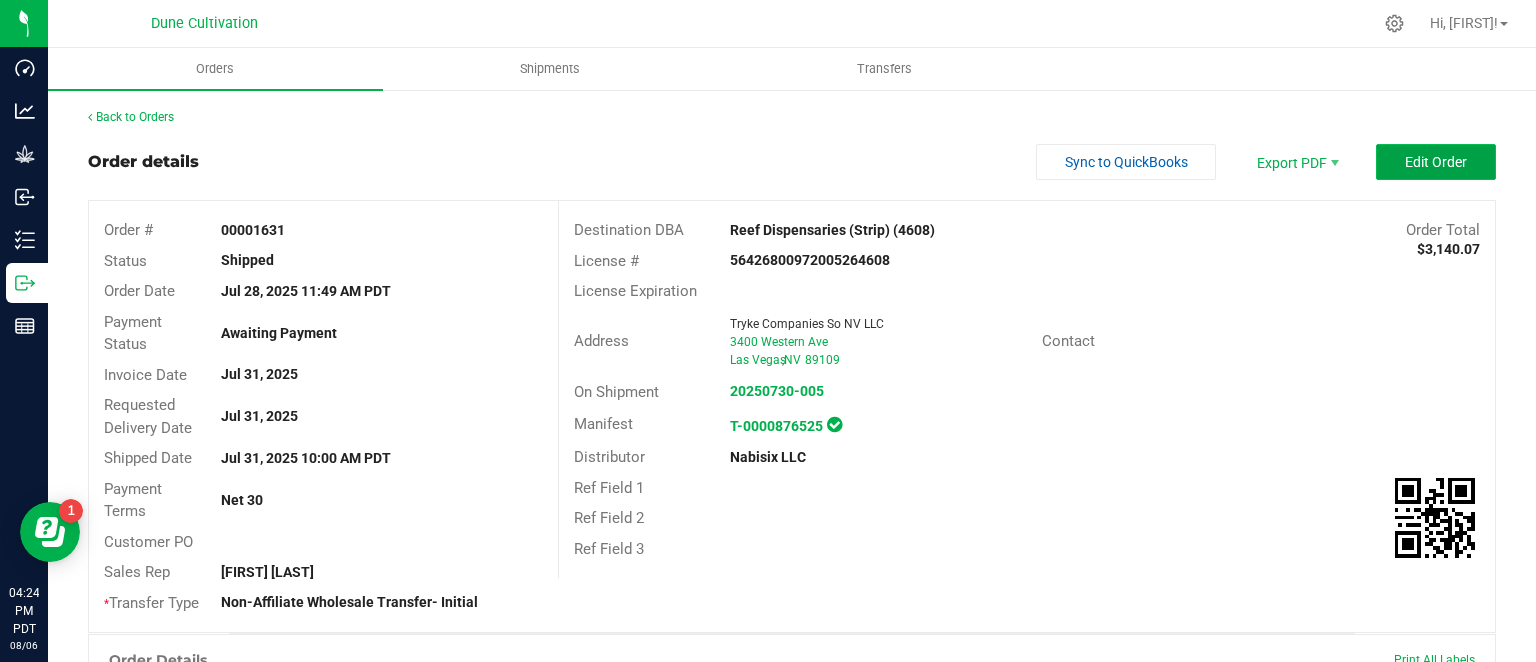 click on "Edit Order" at bounding box center [1436, 162] 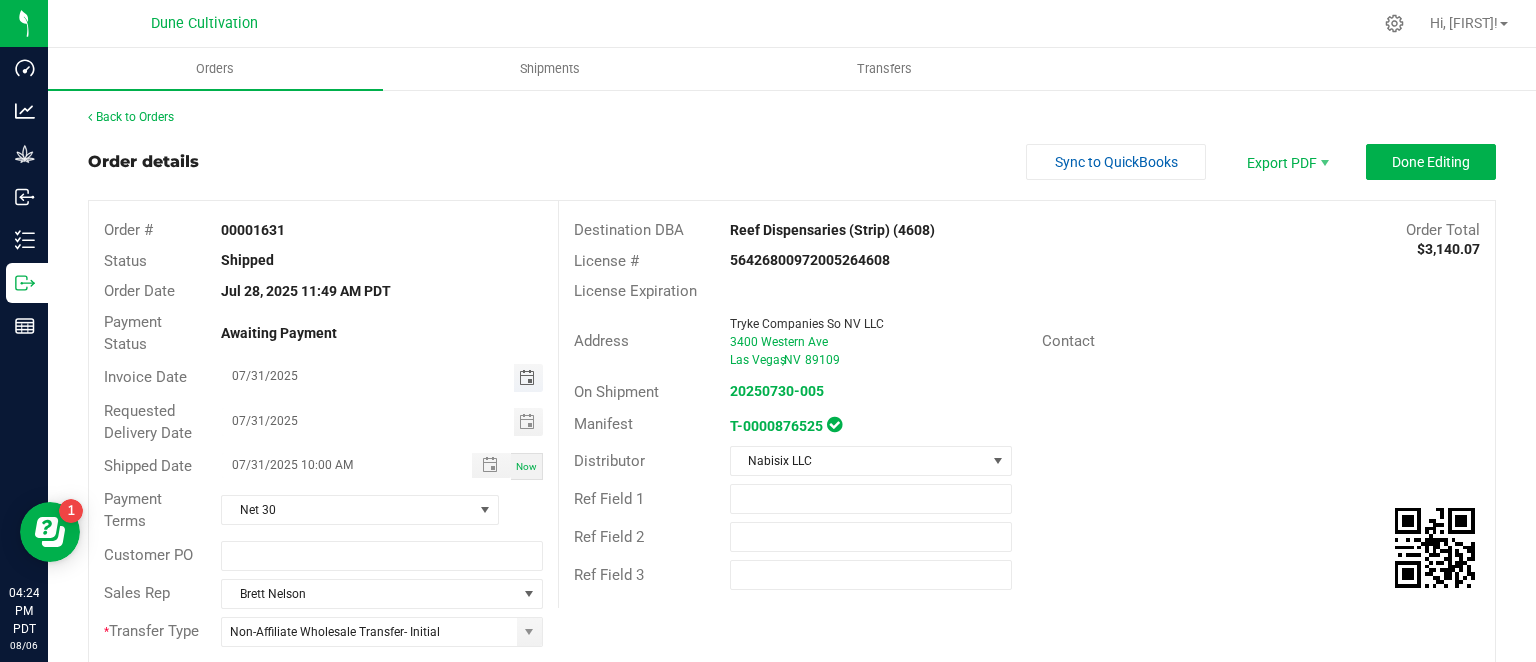 click at bounding box center (527, 378) 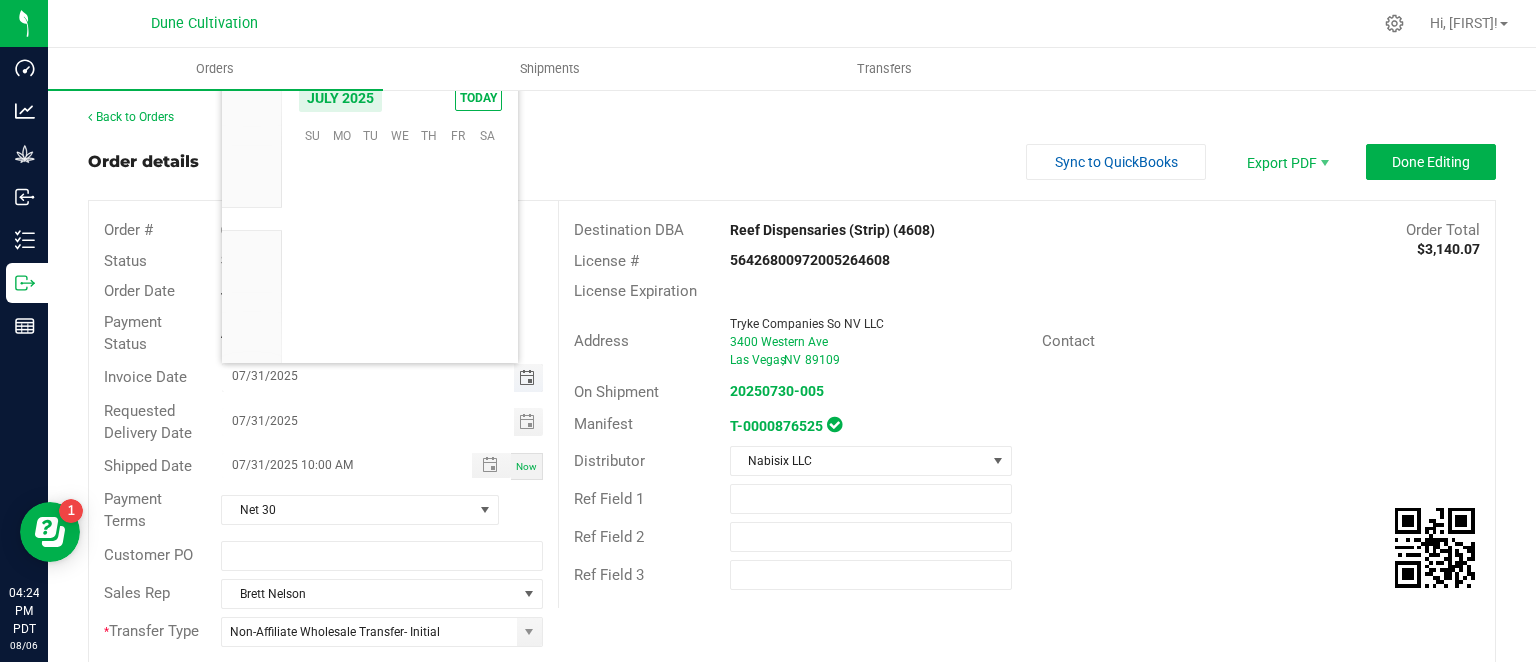 scroll, scrollTop: 36144, scrollLeft: 0, axis: vertical 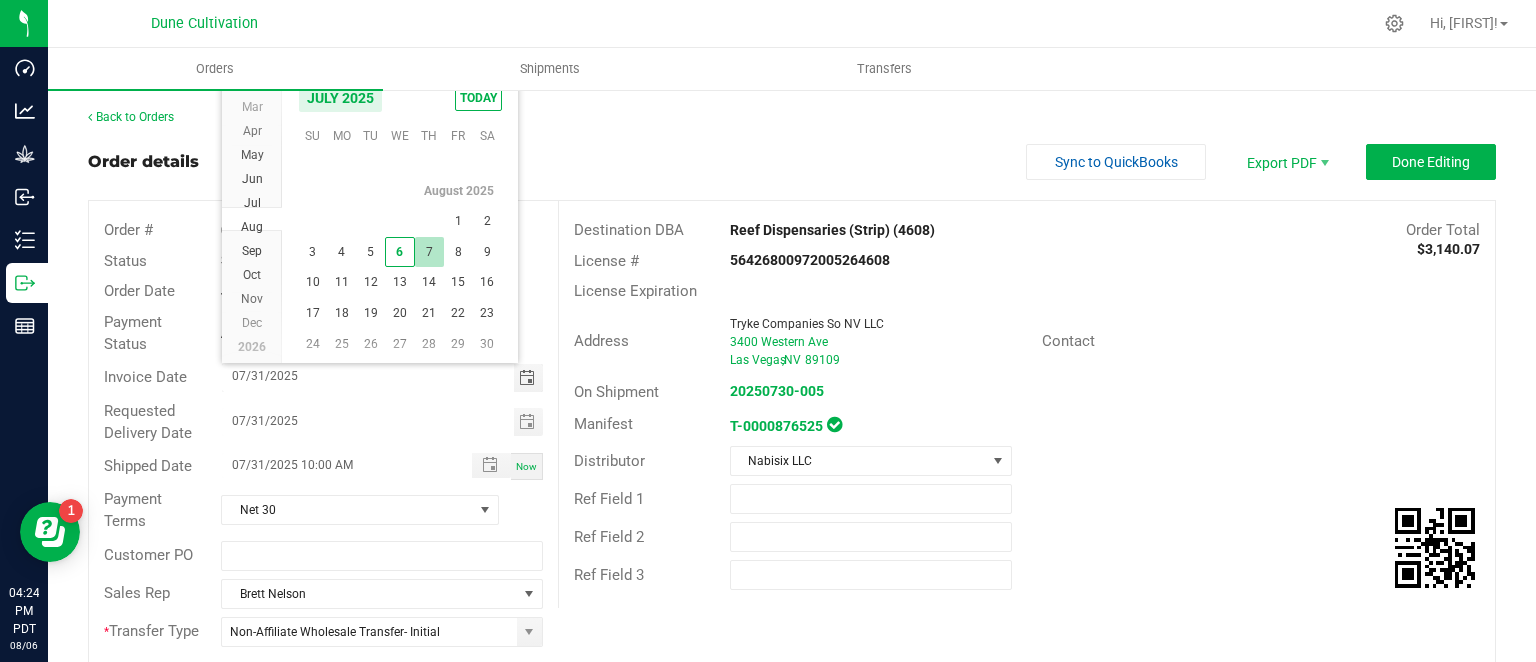 click on "7" at bounding box center [429, 252] 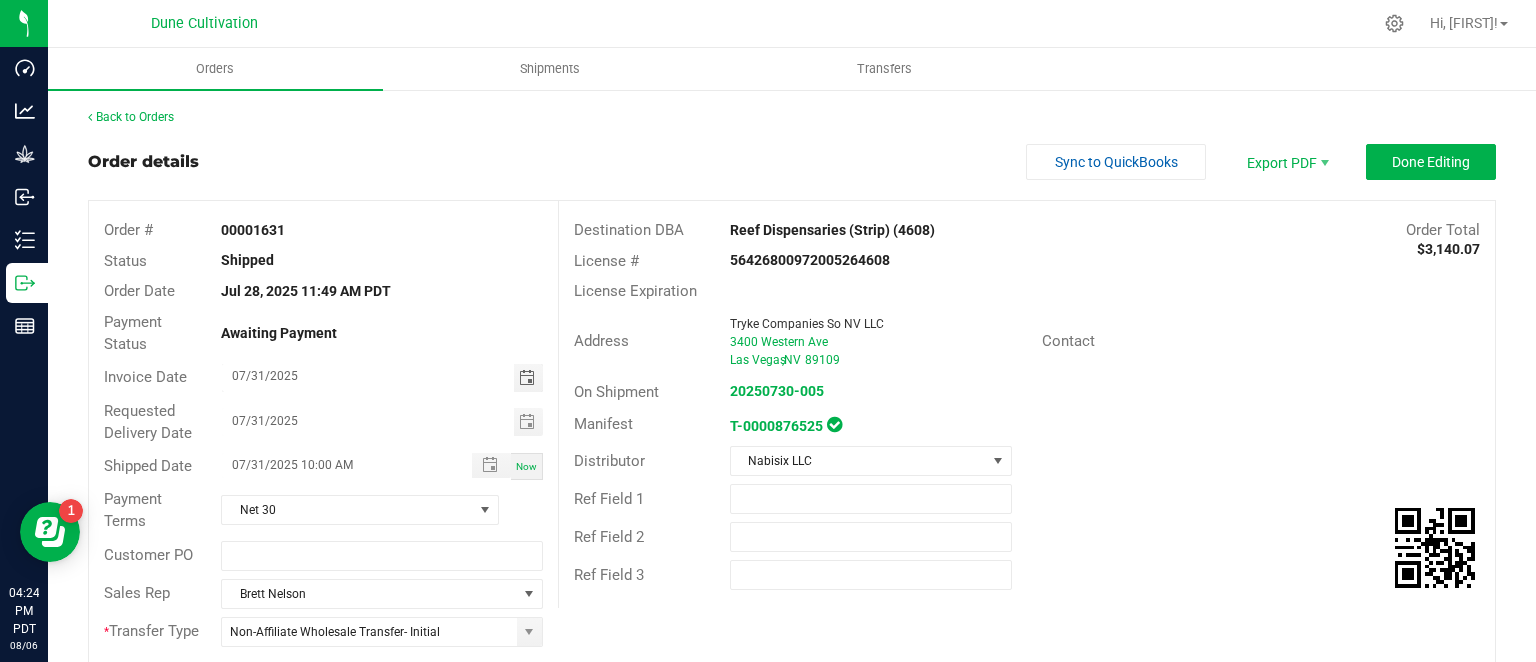 type on "08/07/2025" 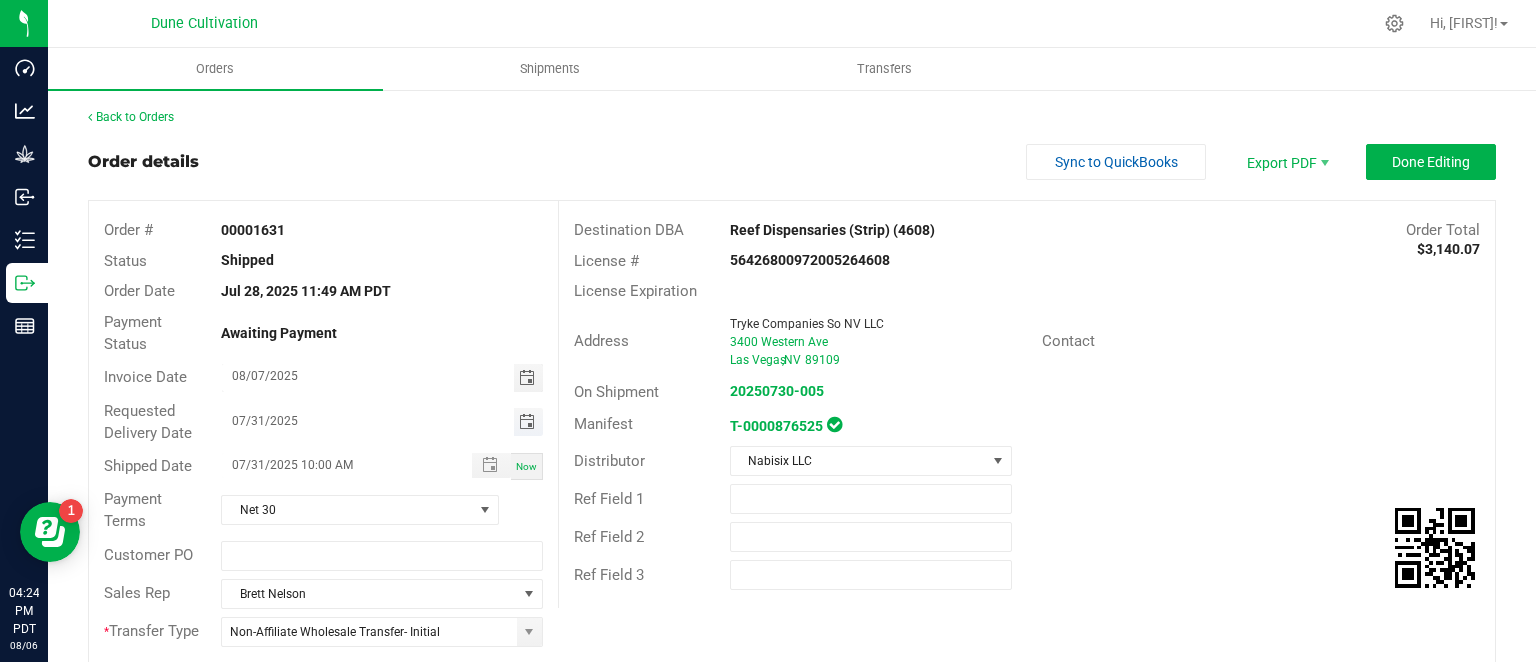 click at bounding box center [527, 422] 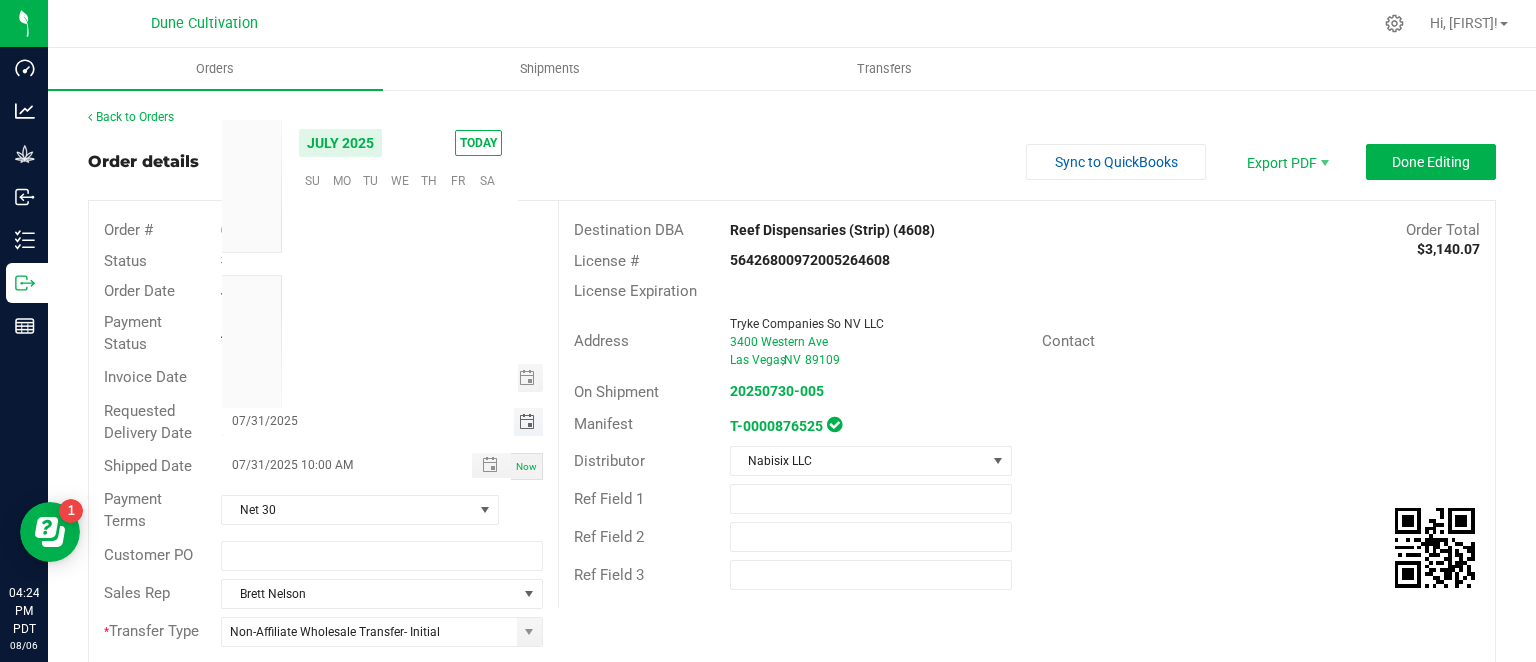 scroll, scrollTop: 36144, scrollLeft: 0, axis: vertical 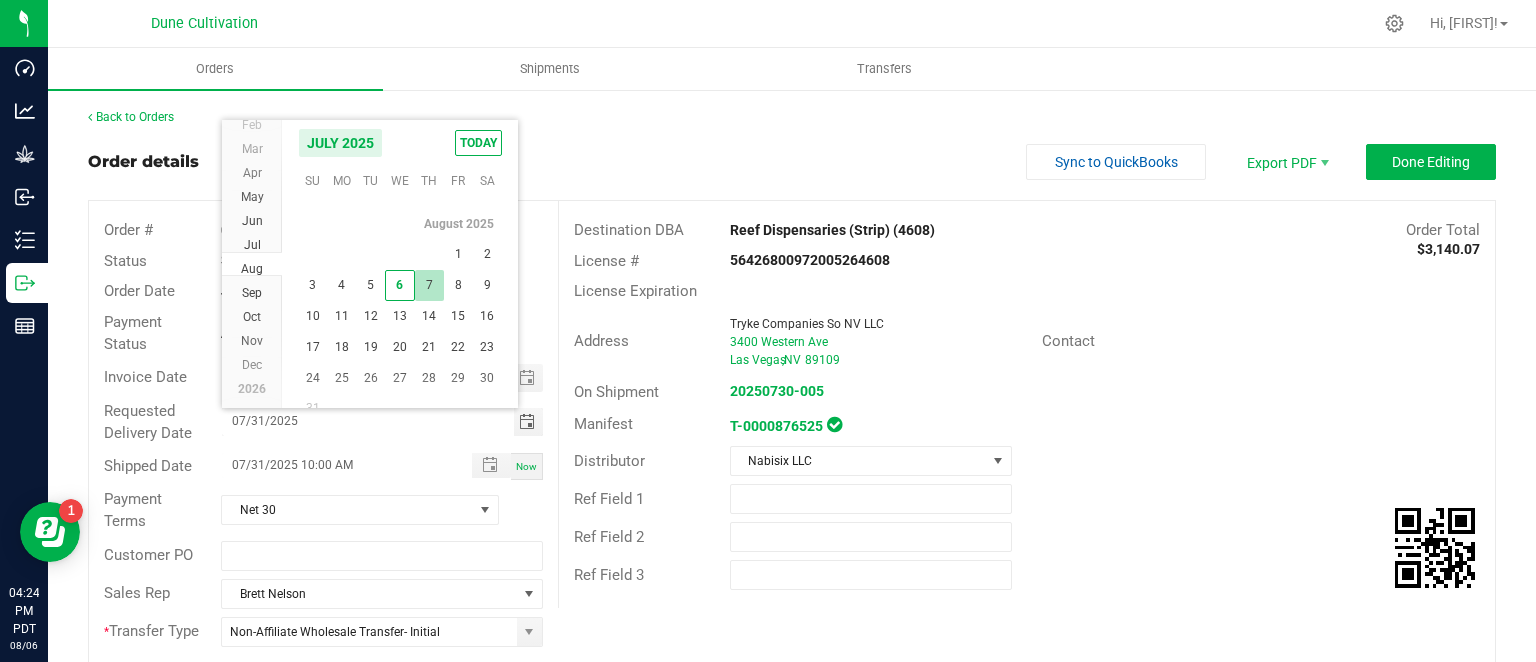click on "7" at bounding box center (429, 285) 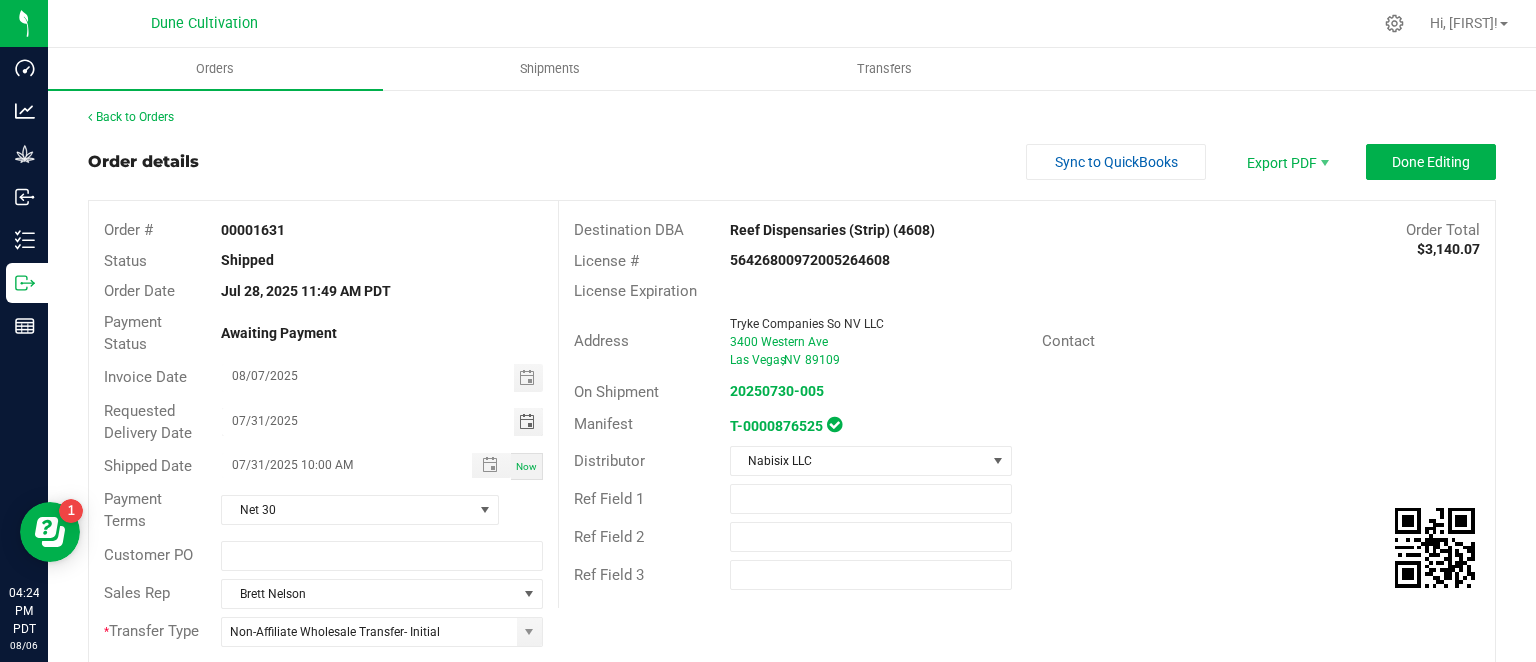 type on "08/07/2025" 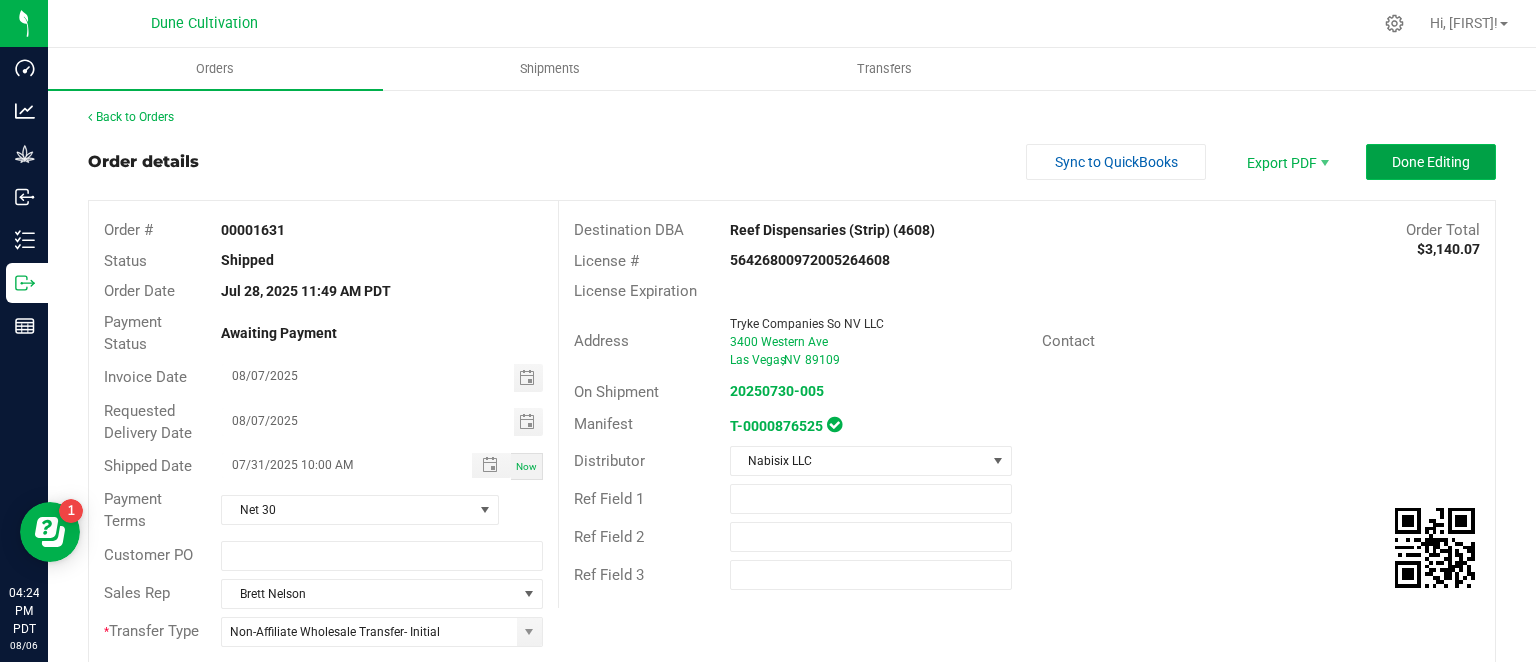 click on "Done Editing" at bounding box center (1431, 162) 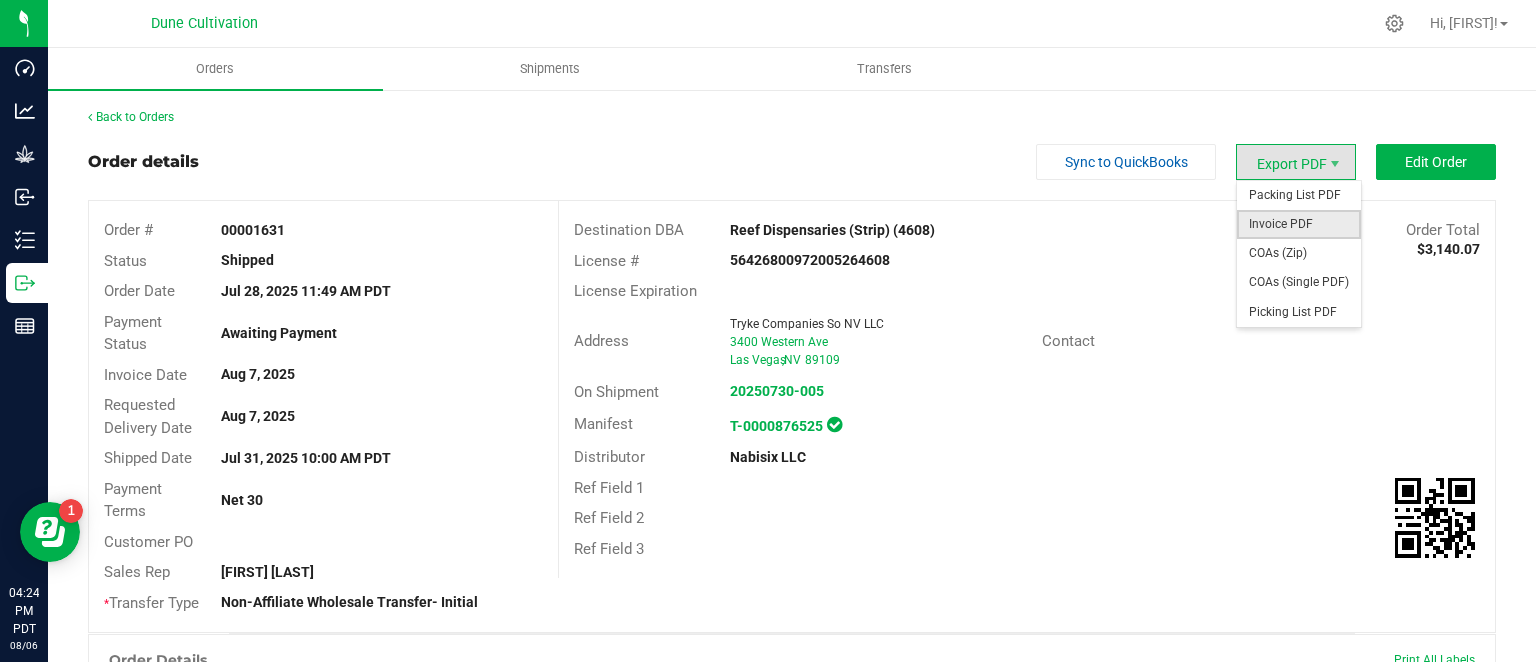 click on "Invoice PDF" at bounding box center (1299, 224) 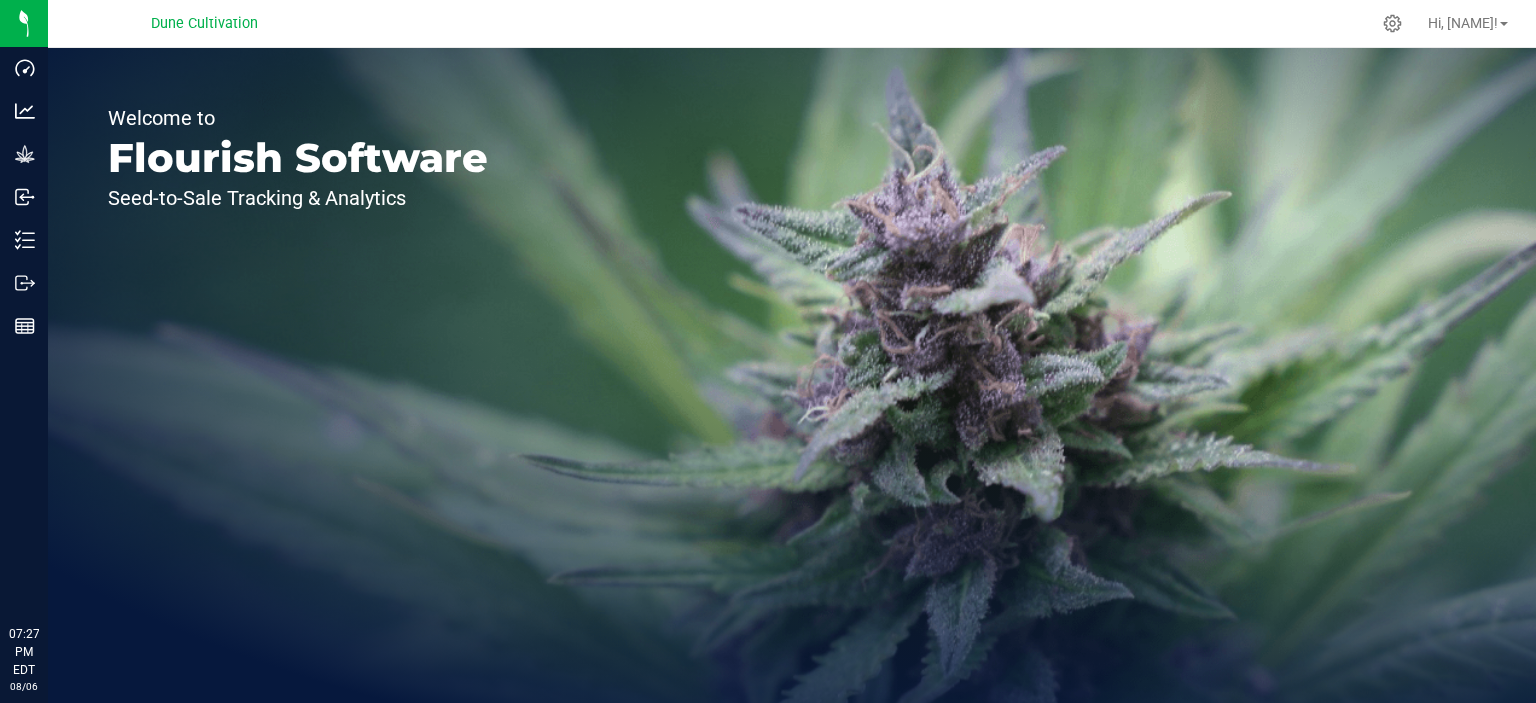 scroll, scrollTop: 0, scrollLeft: 0, axis: both 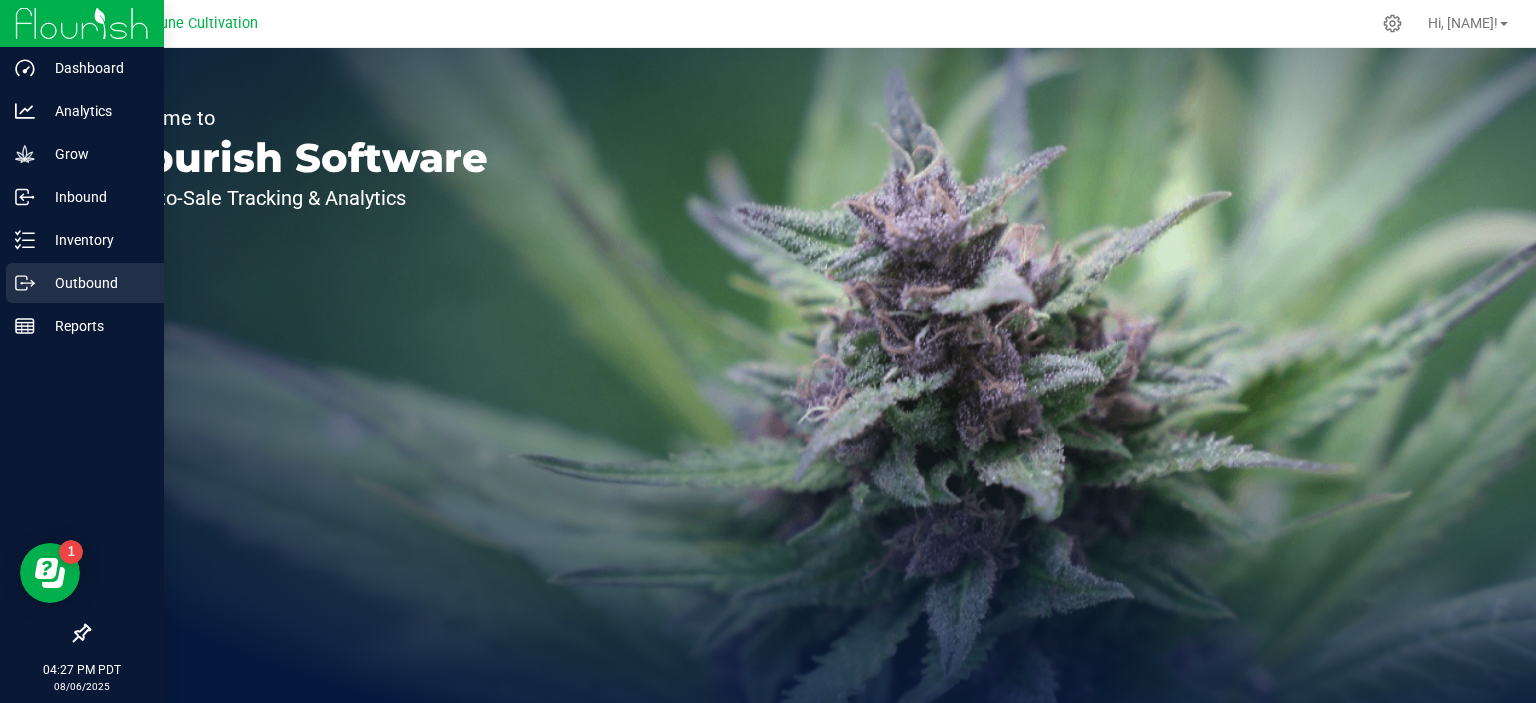 click 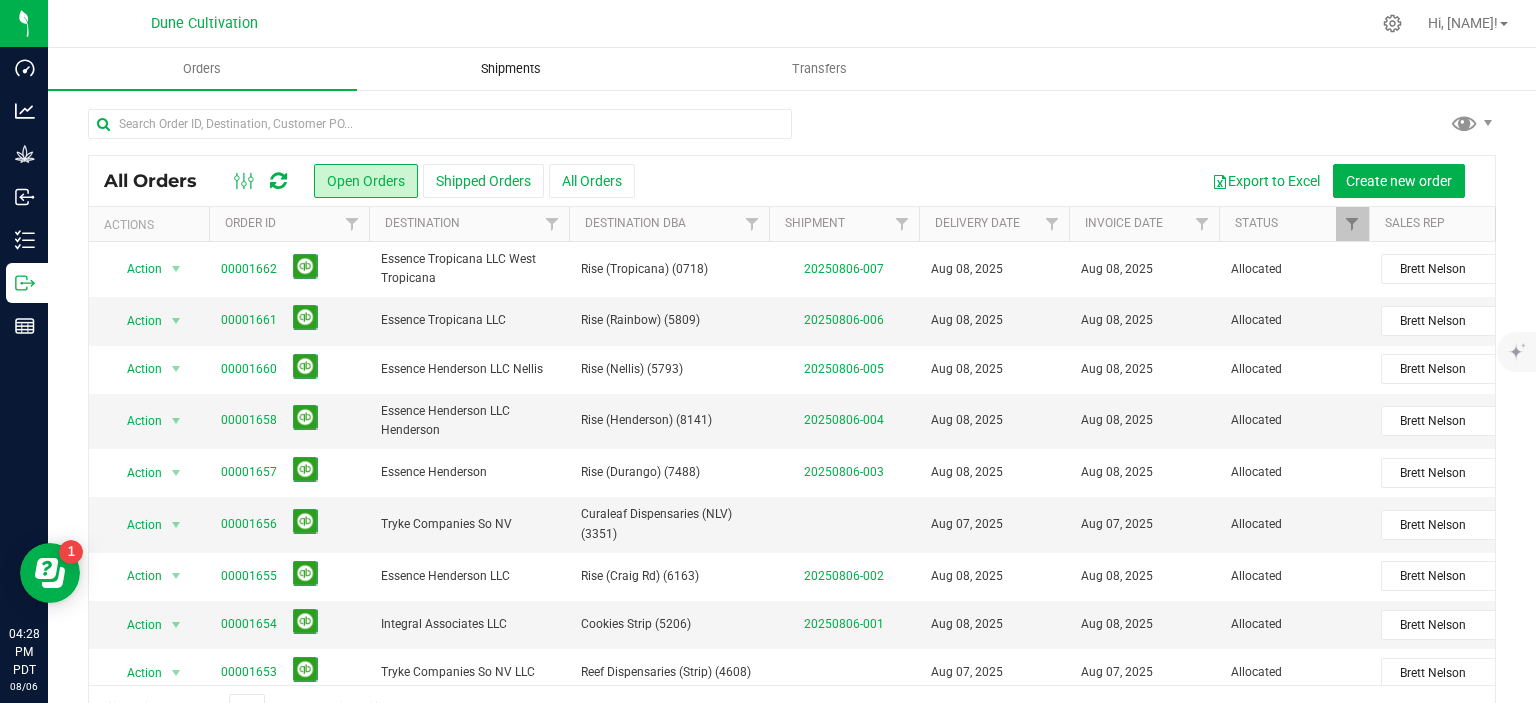 click on "Shipments" at bounding box center [511, 69] 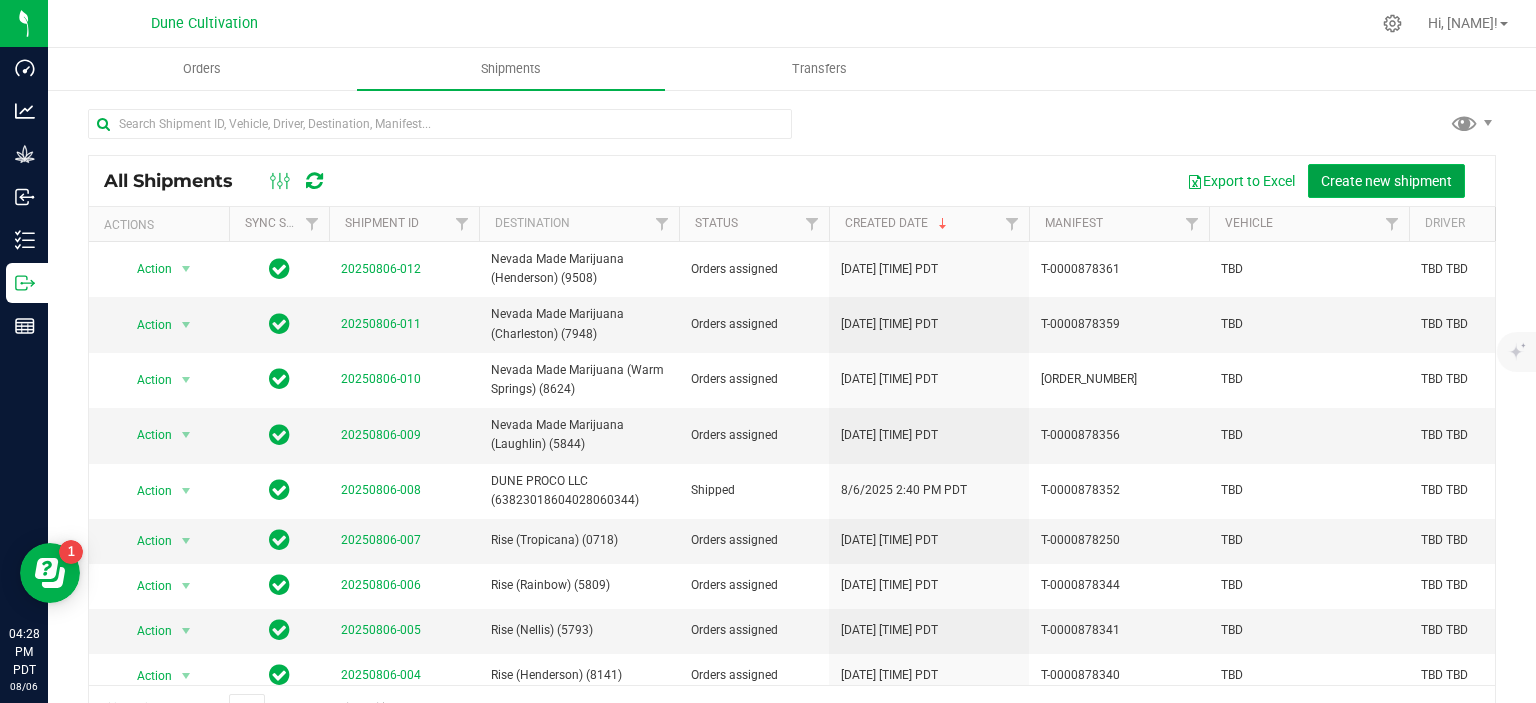 click on "Create new shipment" at bounding box center [1386, 181] 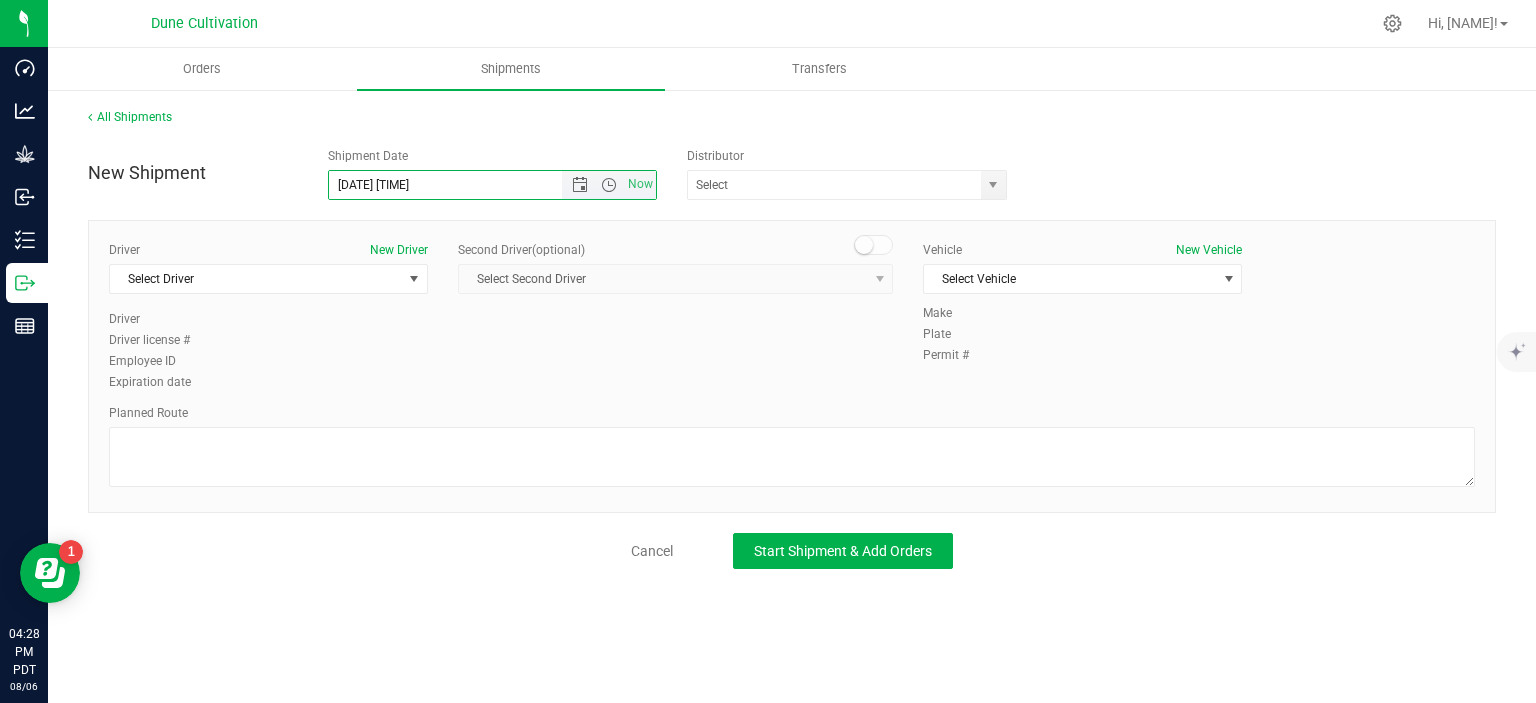 click on "8/6/2025 4:28 PM" at bounding box center (463, 185) 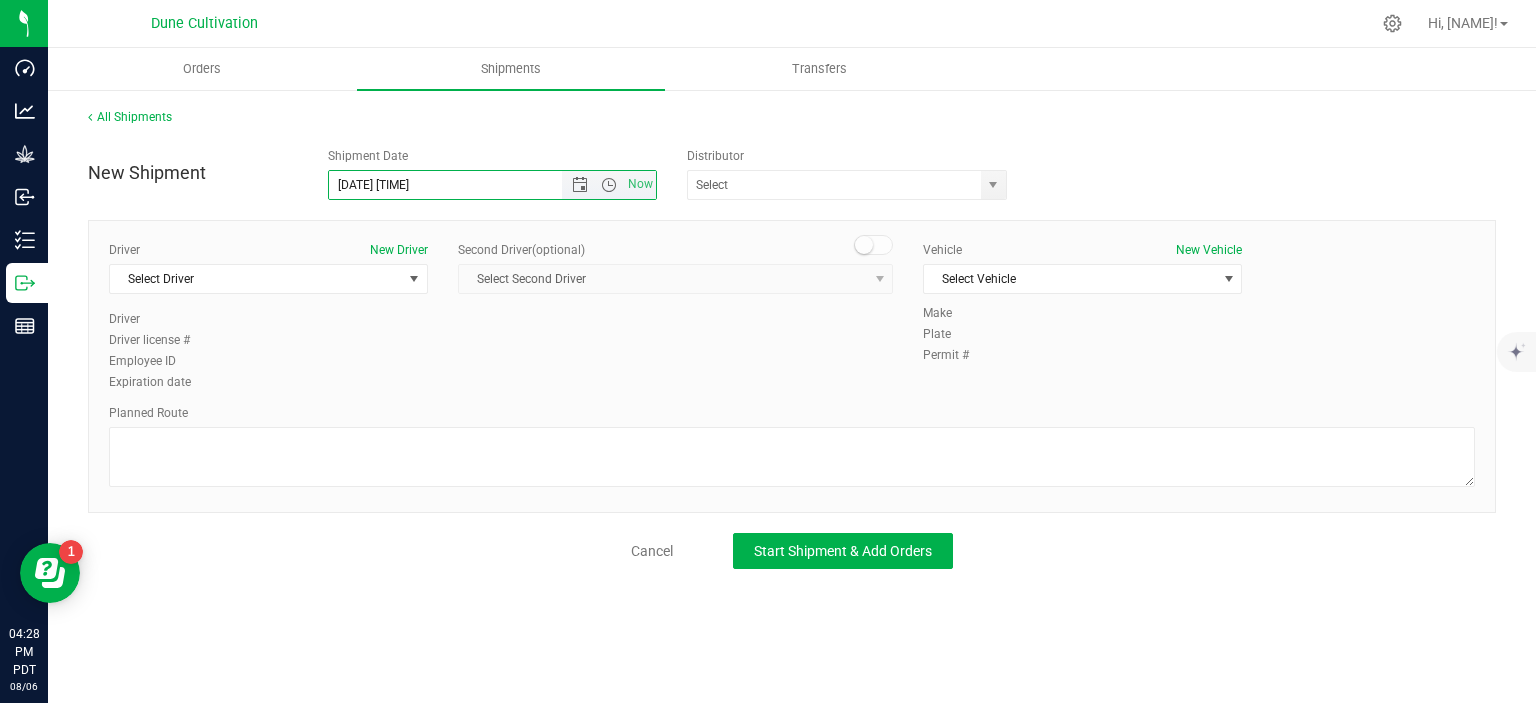 drag, startPoint x: 455, startPoint y: 193, endPoint x: 390, endPoint y: 178, distance: 66.70832 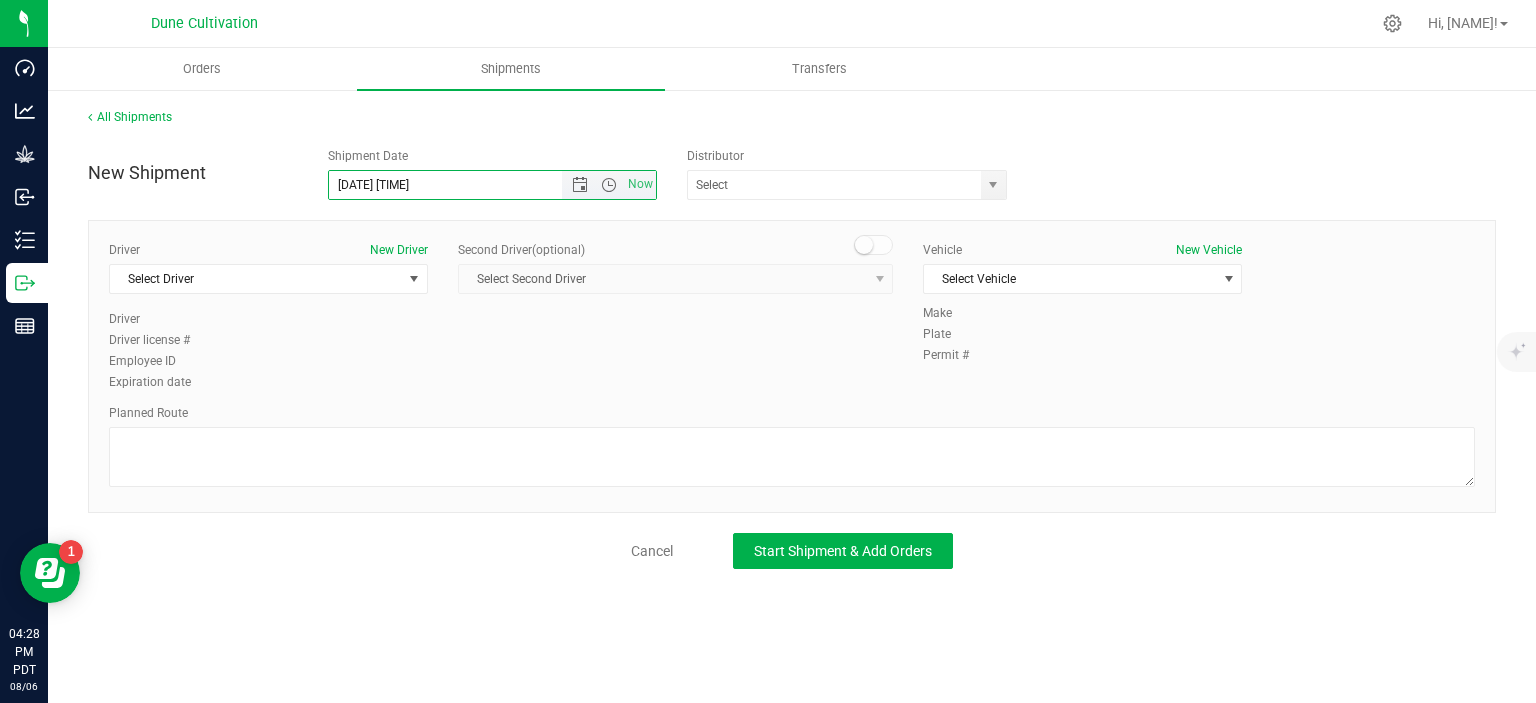 click on "8/7/2025 4:28 PM" at bounding box center (463, 185) 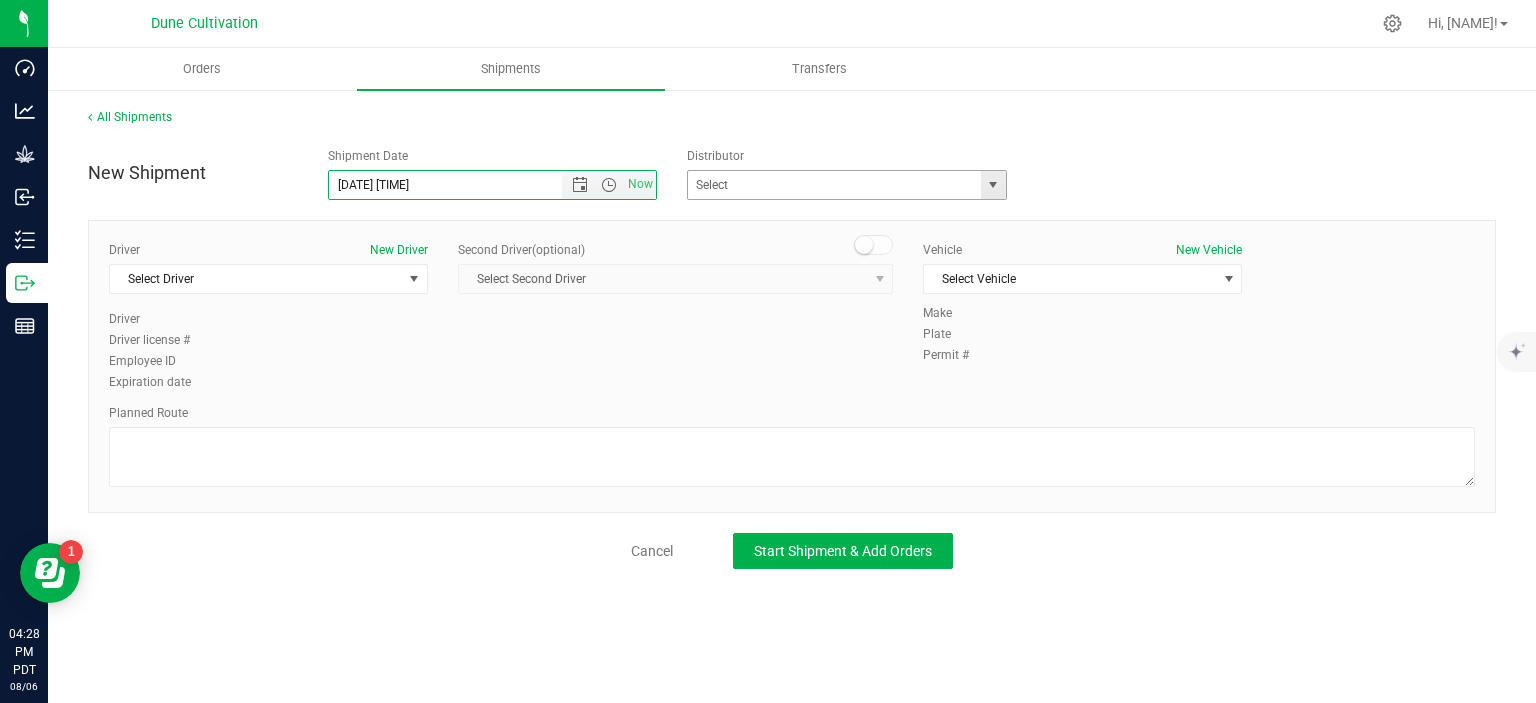 click at bounding box center (993, 185) 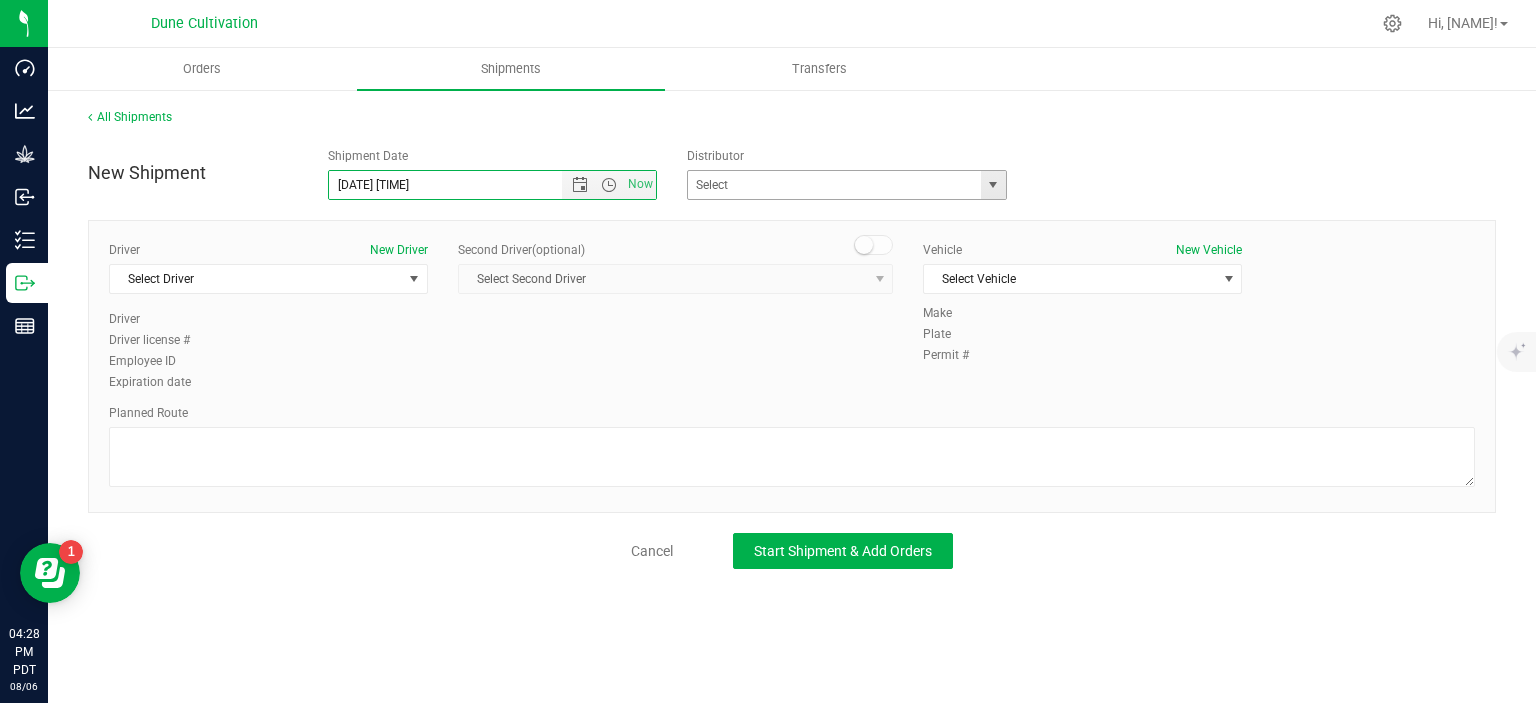 type on "[DATE] [TIME]" 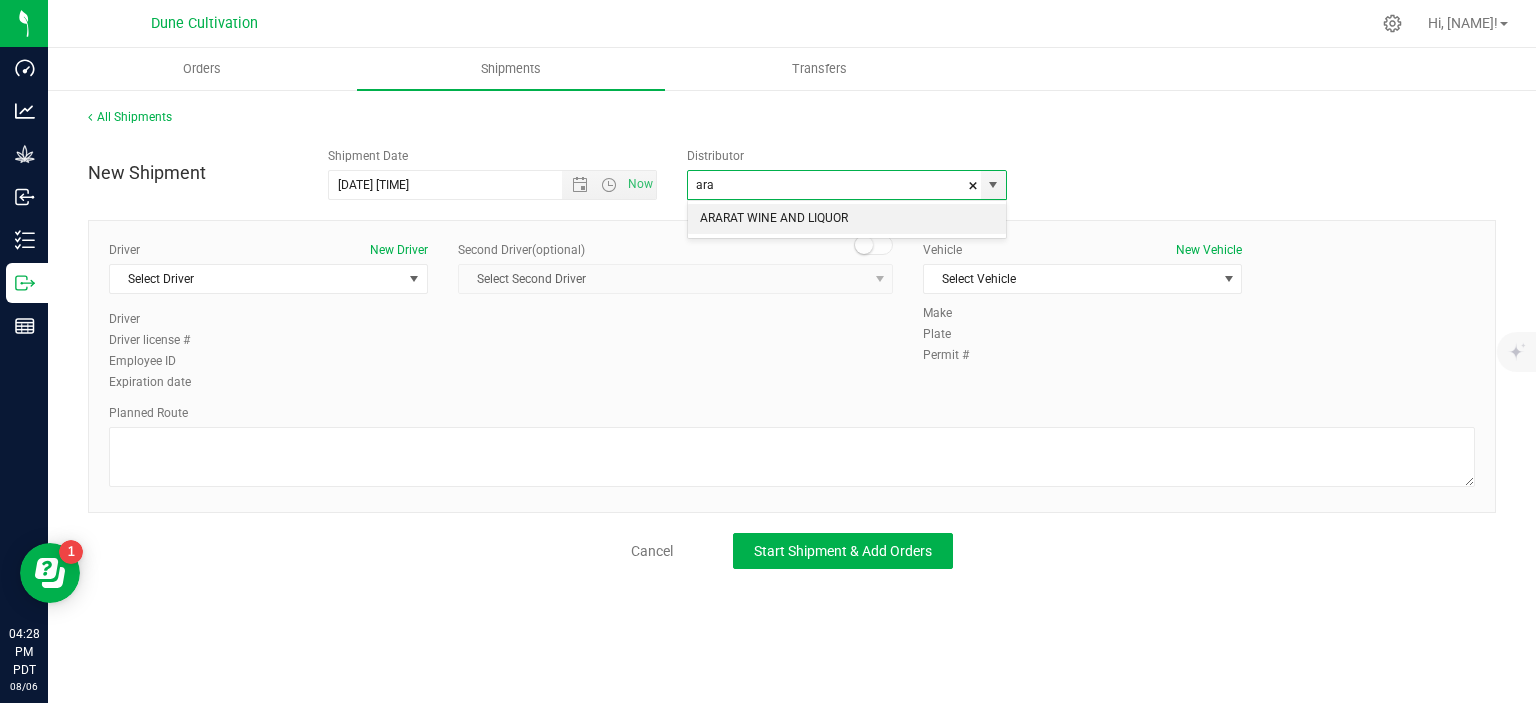 click on "ARARAT WINE AND LIQUOR No data found." at bounding box center (847, 219) 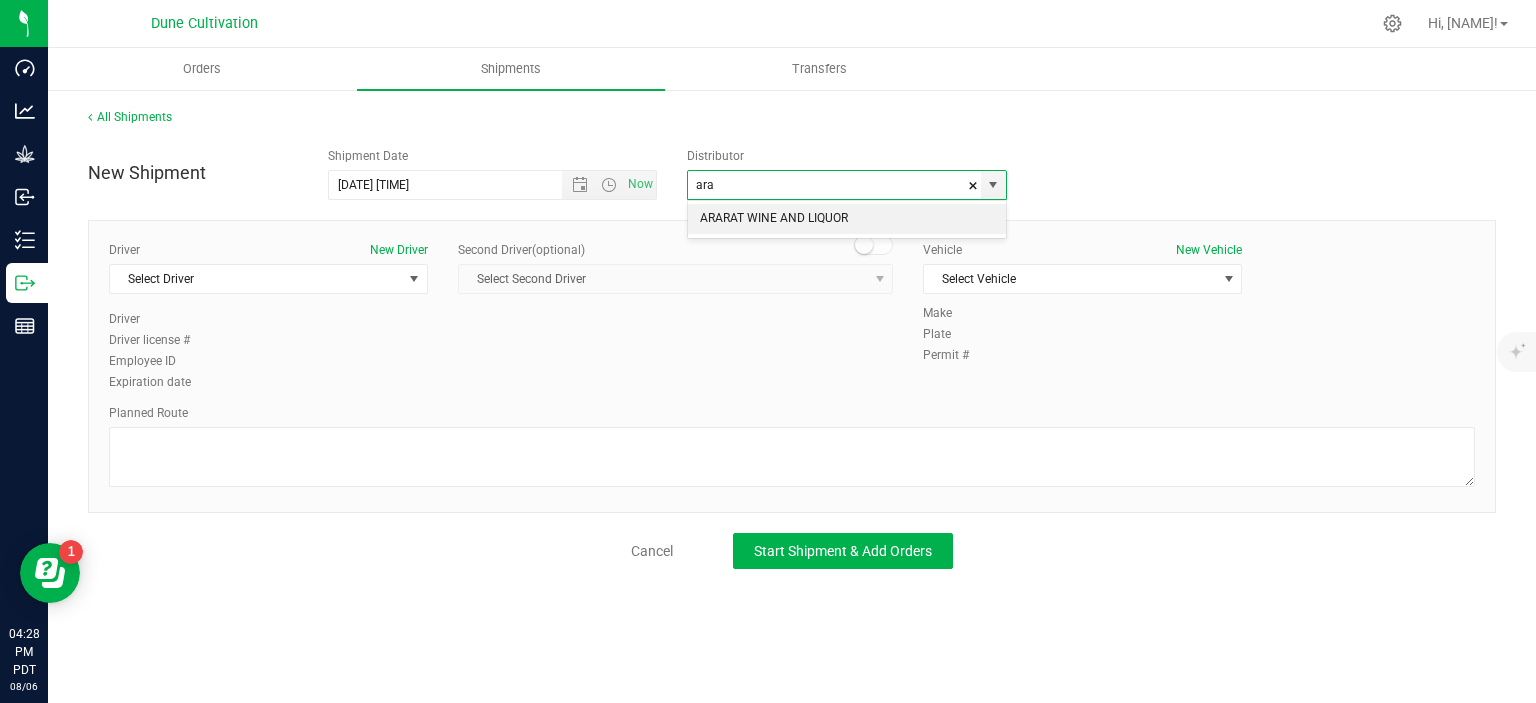 click on "ARARAT WINE AND LIQUOR" at bounding box center [847, 219] 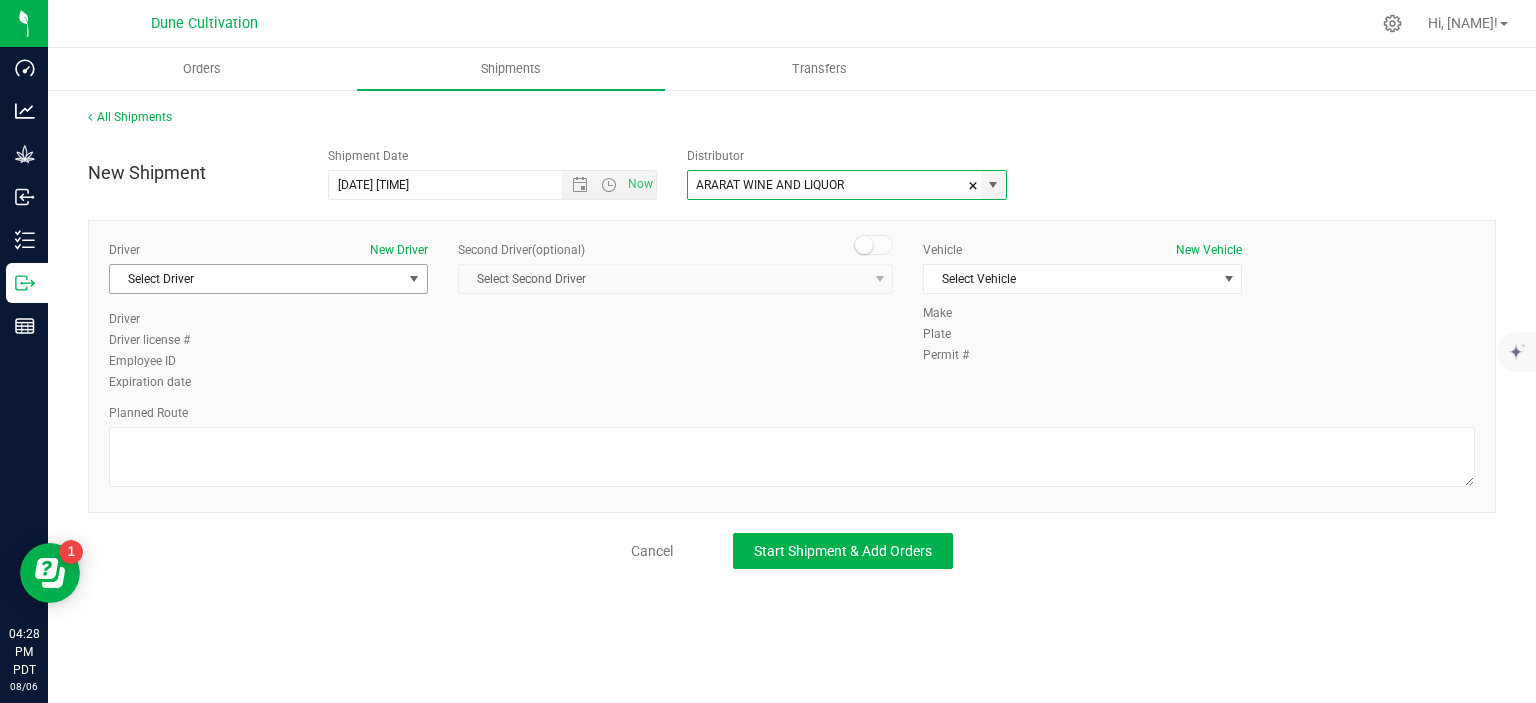 type on "ARARAT WINE AND LIQUOR" 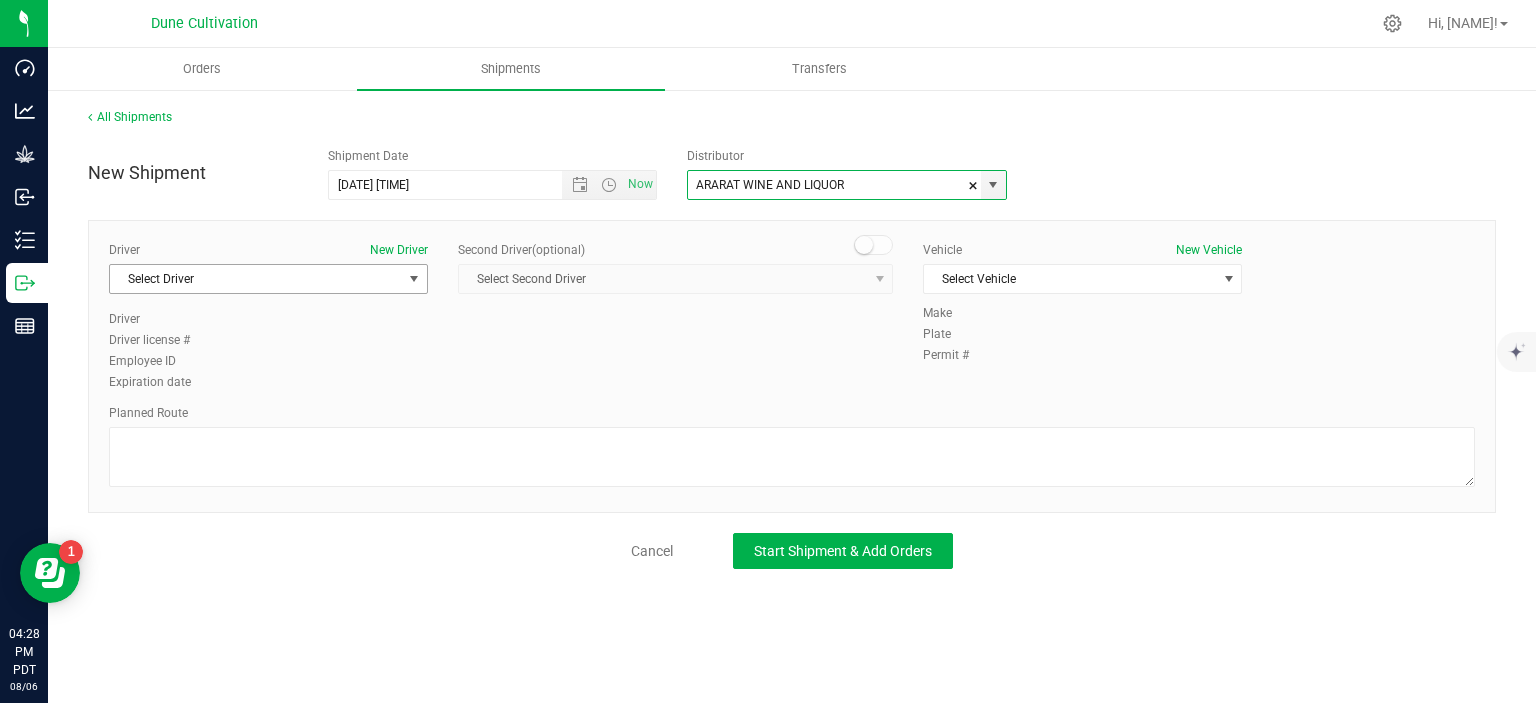 click at bounding box center [414, 279] 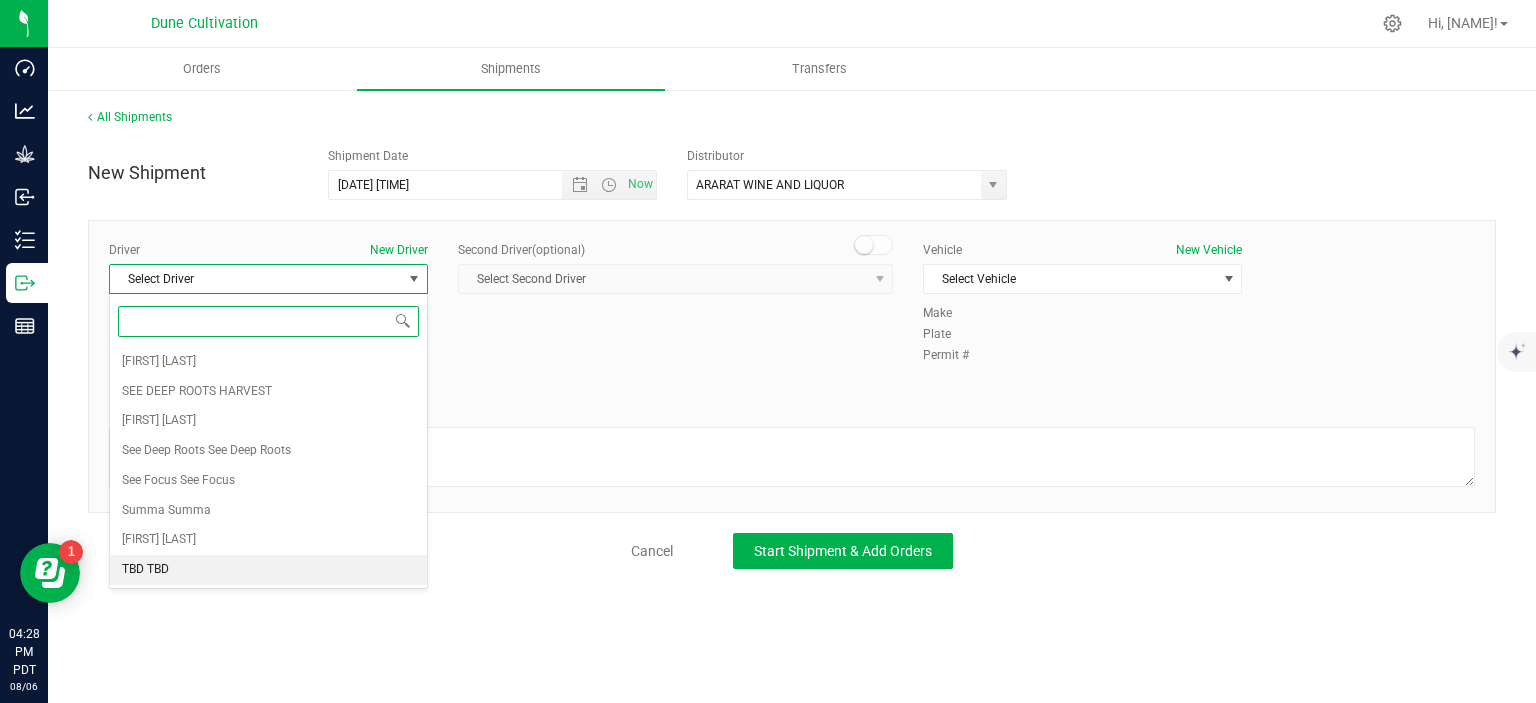 click on "TBD TBD" at bounding box center (268, 570) 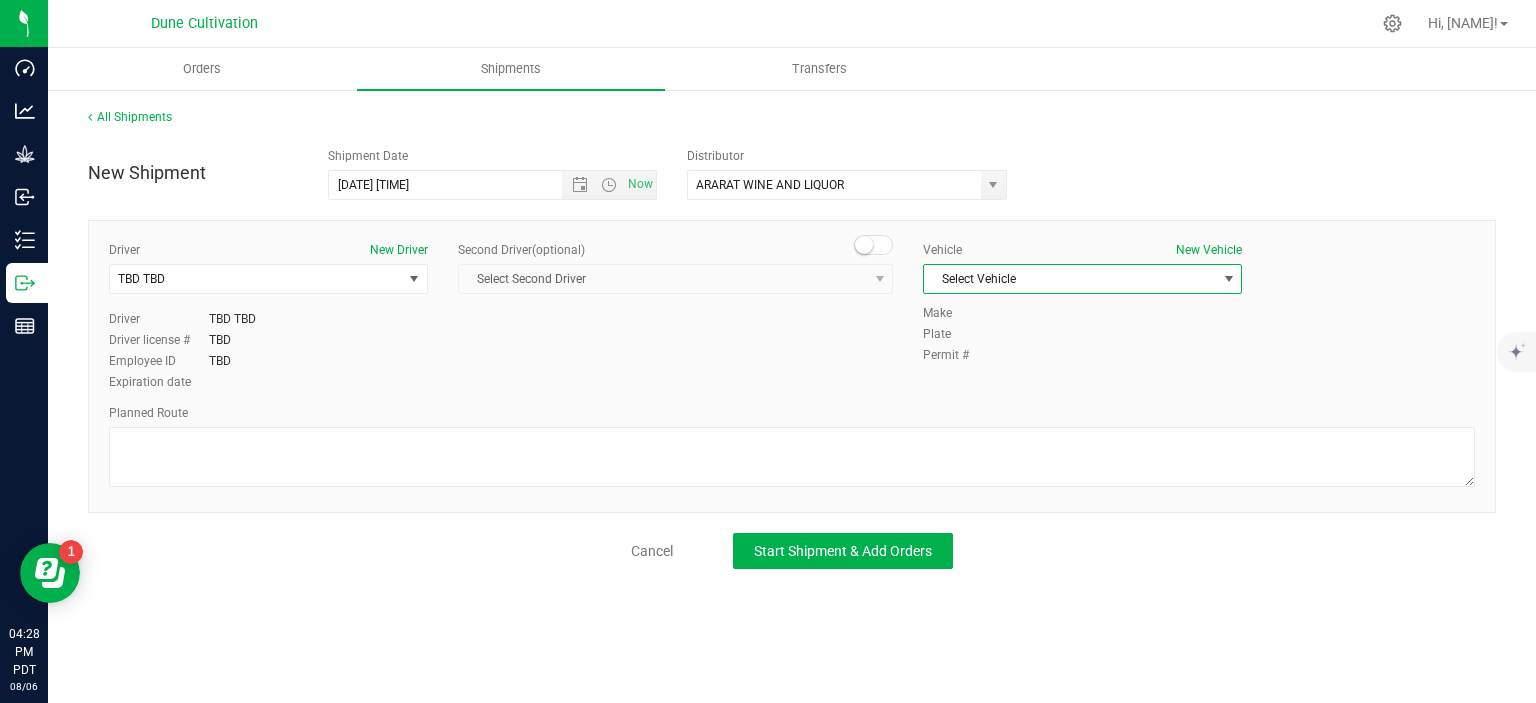 click on "Select Vehicle" at bounding box center [1070, 279] 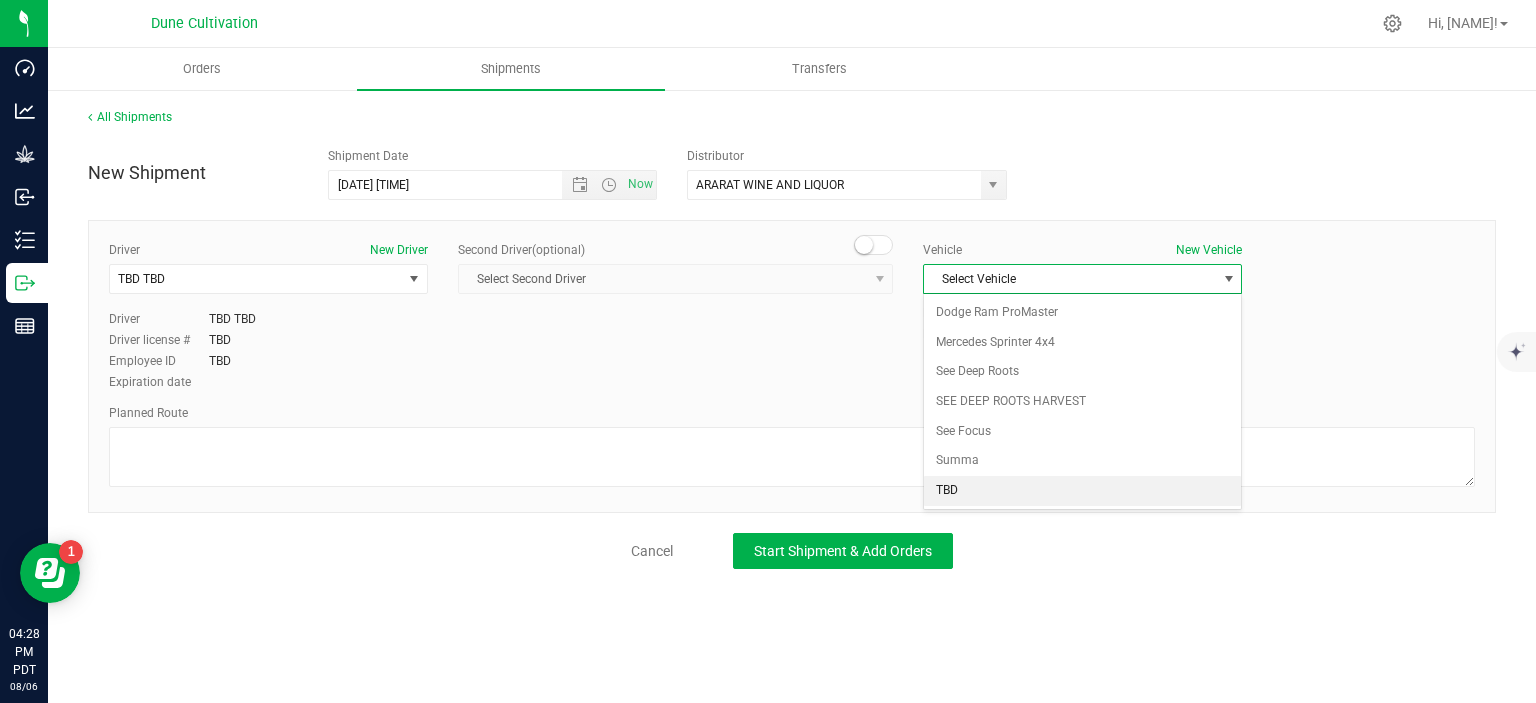 click on "TBD" at bounding box center [1082, 491] 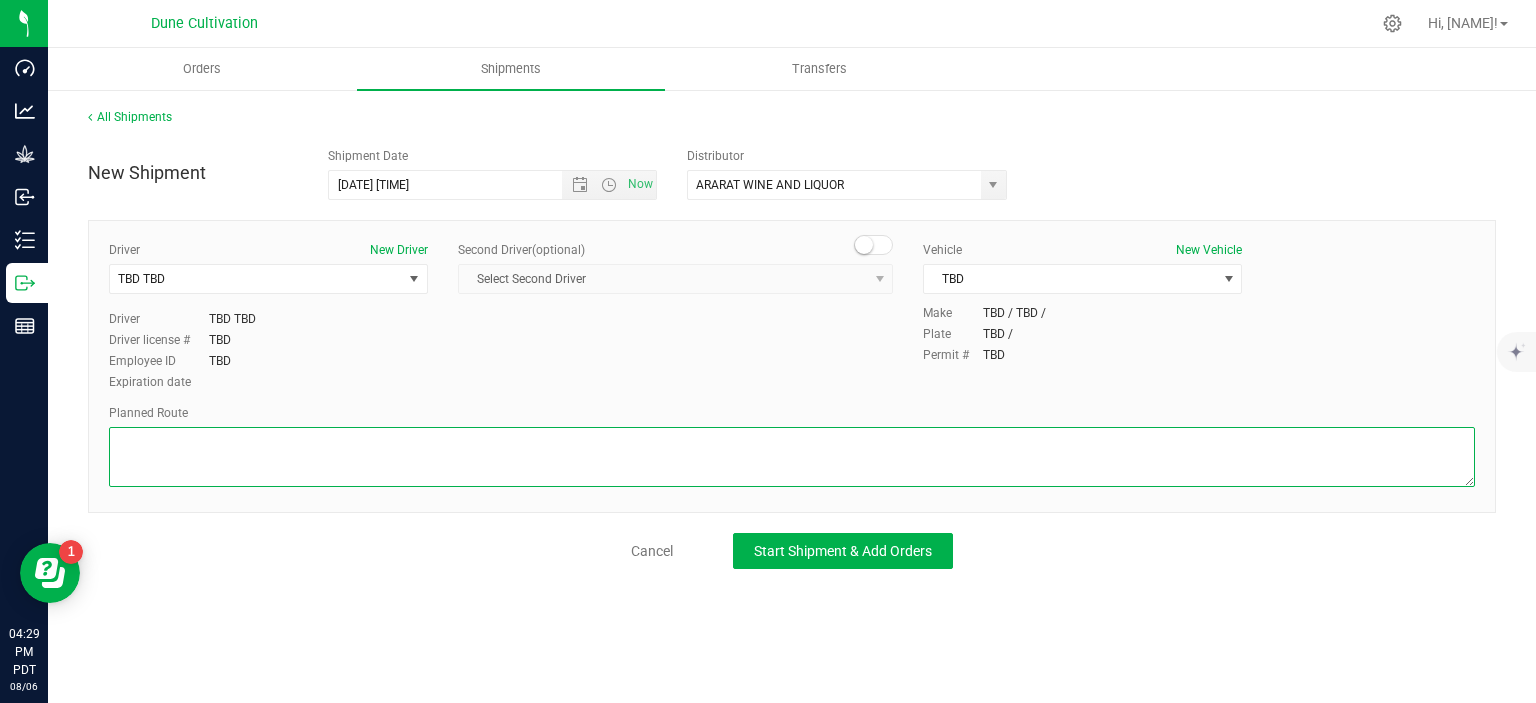 click at bounding box center (792, 457) 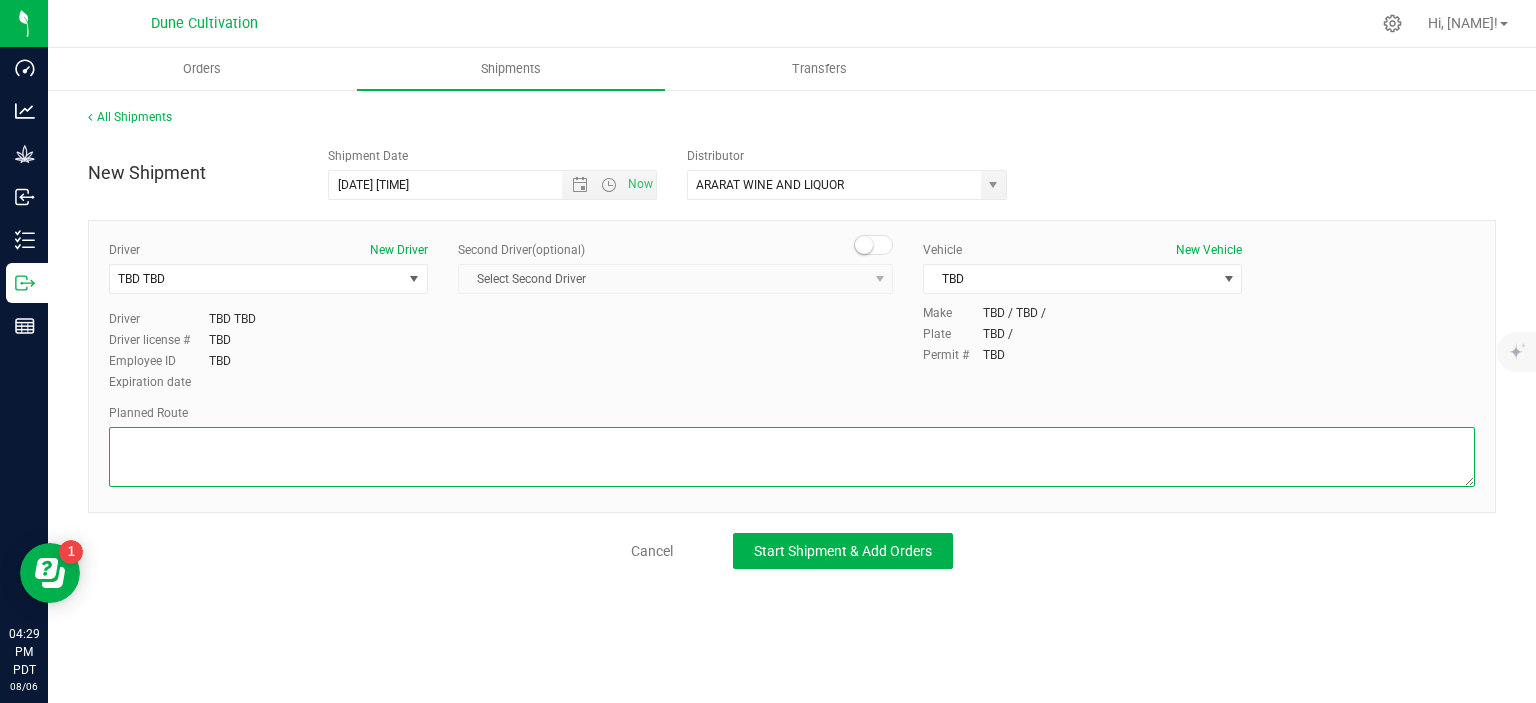 paste on "Follow Bucyrus Erie to E Alexander Rd
9 sec (164 ft)
Drive along N Commerce St and W Cheyenne Ave
7 min (2.7 mi)
Drive to your destination
2 min (0.1 mi)" 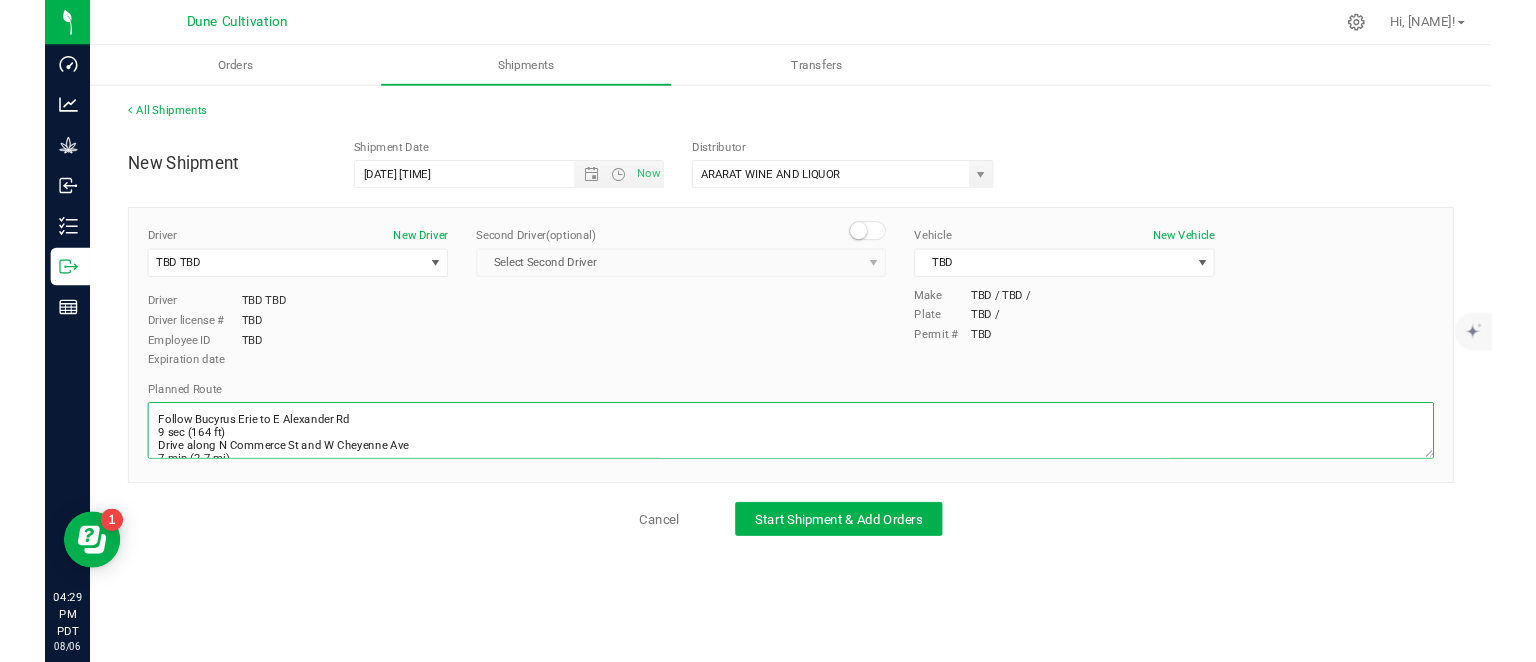 scroll, scrollTop: 38, scrollLeft: 0, axis: vertical 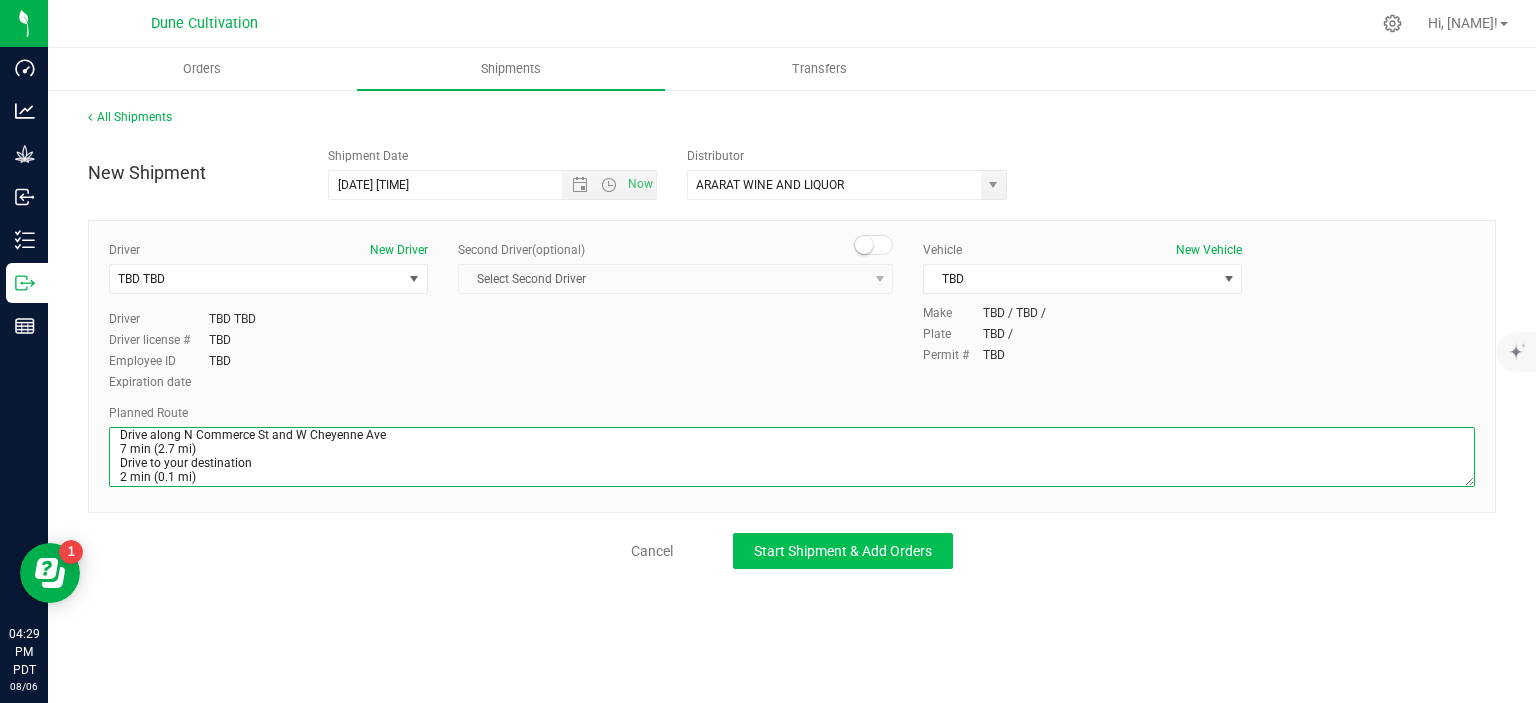 type on "Follow Bucyrus Erie to E Alexander Rd
9 sec (164 ft)
Drive along N Commerce St and W Cheyenne Ave
7 min (2.7 mi)
Drive to your destination
2 min (0.1 mi)" 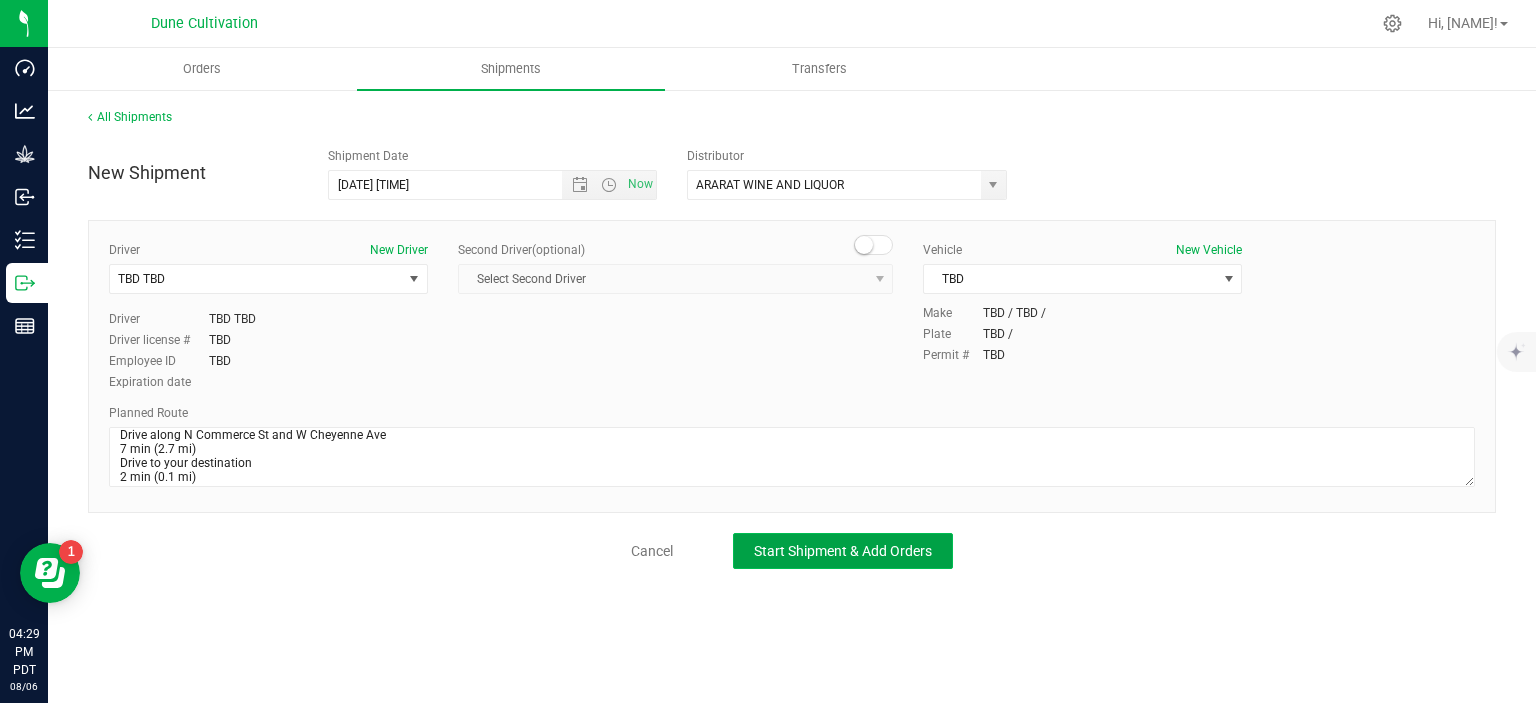 click on "Start Shipment & Add Orders" 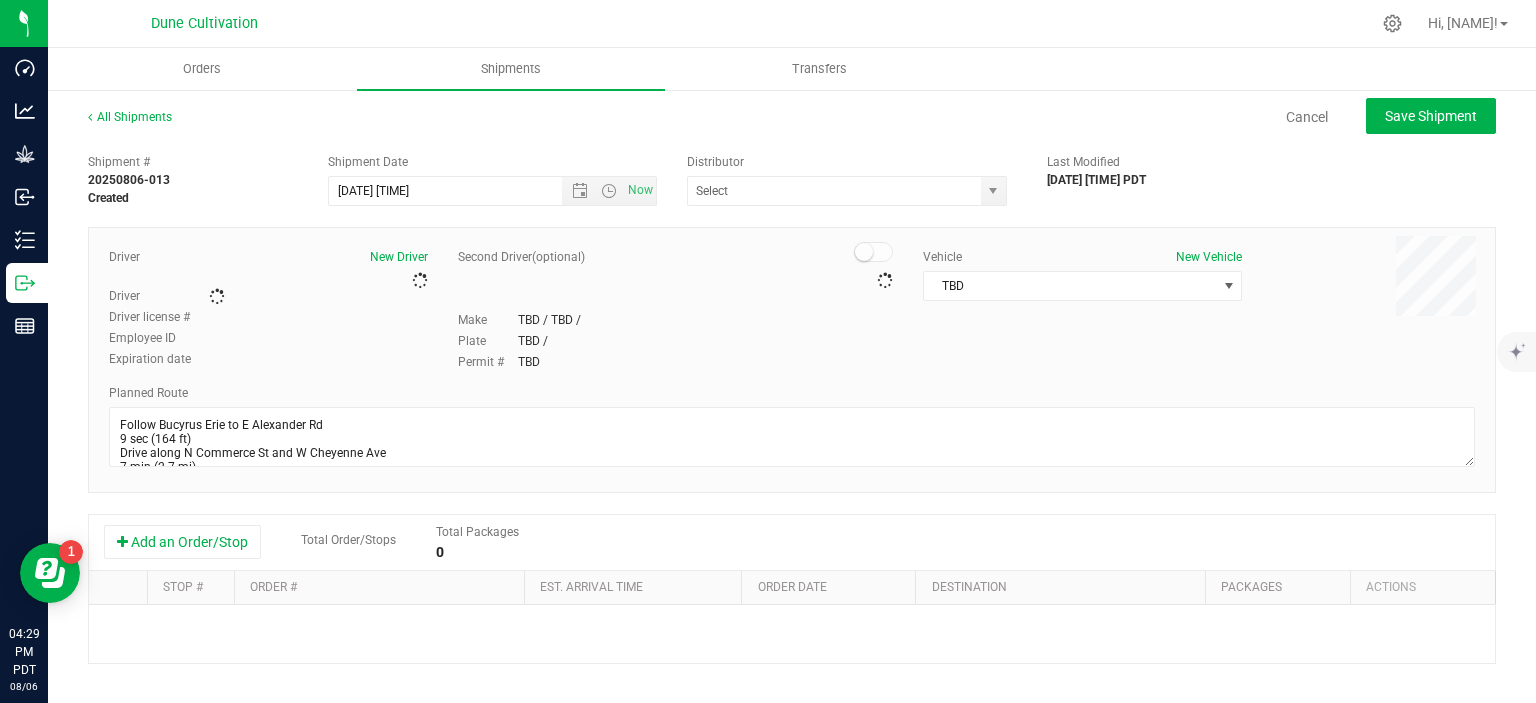 type on "ARARAT WINE AND LIQUOR" 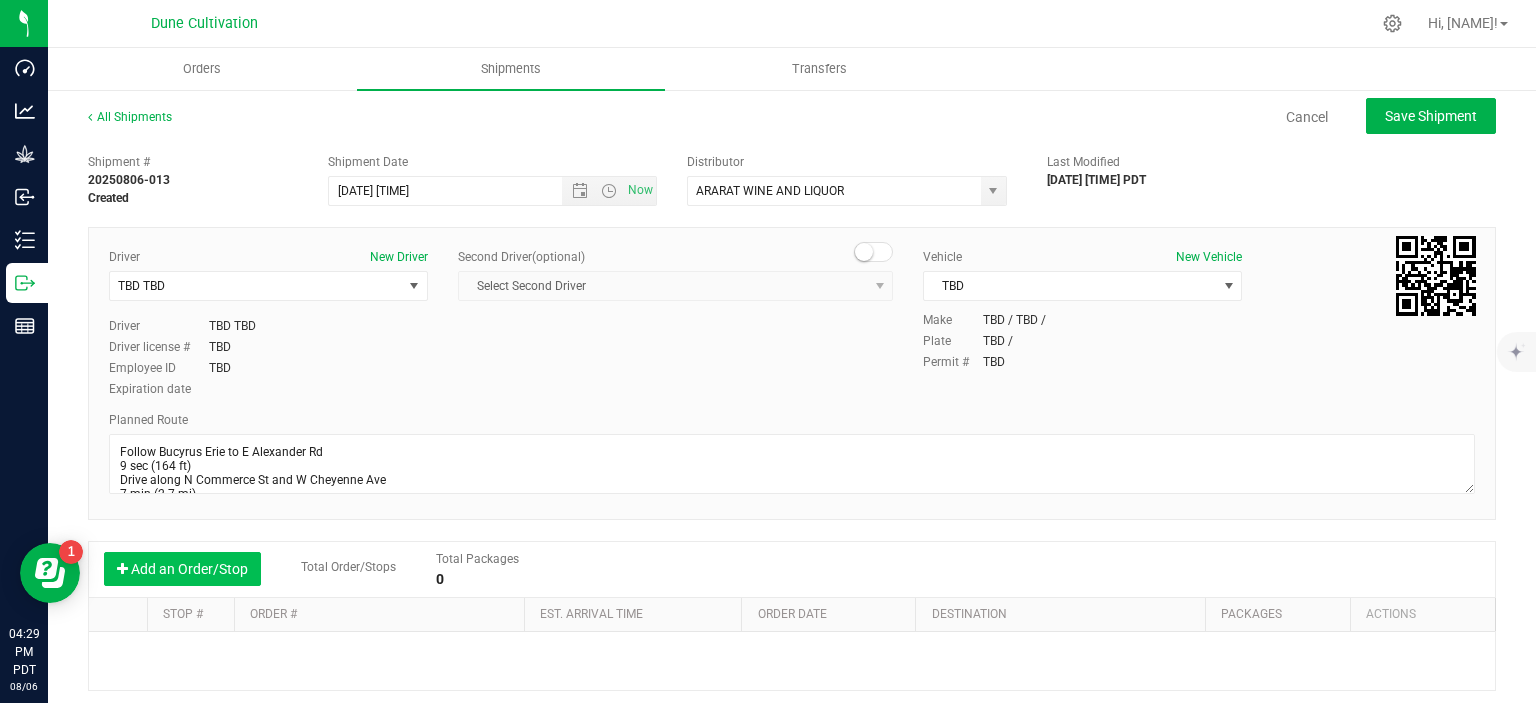 click on "Add an Order/Stop" at bounding box center [182, 569] 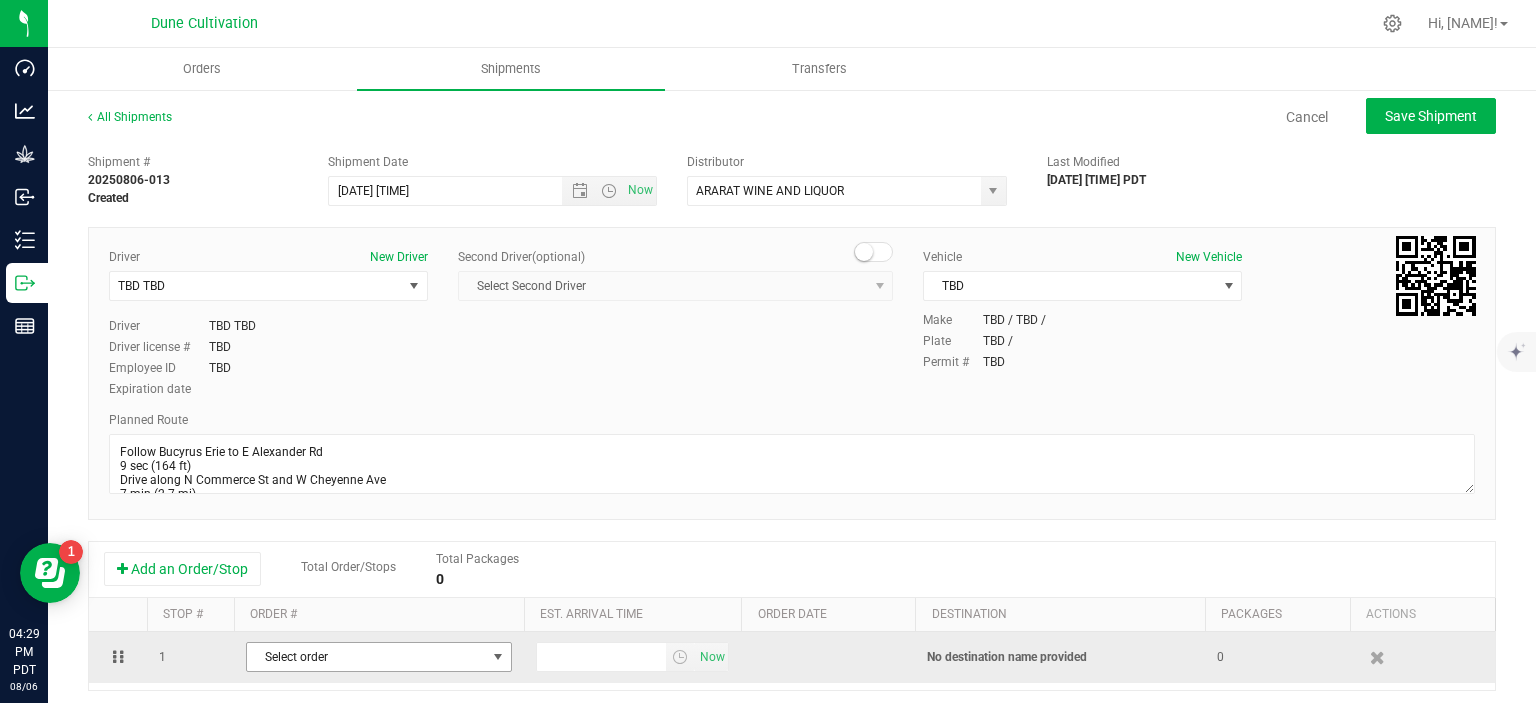 click on "Select order" at bounding box center (366, 657) 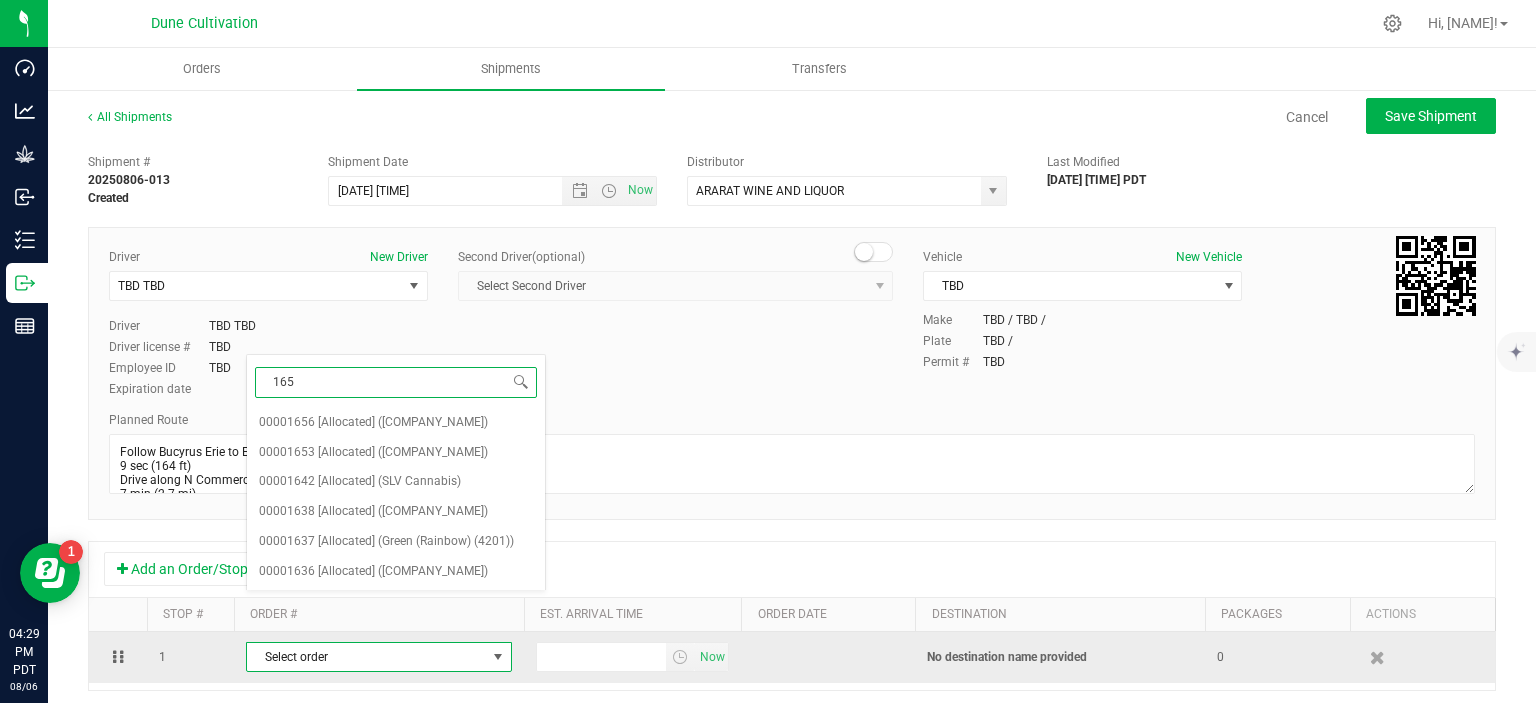 type on "1656" 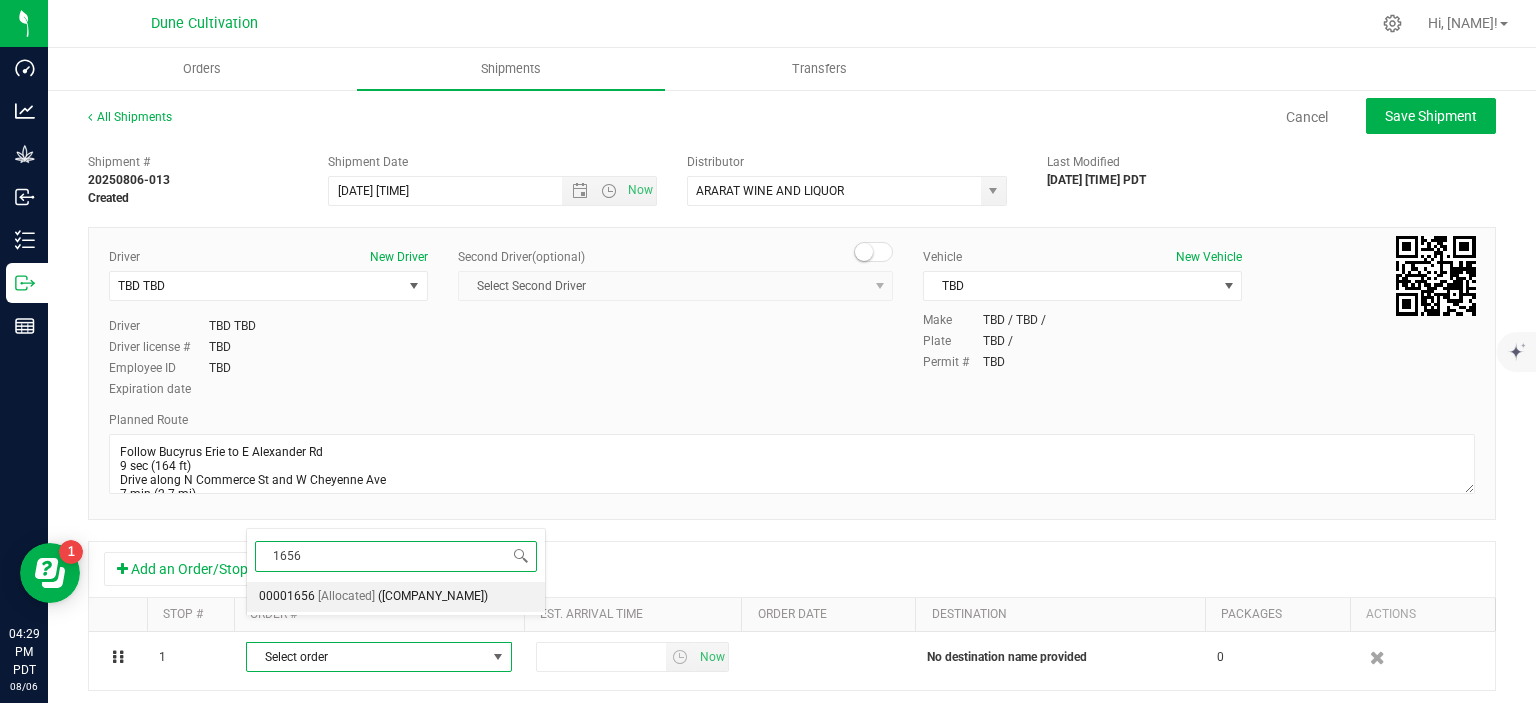 click on "[Allocated]" at bounding box center [346, 597] 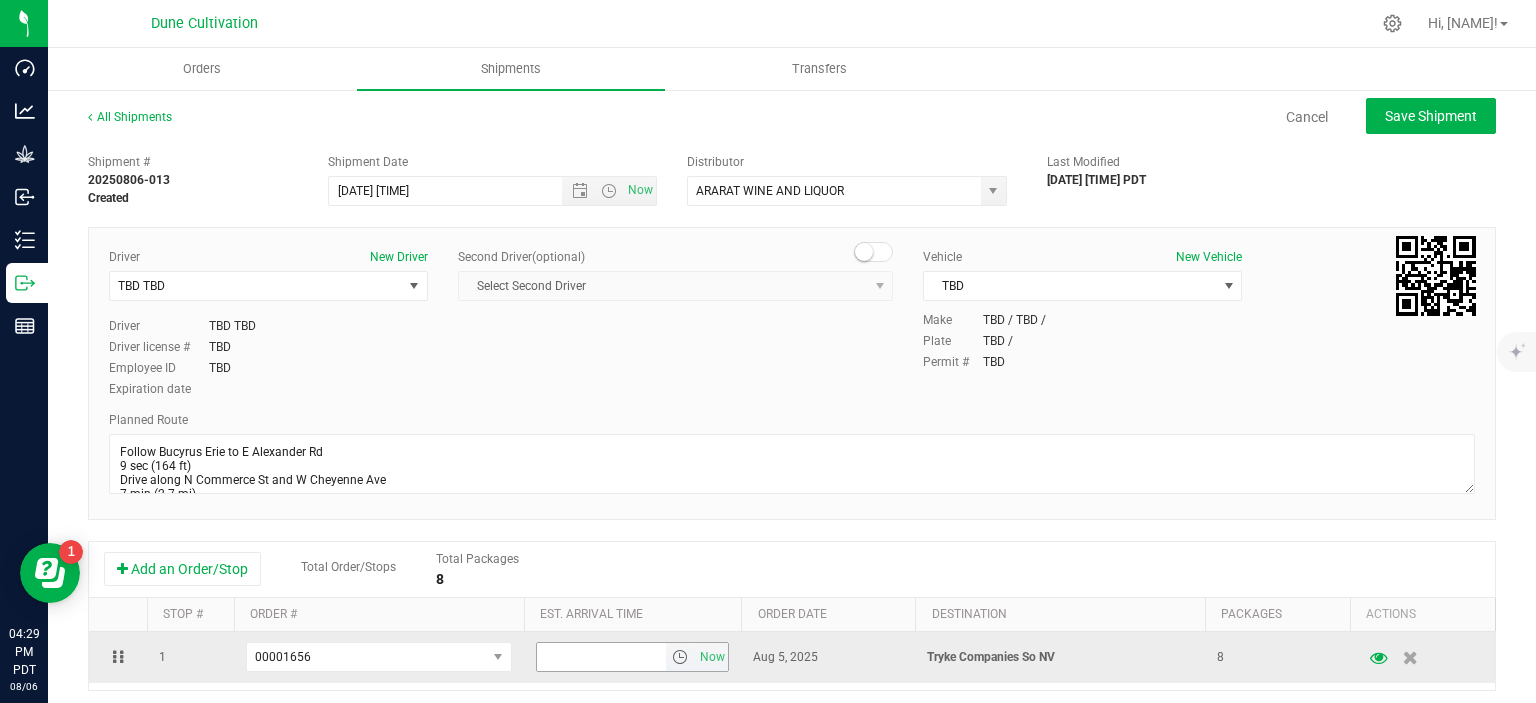 click at bounding box center [602, 657] 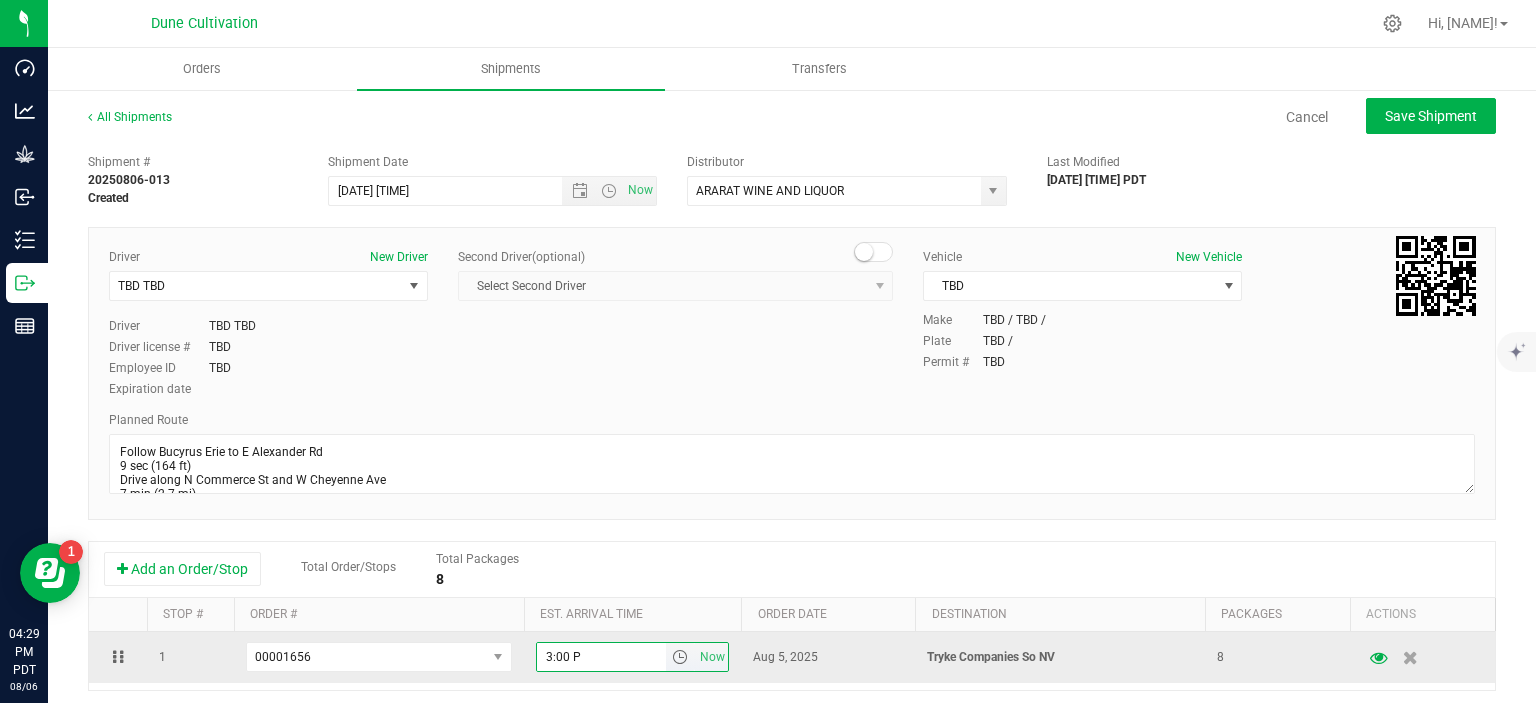 type on "3:00 PM" 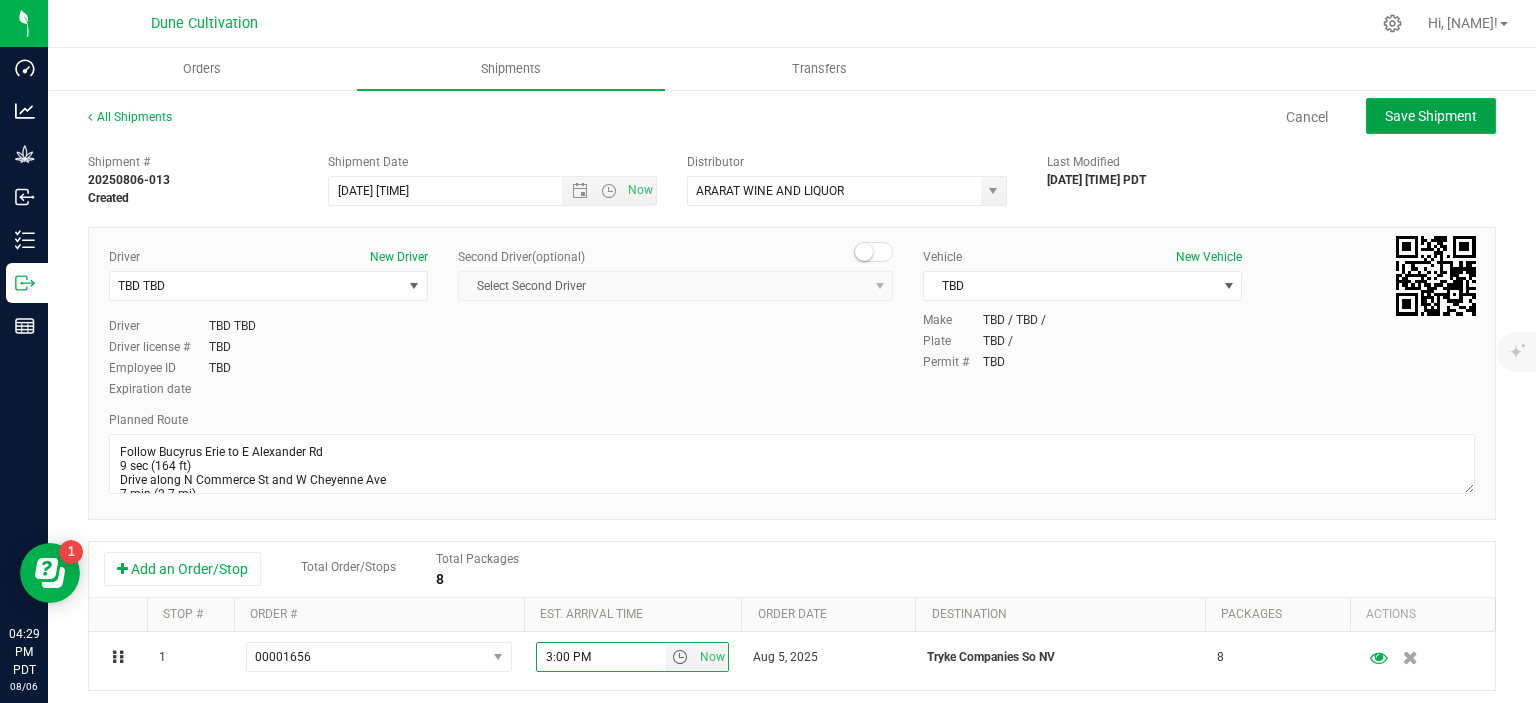 click on "Save Shipment" 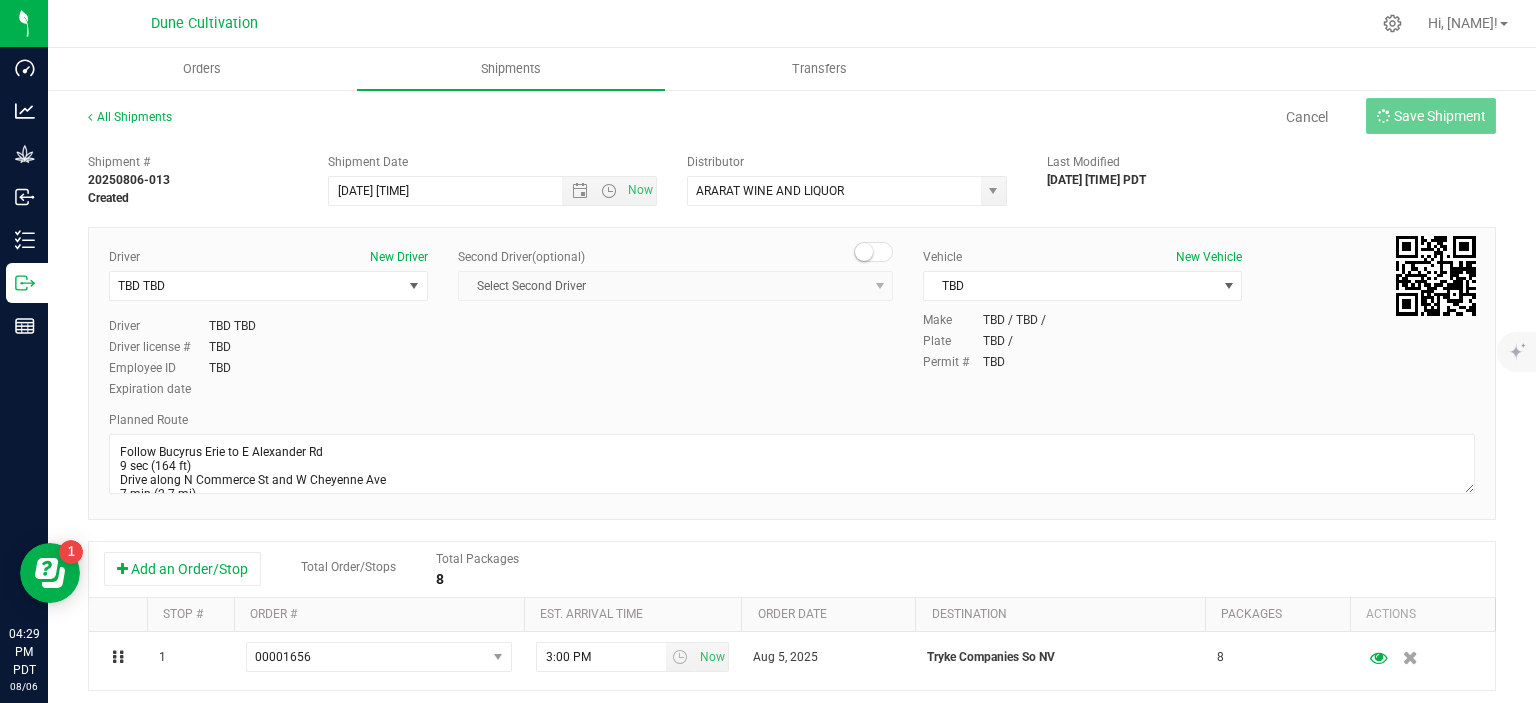 type on "[DATE] [TIME]" 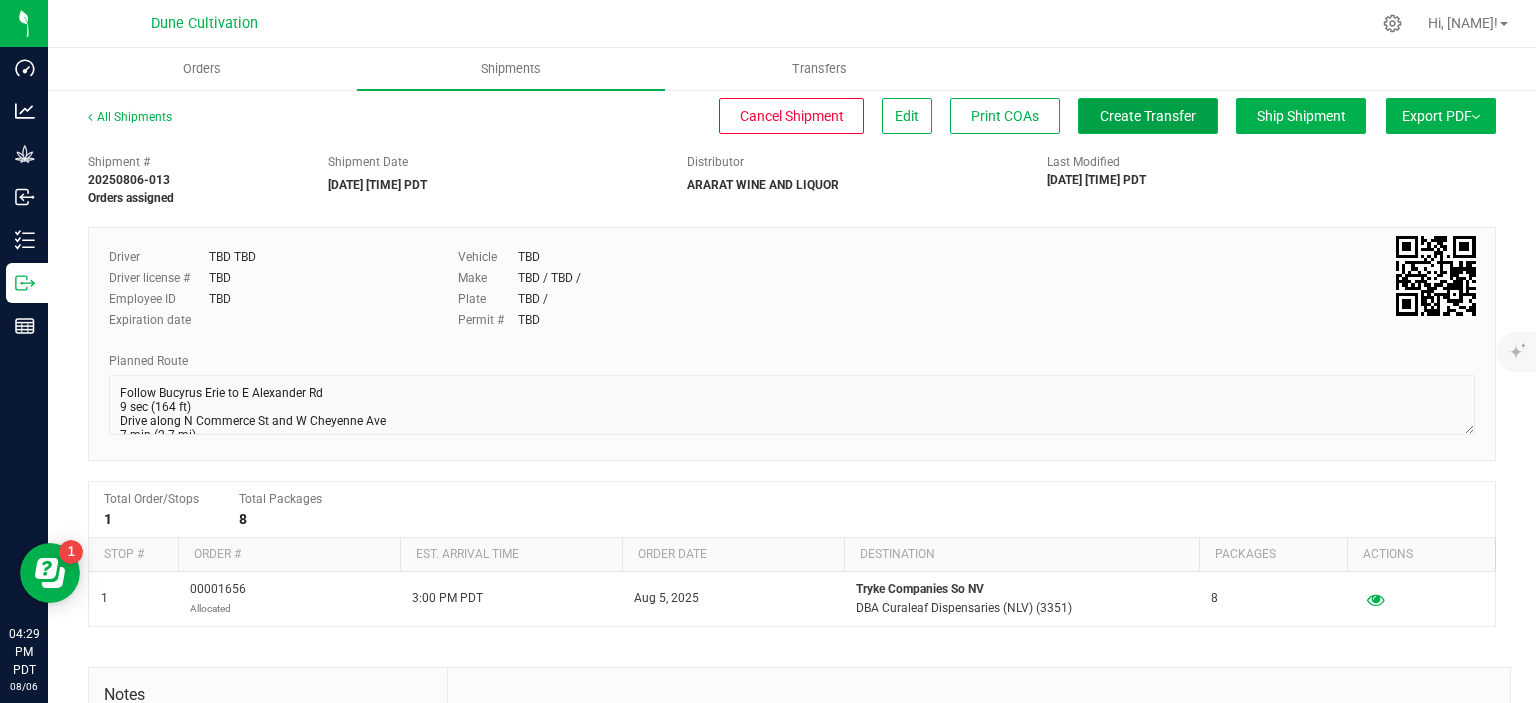 click on "Create Transfer" at bounding box center [1148, 116] 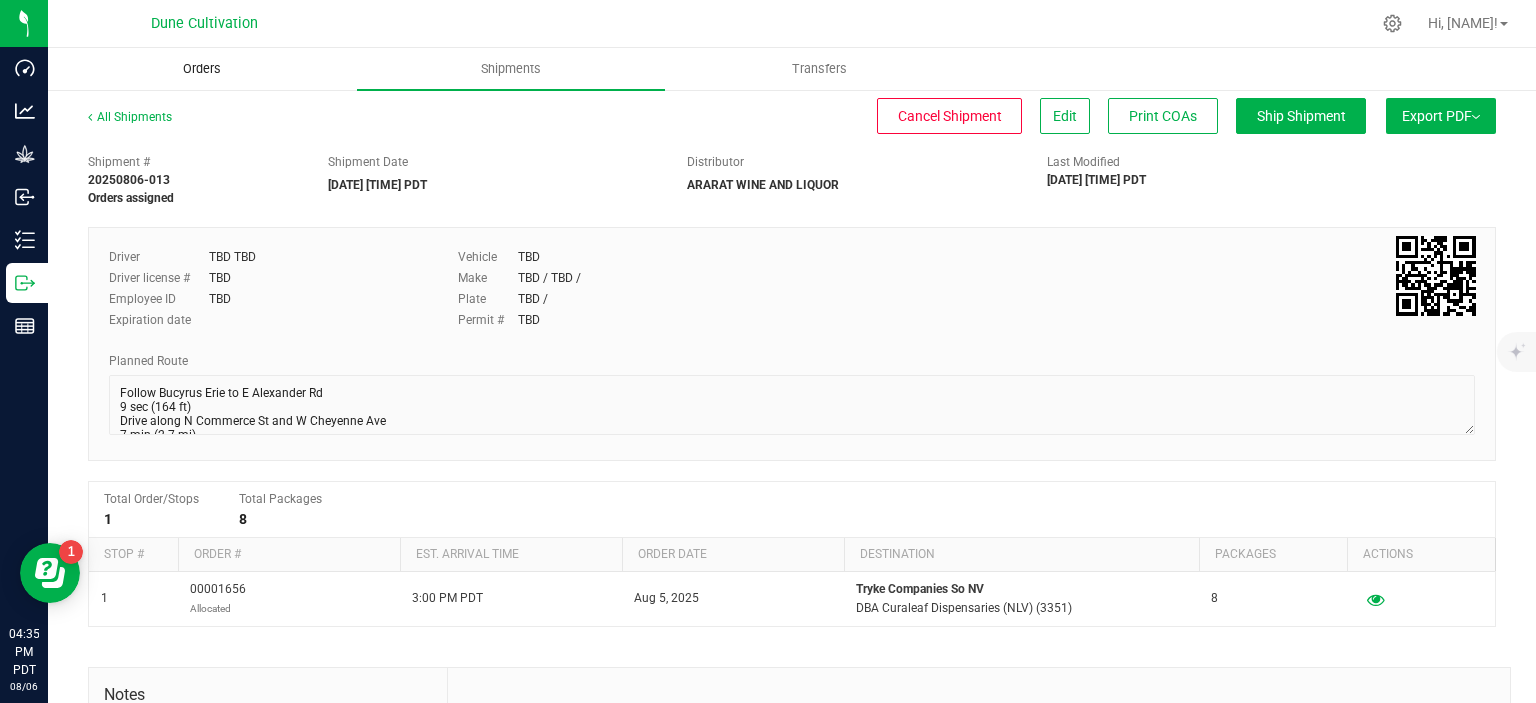 click on "Orders" at bounding box center [202, 69] 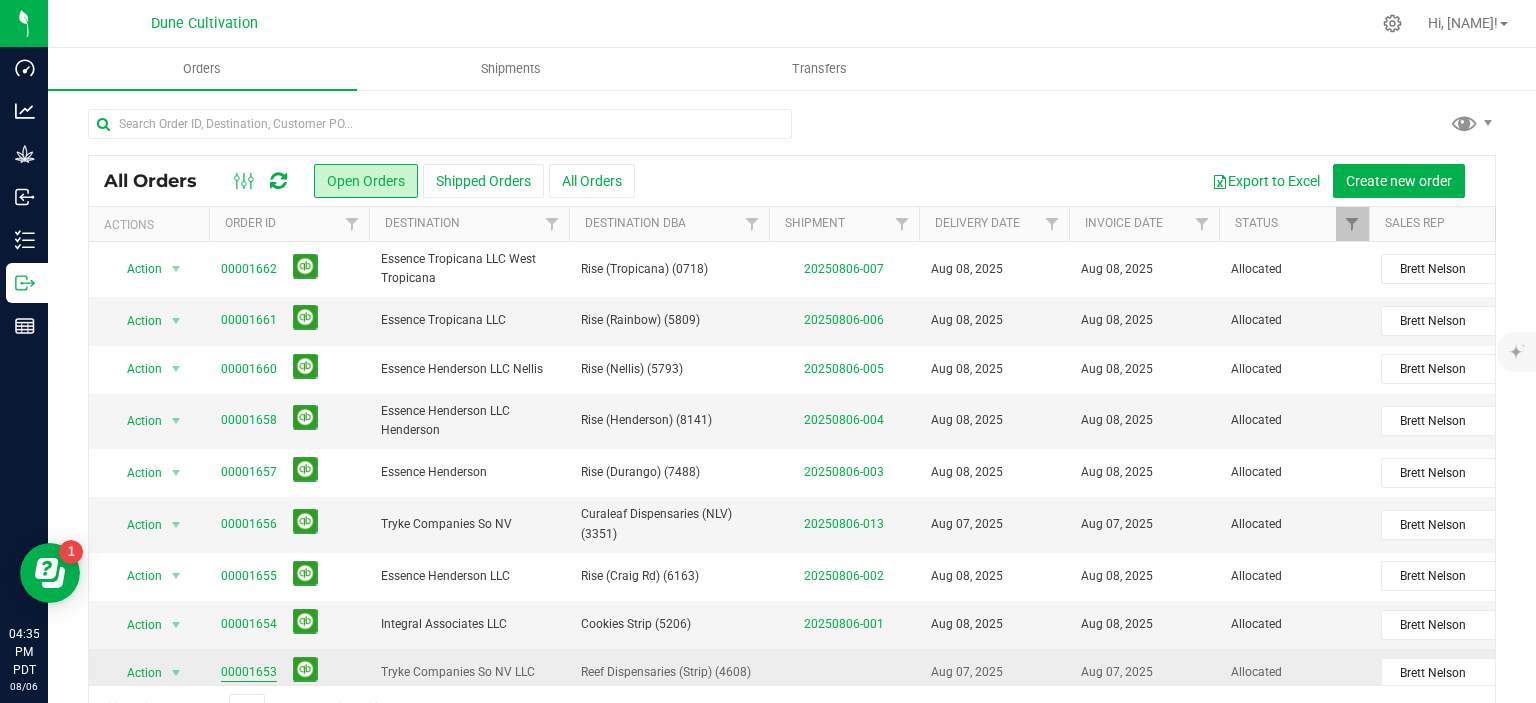 click on "00001653" at bounding box center [249, 672] 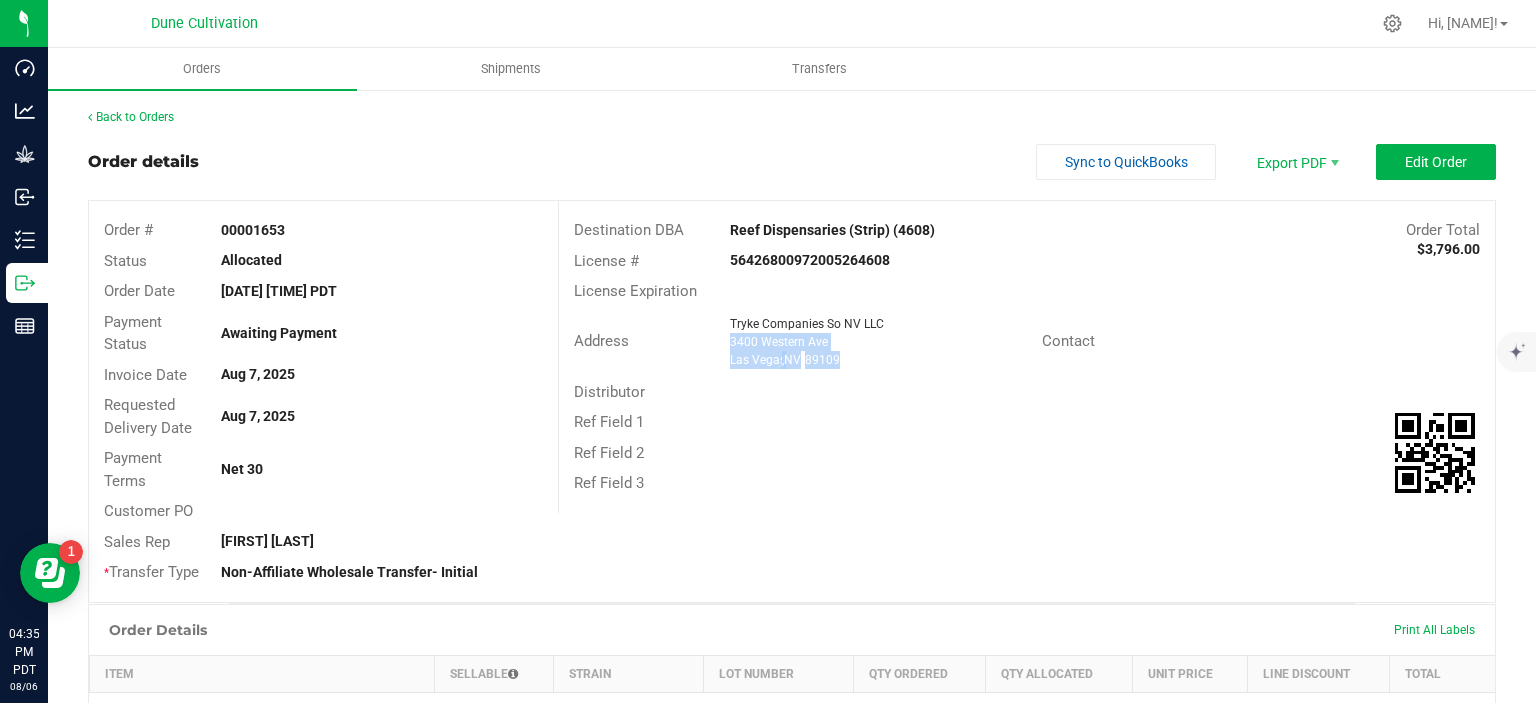 drag, startPoint x: 877, startPoint y: 369, endPoint x: 724, endPoint y: 344, distance: 155.02902 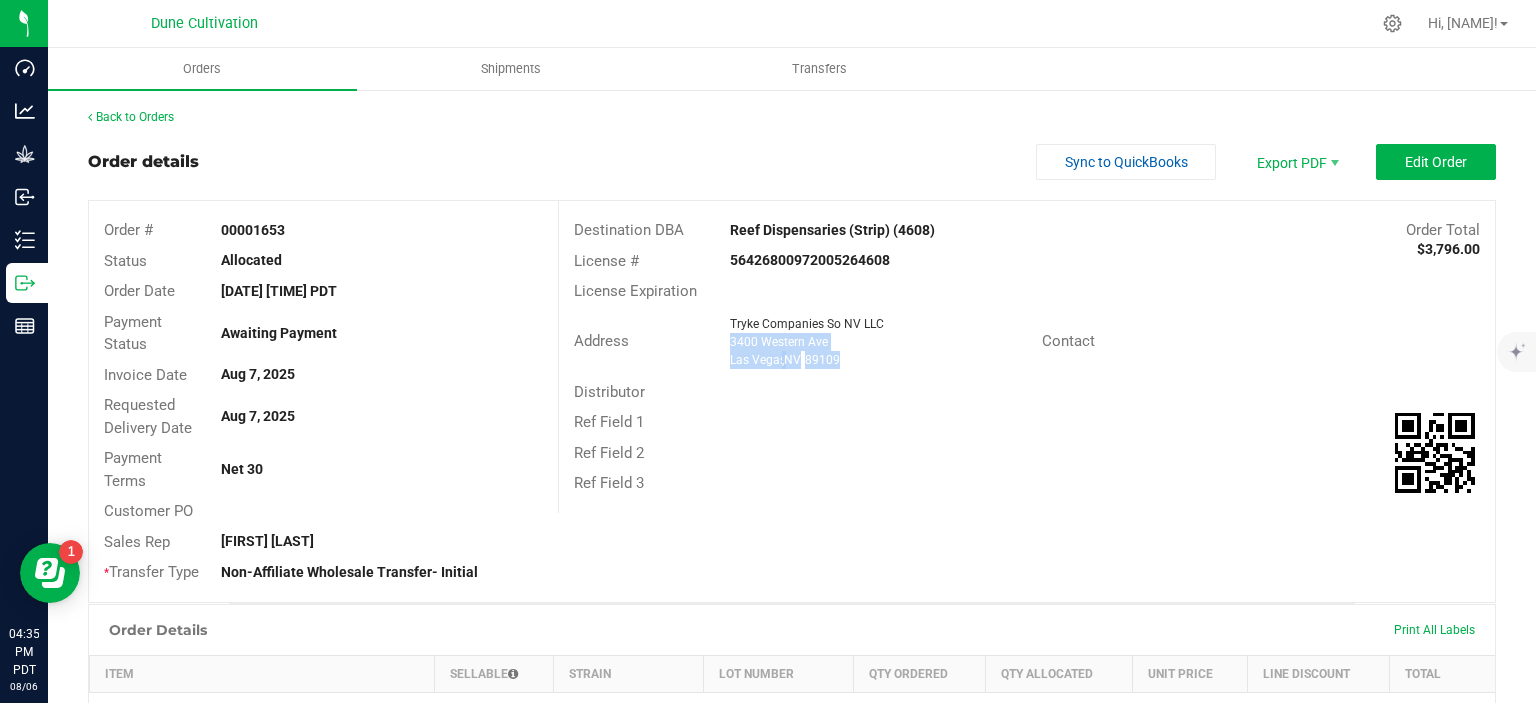 click on "Address  Tryke Companies So NV LLC 3400 Western Ave Las Vegas  ,  NV 89109" at bounding box center (800, 342) 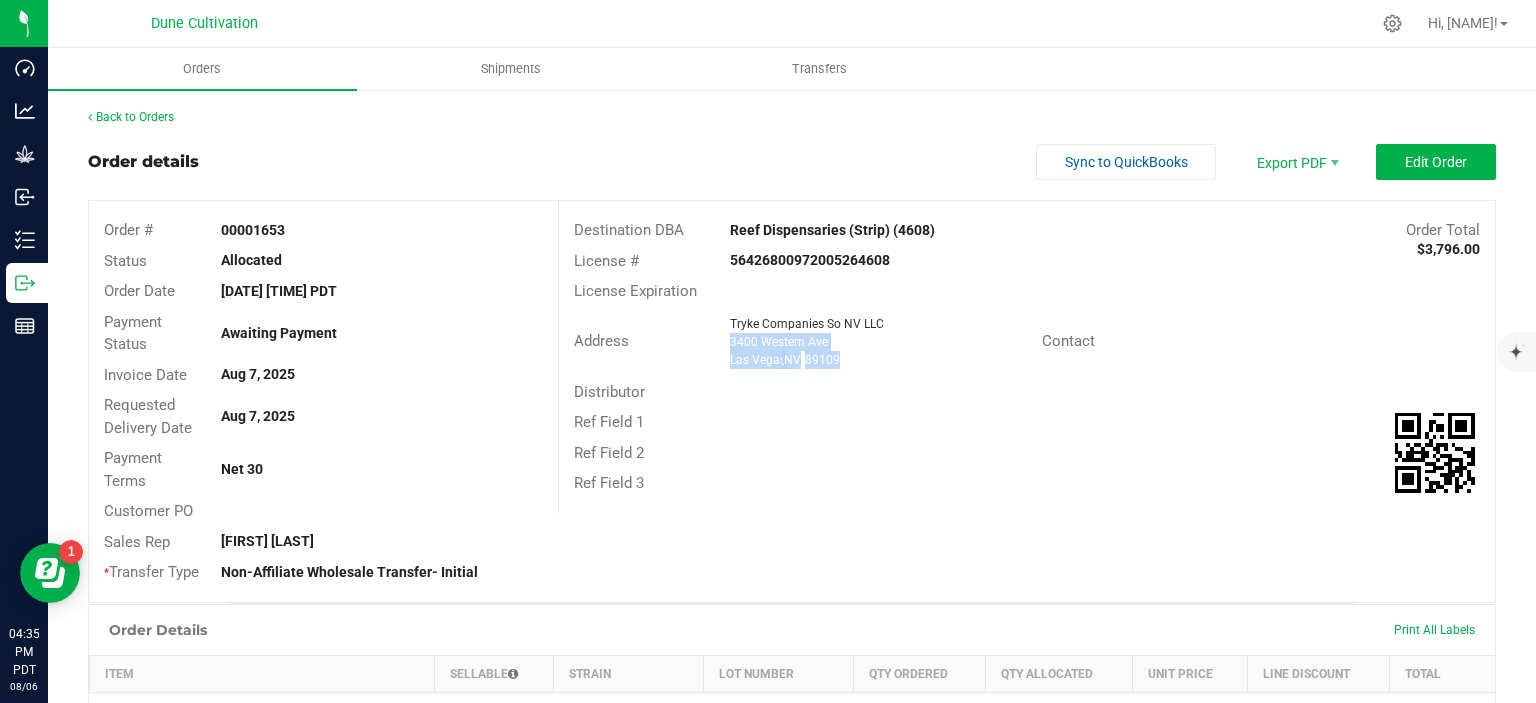 copy on "3400 Western Ave Las Vegas  ,  NV 89109" 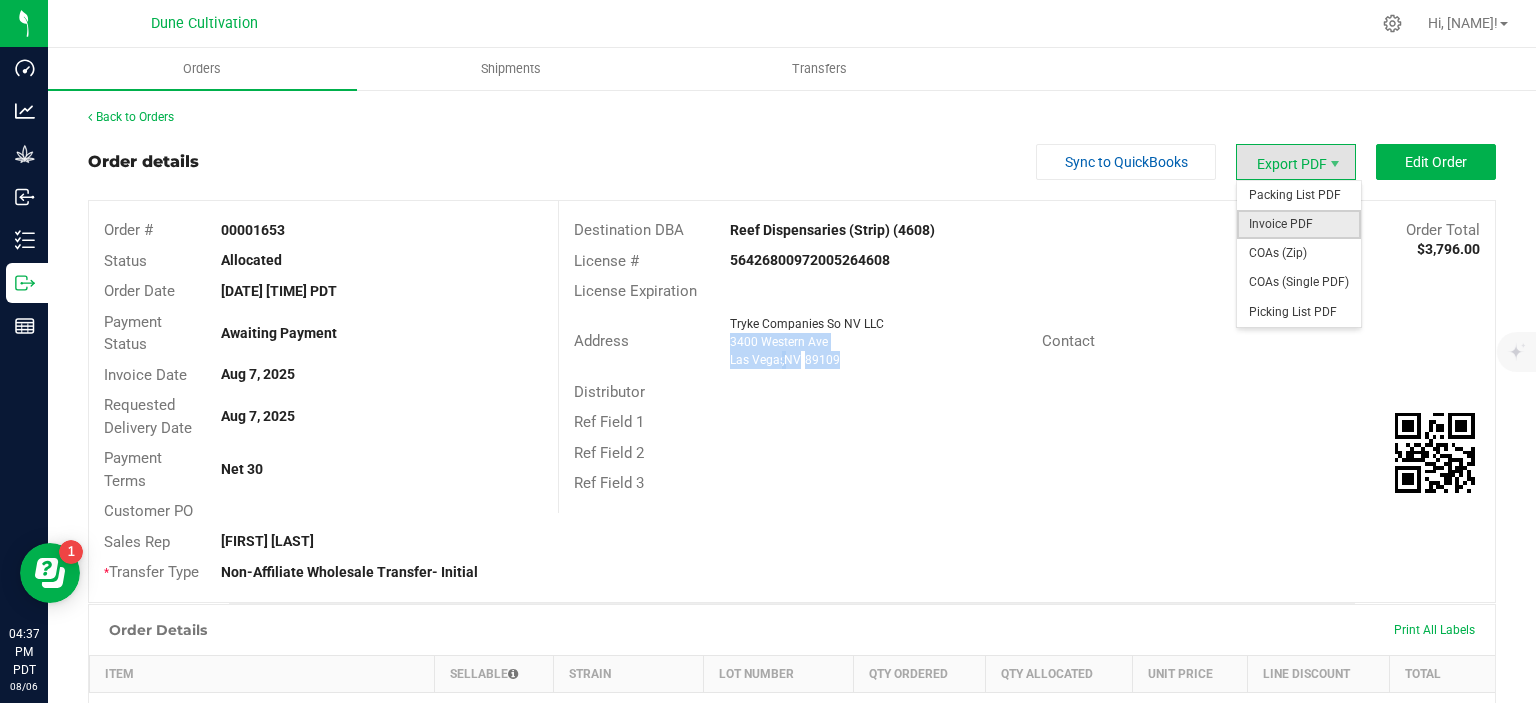 click on "Invoice PDF" at bounding box center [1299, 224] 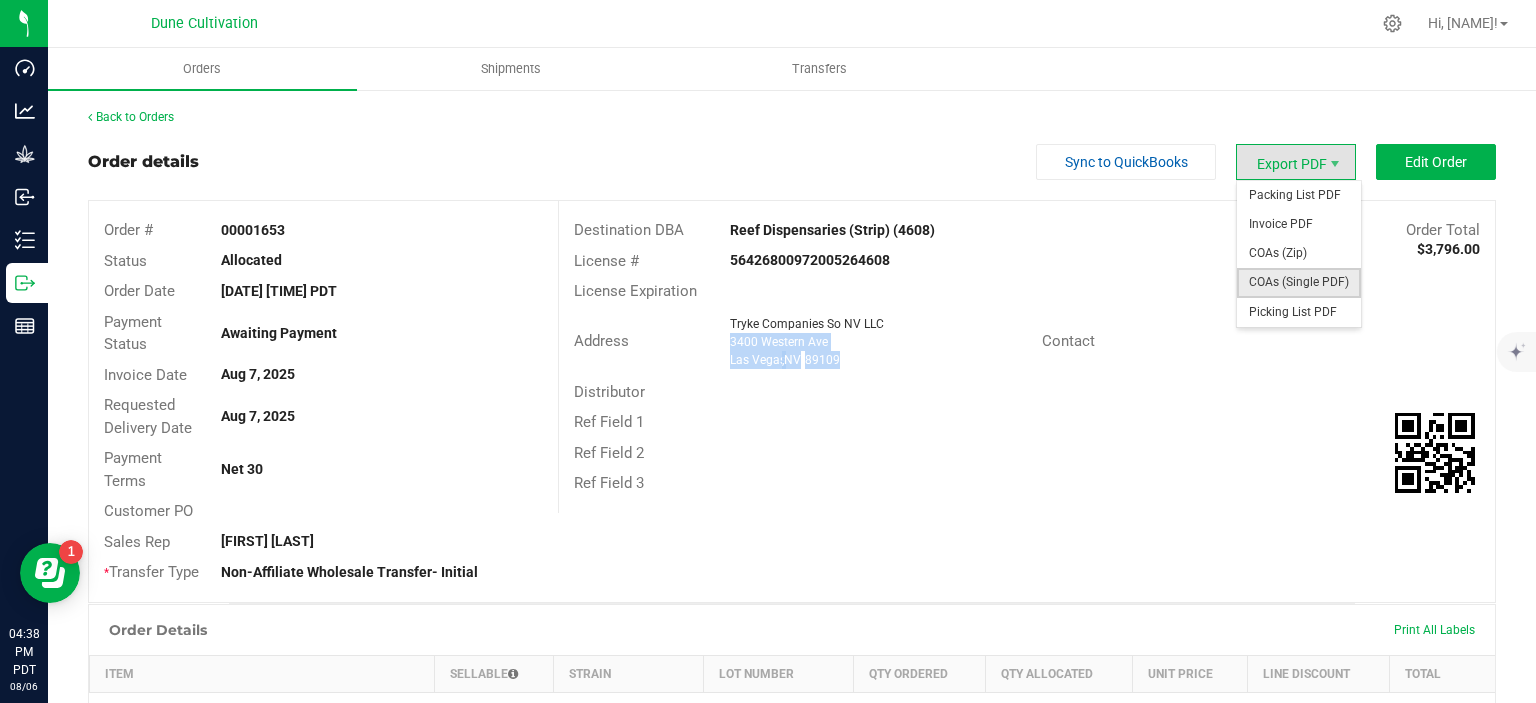click on "COAs (Single PDF)" at bounding box center (1299, 282) 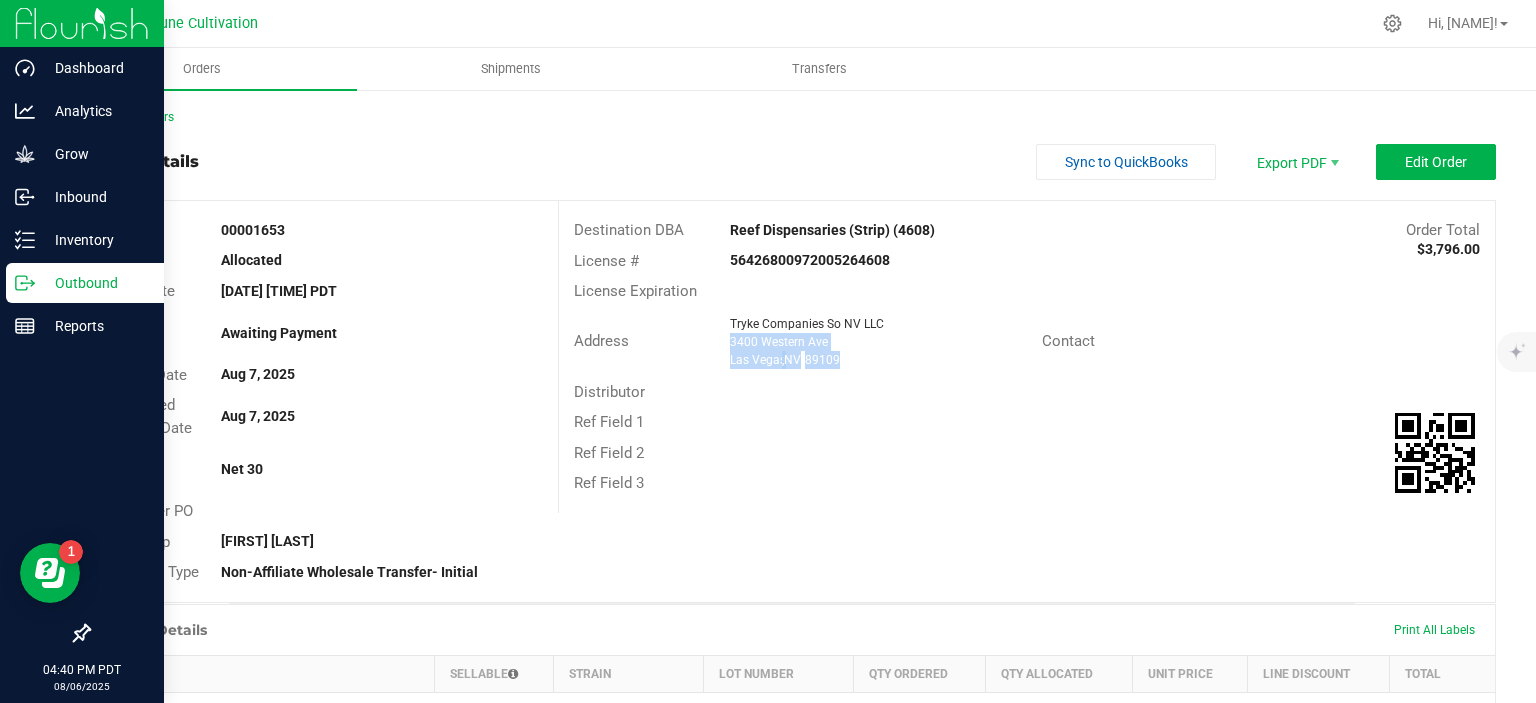 click on "Outbound" at bounding box center [95, 283] 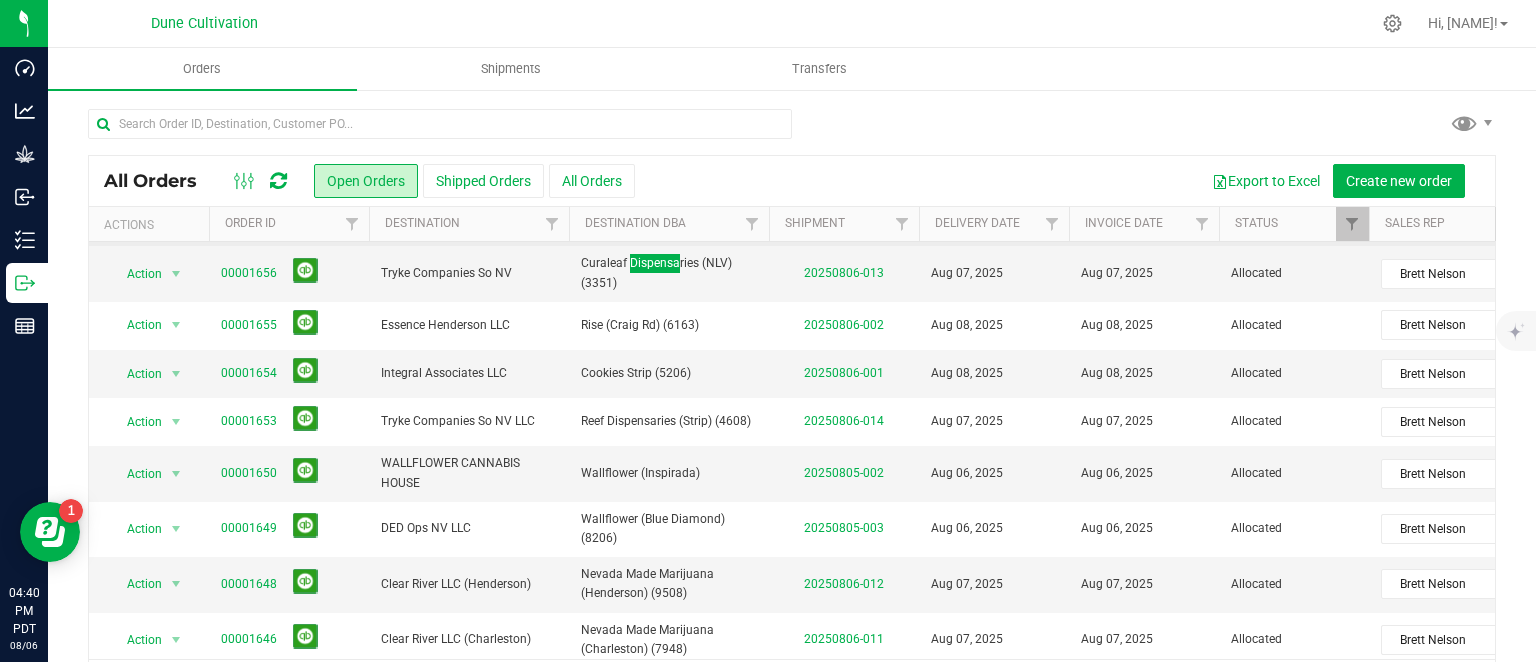 scroll, scrollTop: 148, scrollLeft: 0, axis: vertical 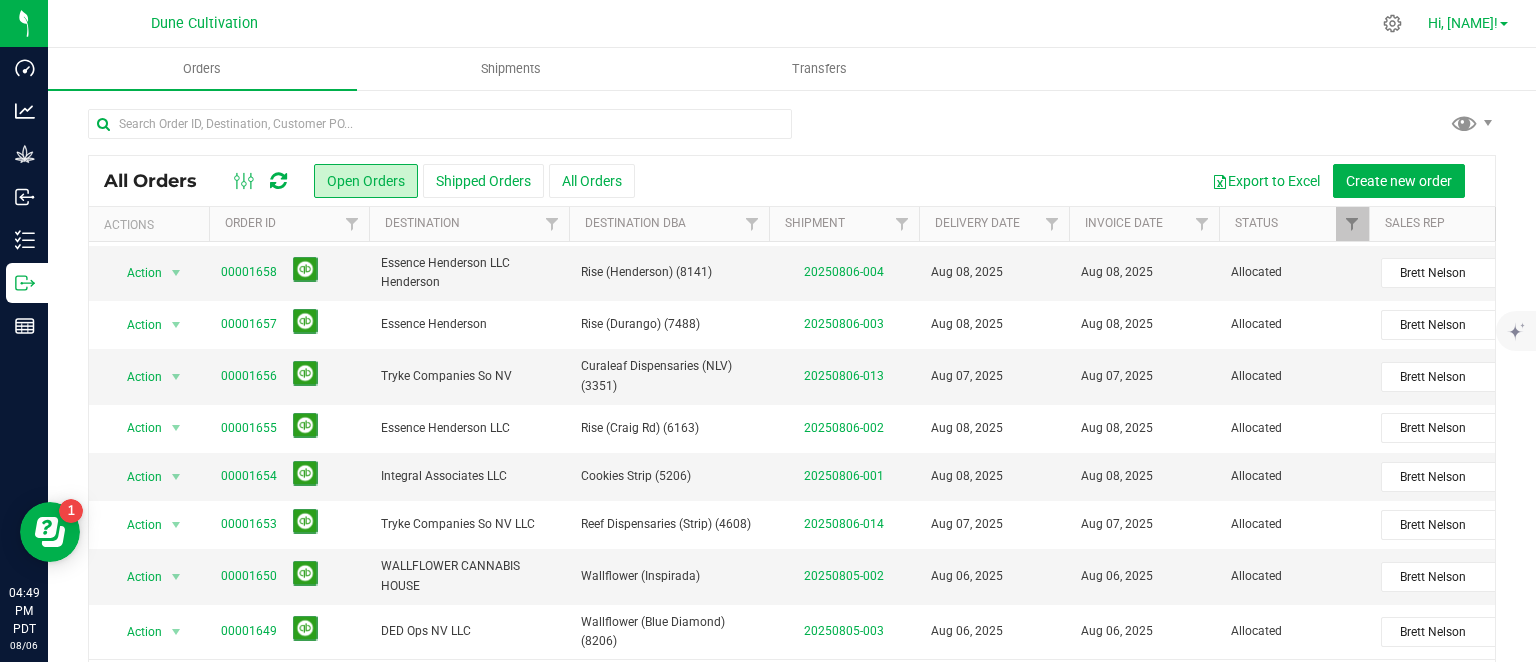 click on "Hi, [NAME]!" at bounding box center [1463, 23] 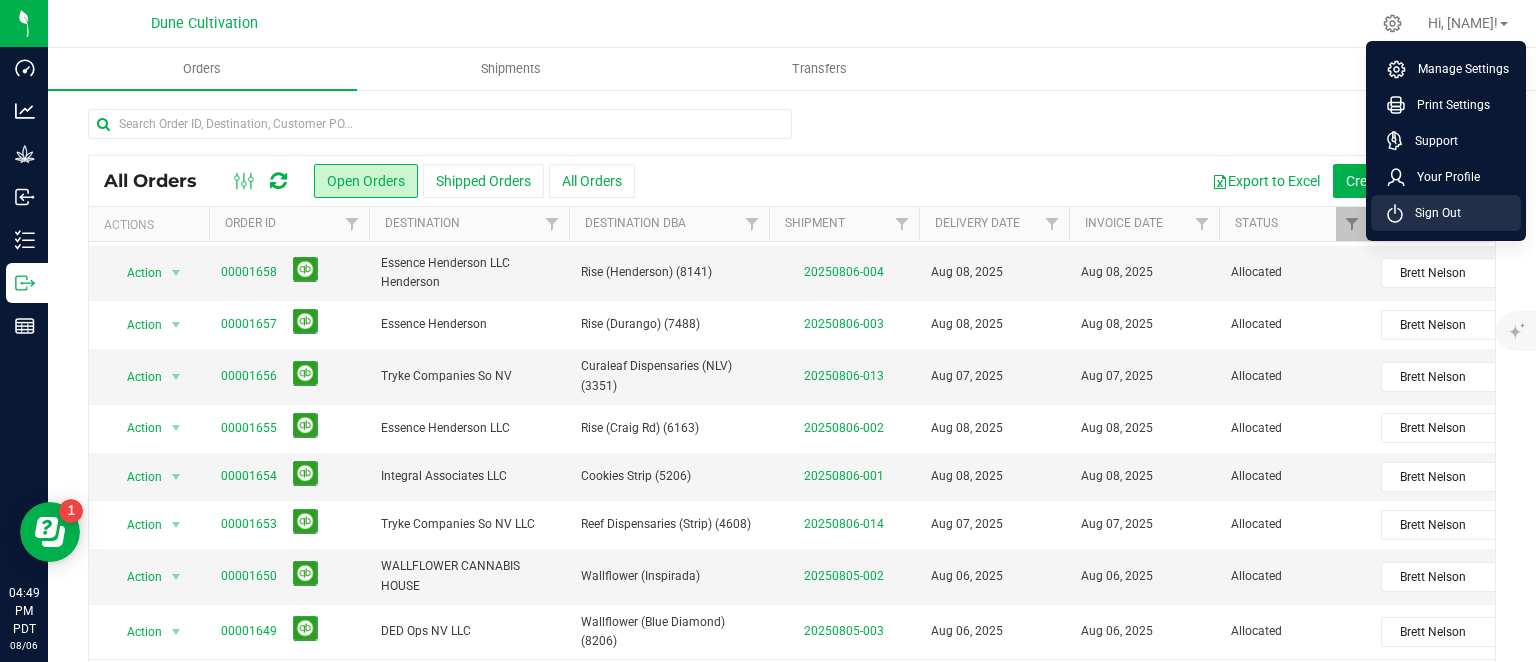 click 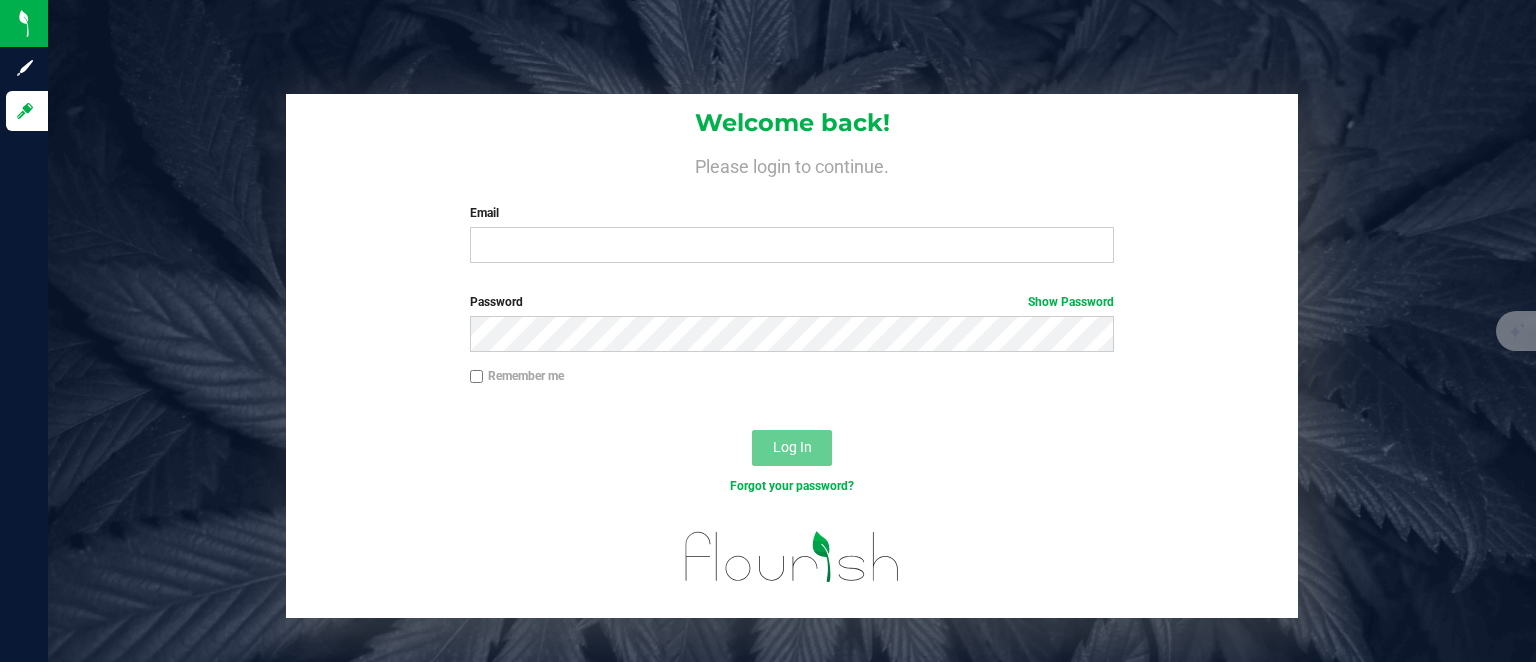 click on "Email" at bounding box center (792, 213) 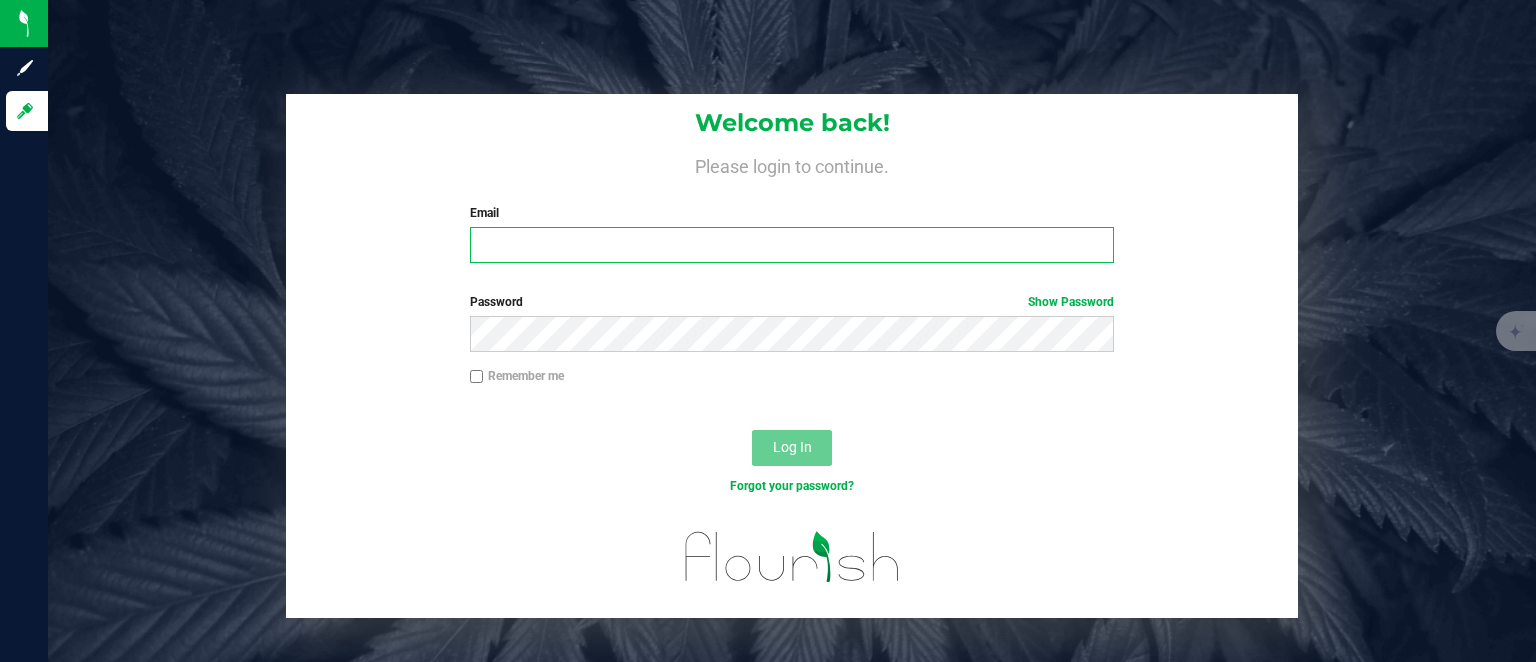 click on "Email" at bounding box center (792, 245) 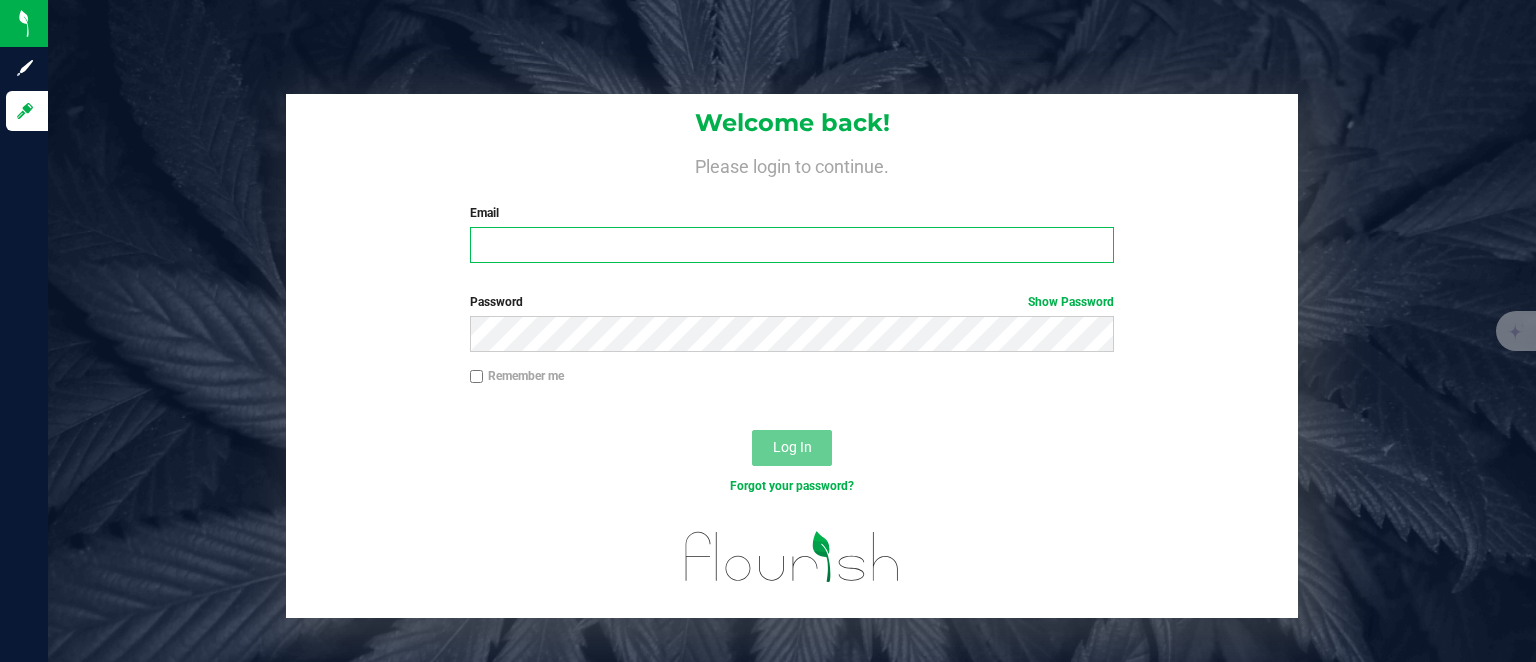 click on "Email" at bounding box center [792, 245] 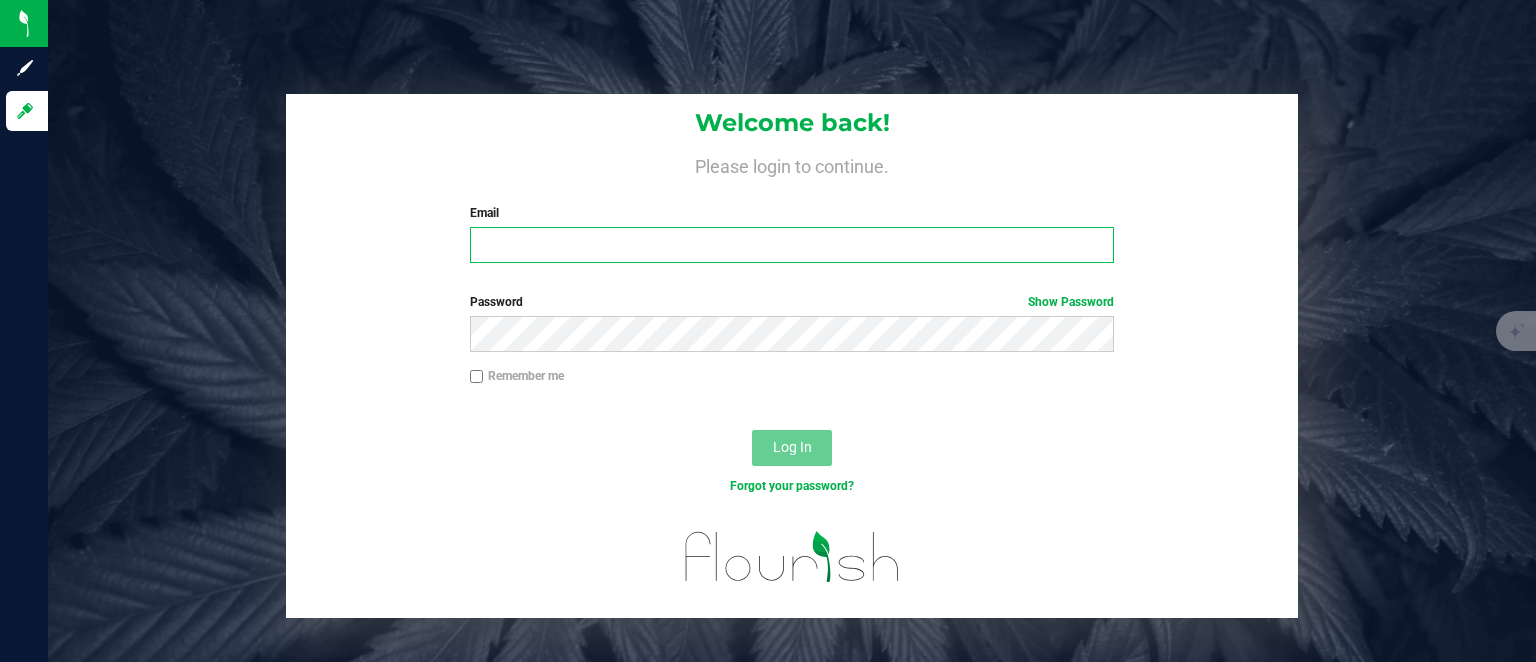click on "Email" at bounding box center (792, 245) 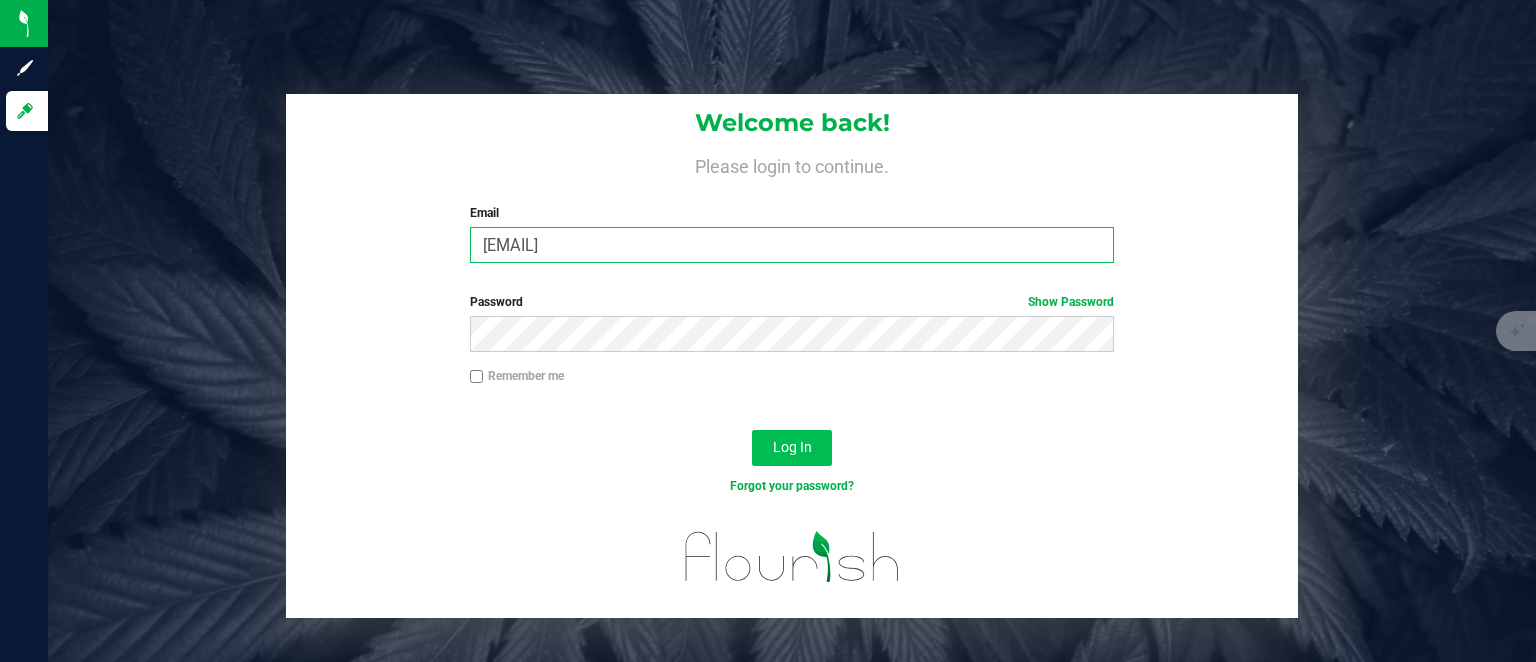 type on "max.o'donnell@cnduit.com" 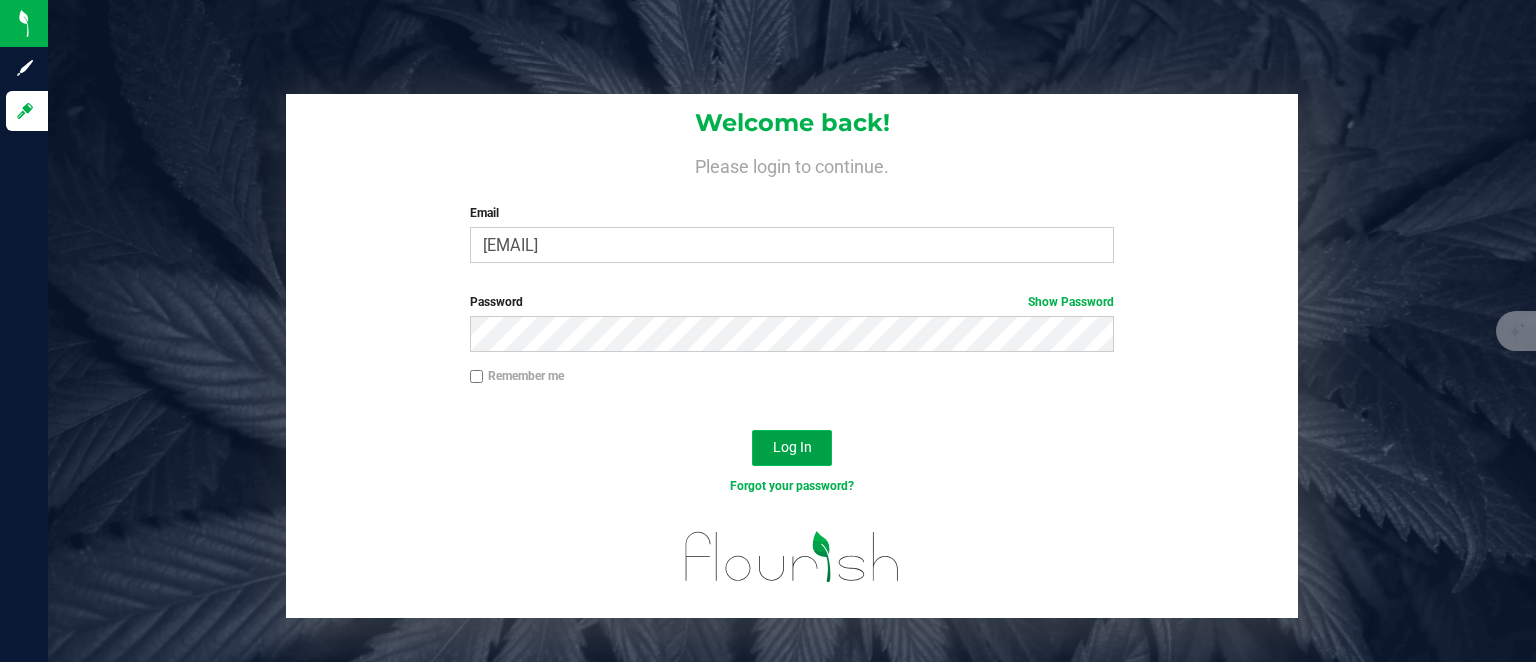 click on "Log In" at bounding box center (792, 448) 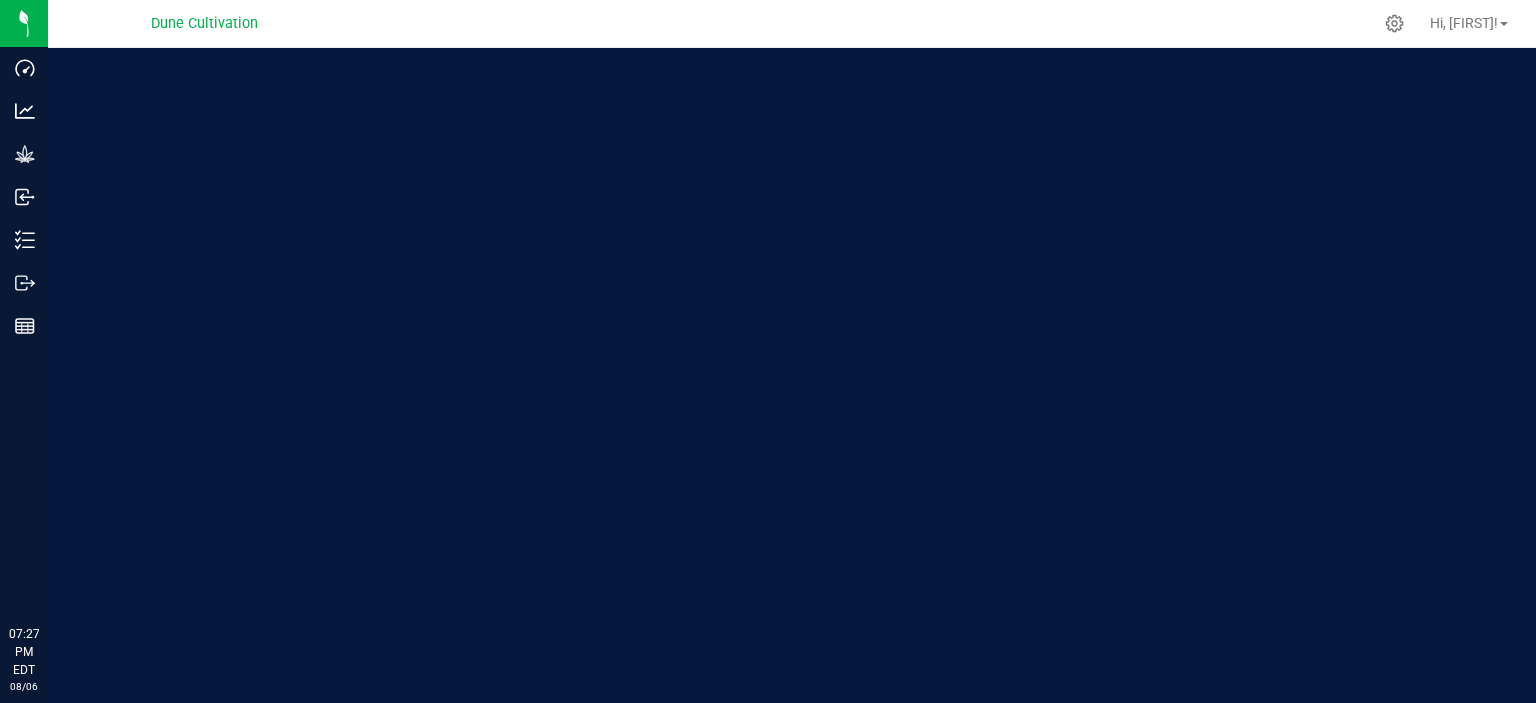 scroll, scrollTop: 0, scrollLeft: 0, axis: both 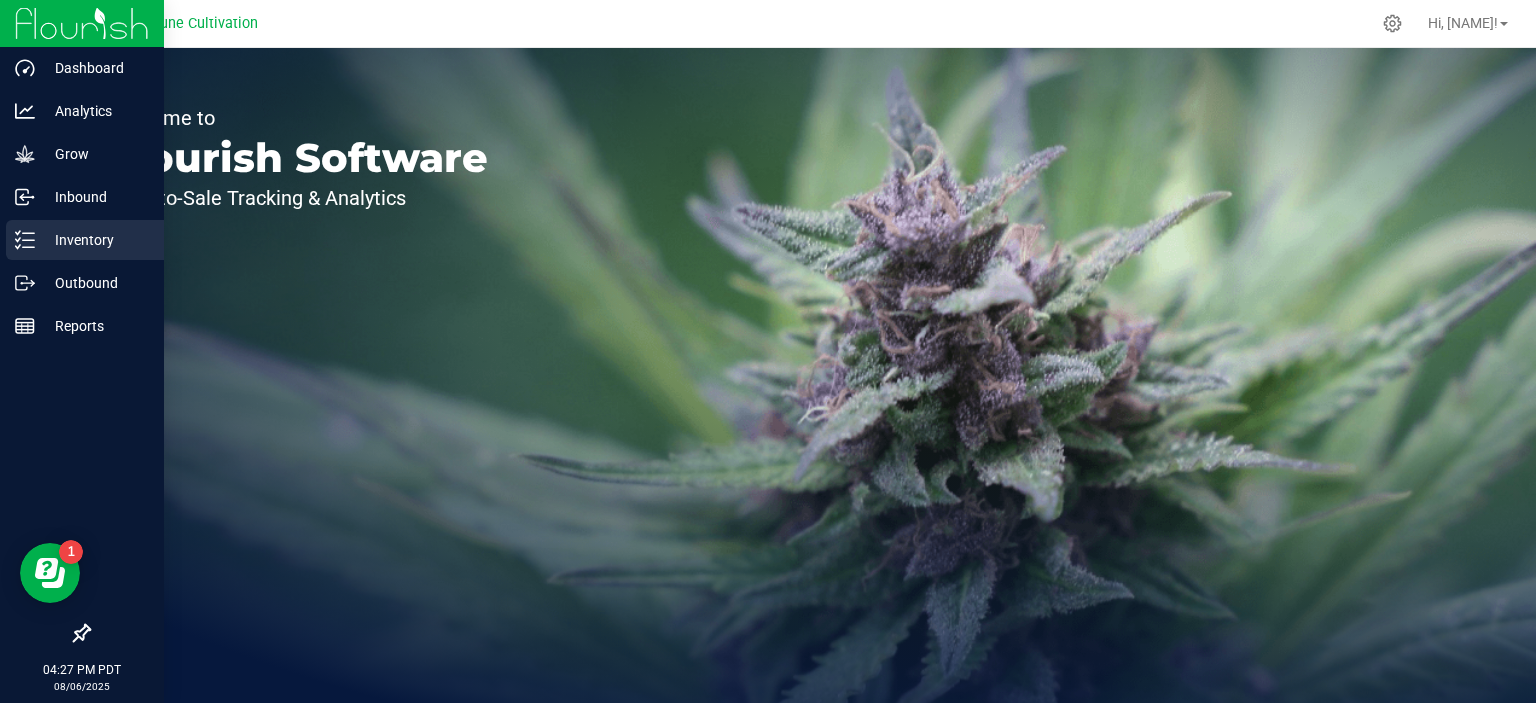click on "Inventory" at bounding box center (95, 240) 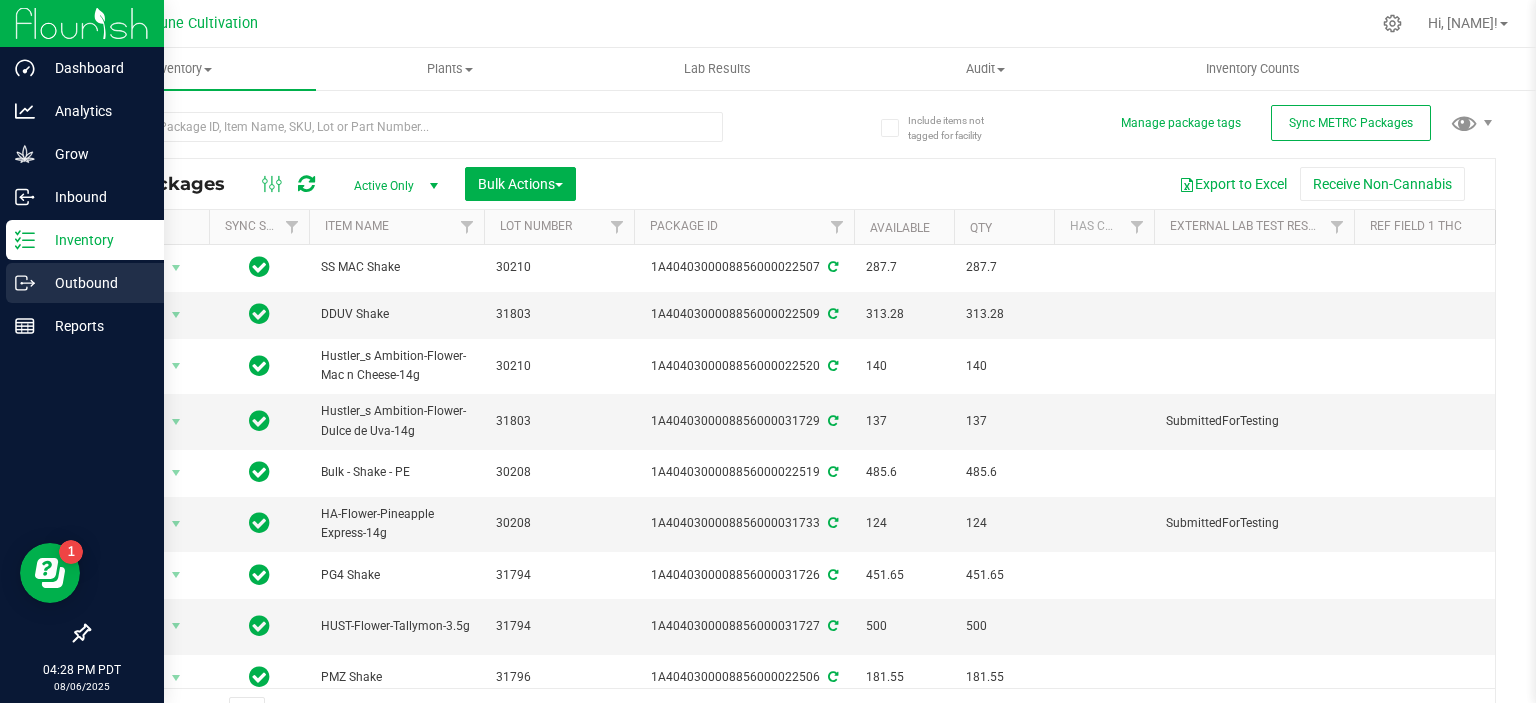 click 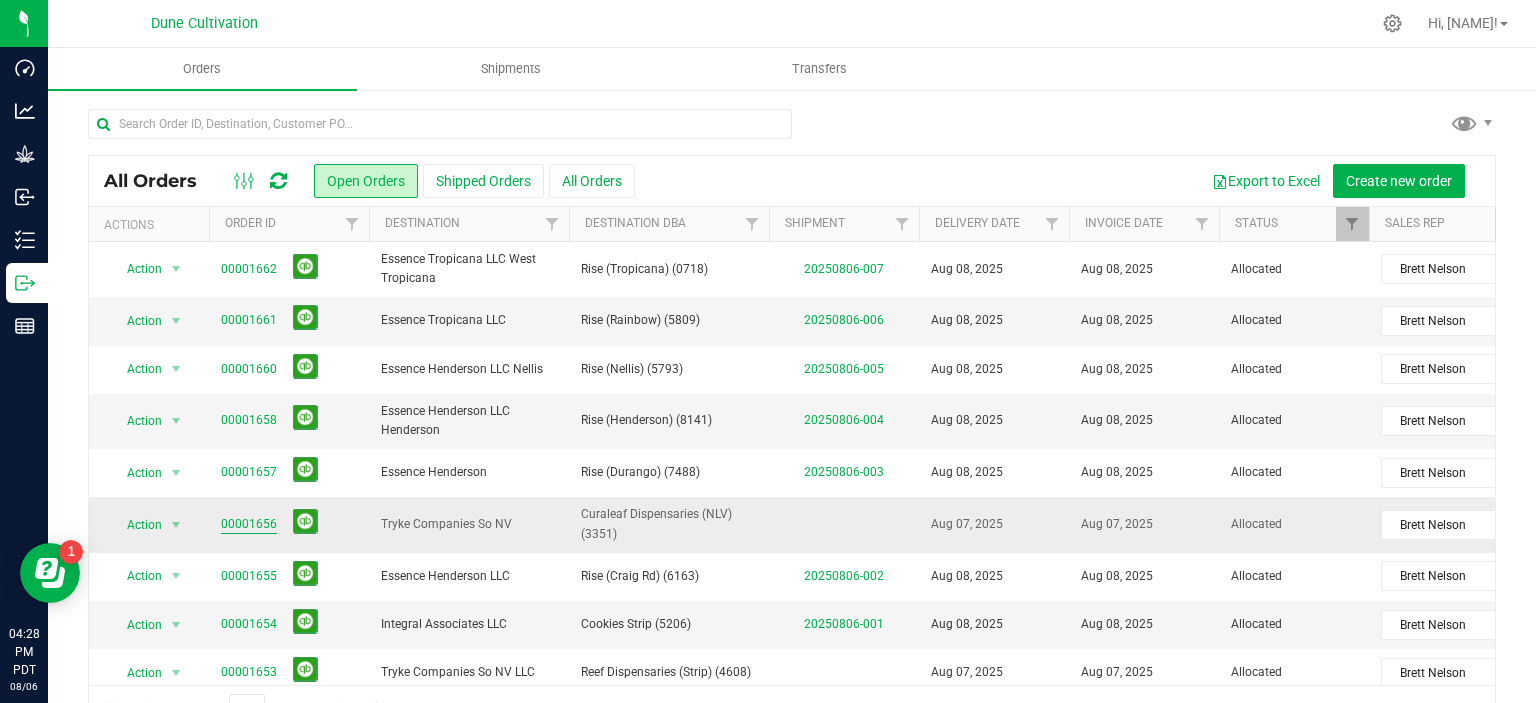 click on "00001656" at bounding box center [249, 524] 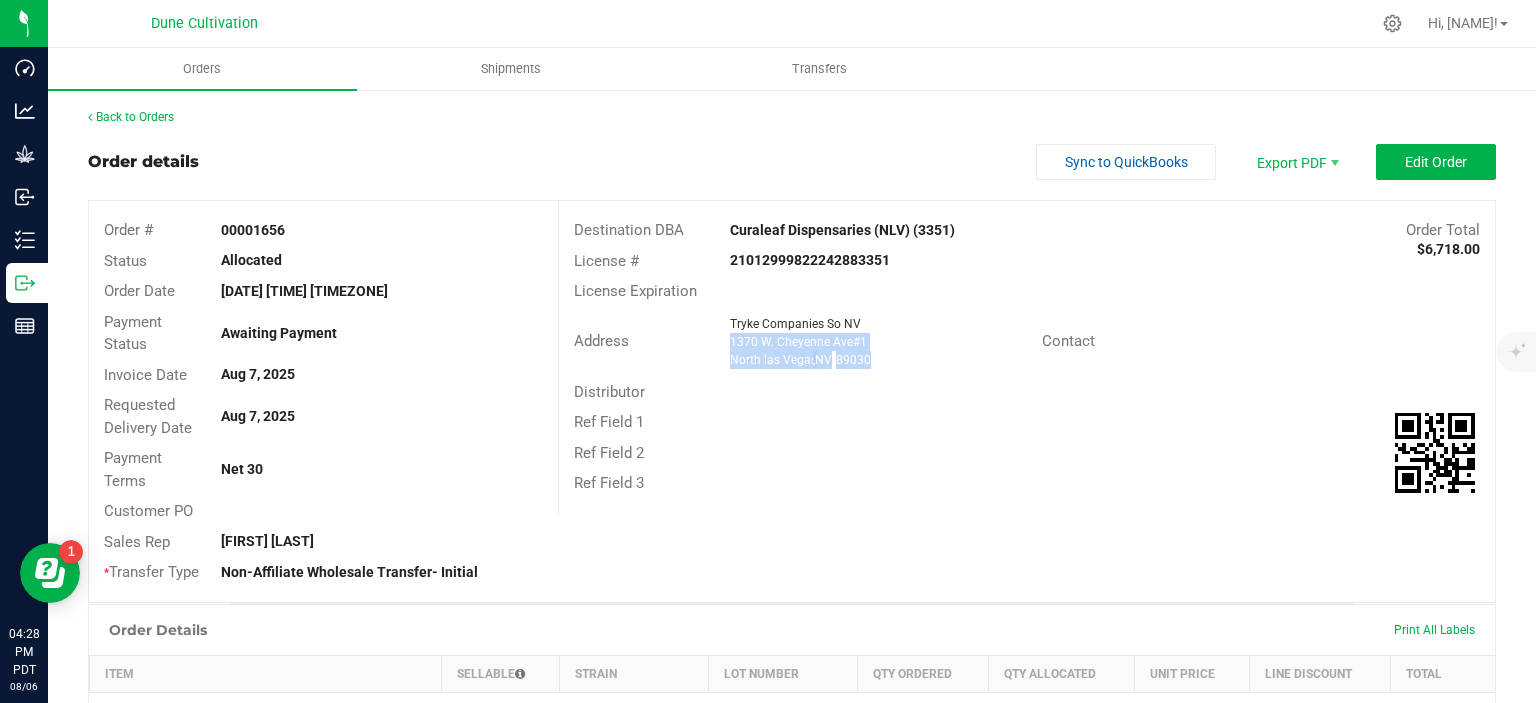 drag, startPoint x: 881, startPoint y: 358, endPoint x: 728, endPoint y: 346, distance: 153.46986 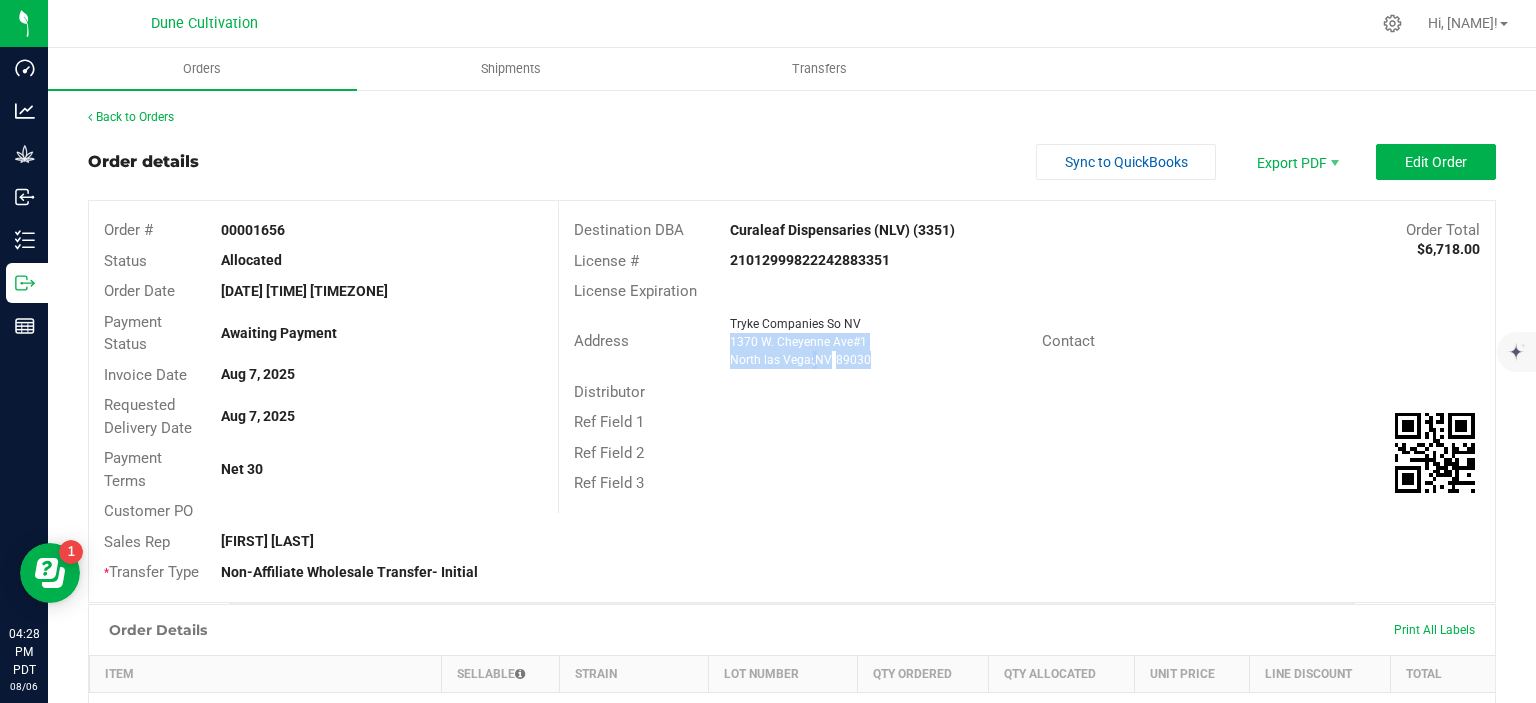click on "Tryke Companies So NV [NUMBER] [STREET] [NUMBER] [CITY]  ,  [STATE] [POSTAL_CODE]" at bounding box center [881, 342] 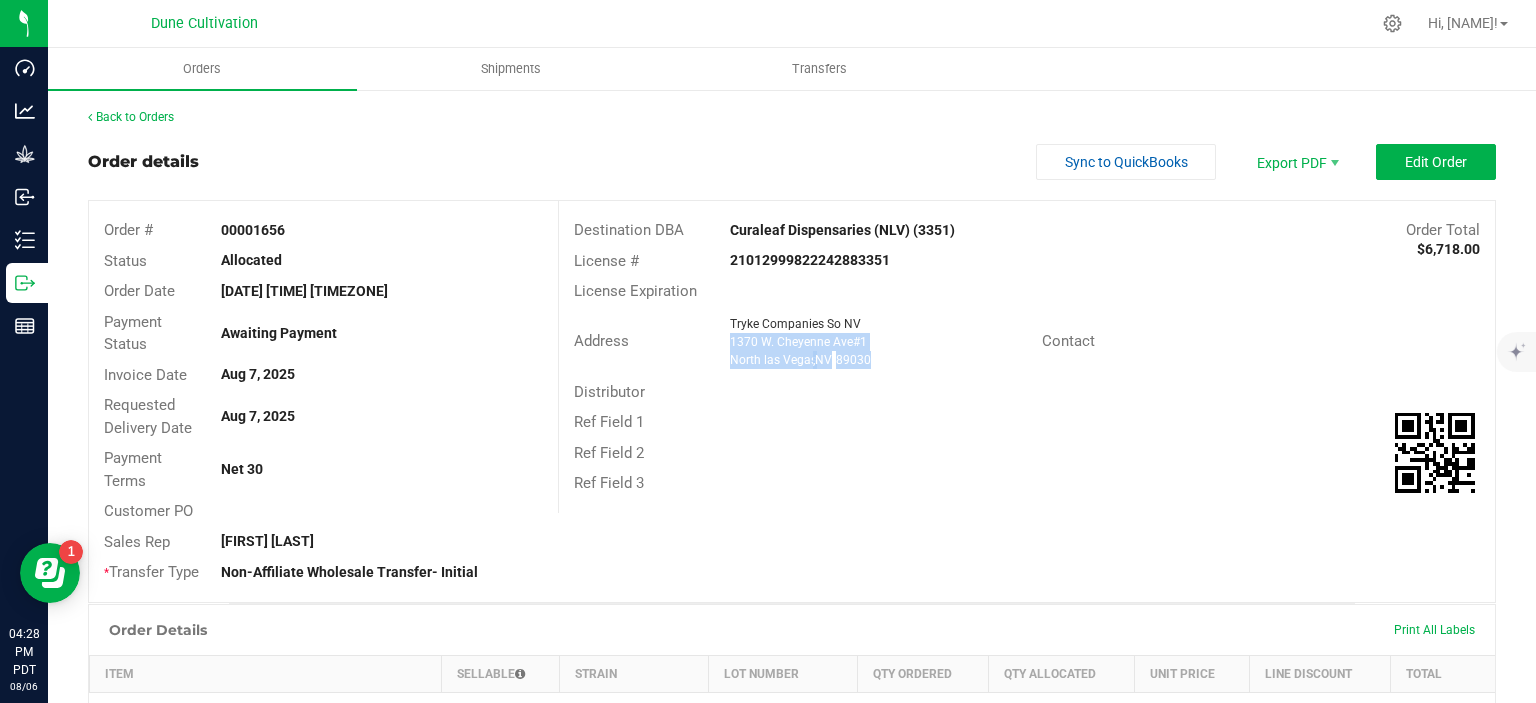 copy on "[NUMBER] [STREET] [NUMBER] [CITY]  ,  [STATE] [POSTAL_CODE]" 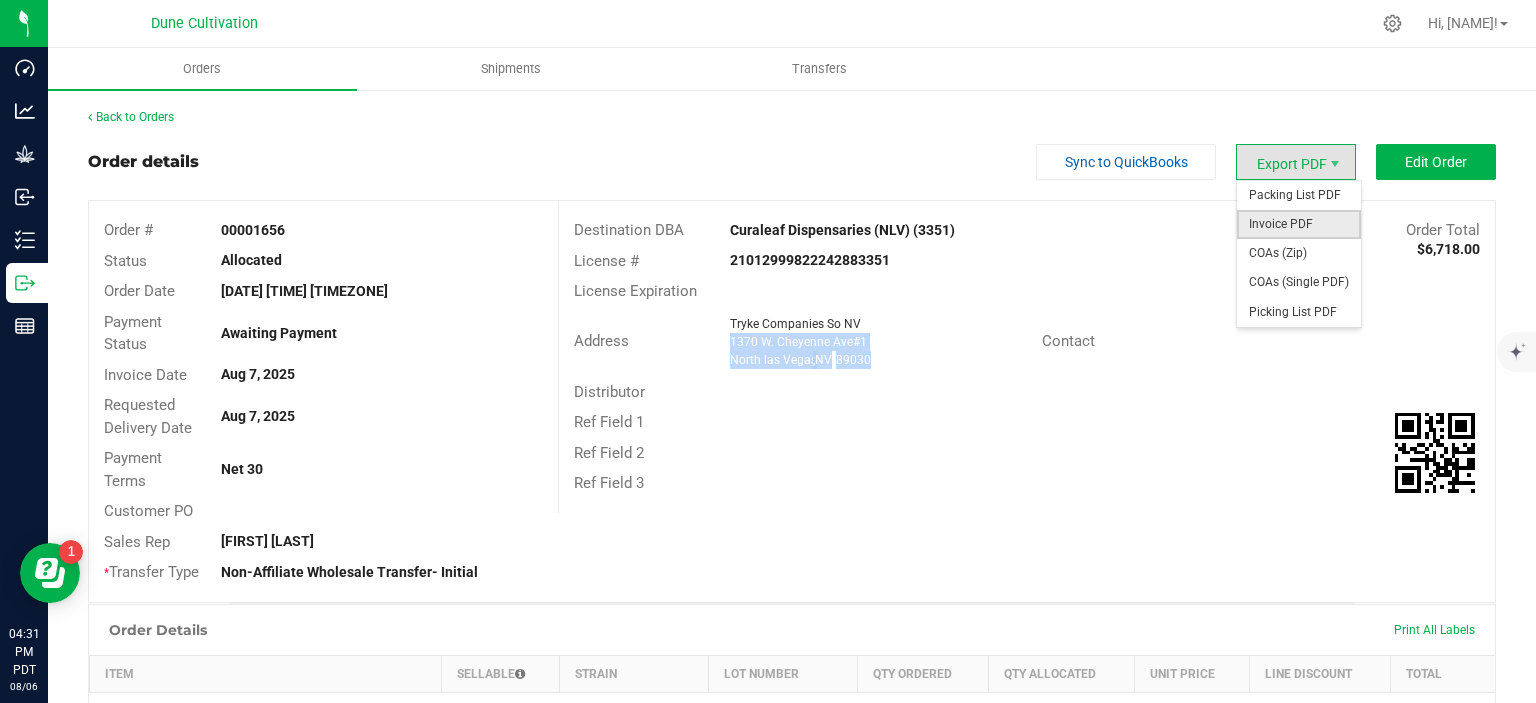 click on "Invoice PDF" at bounding box center (1299, 224) 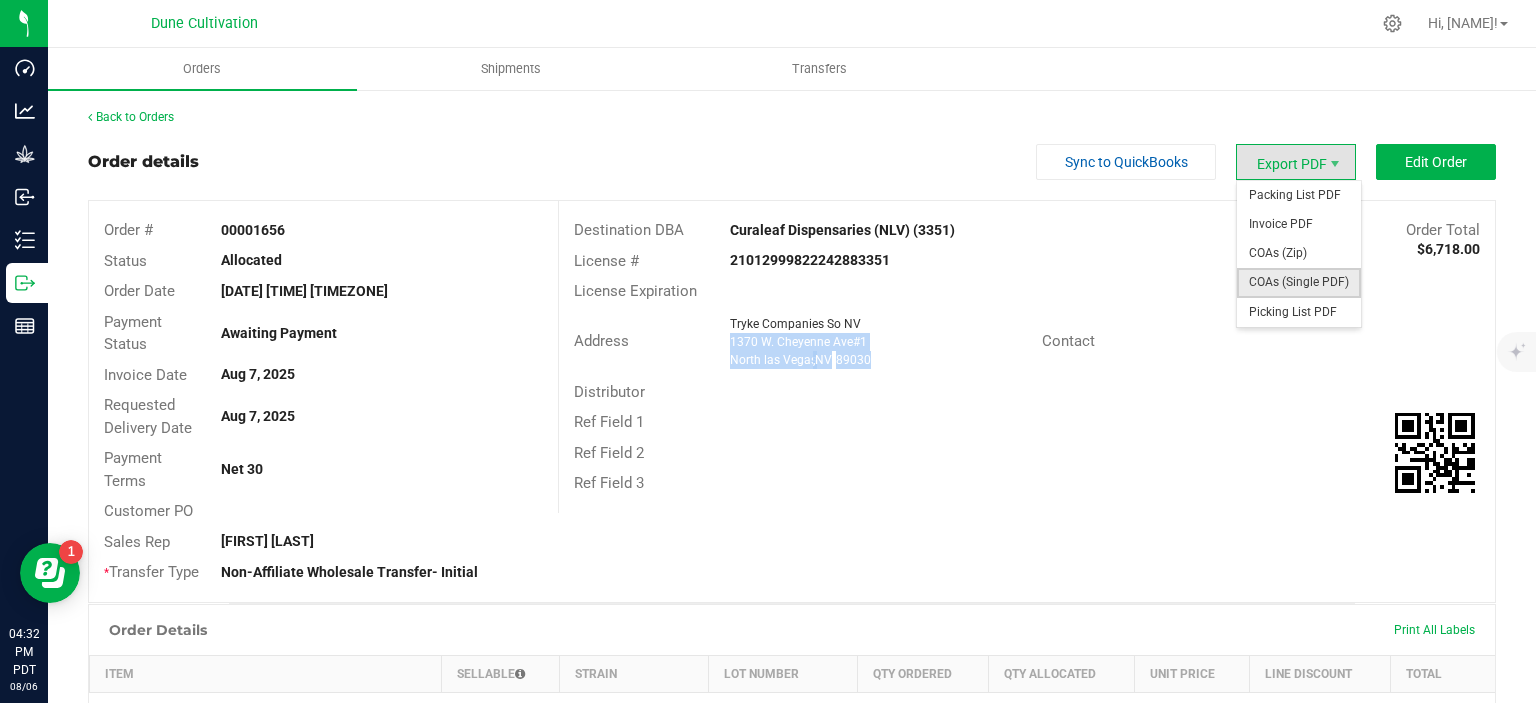 click on "COAs (Single PDF)" at bounding box center (1299, 282) 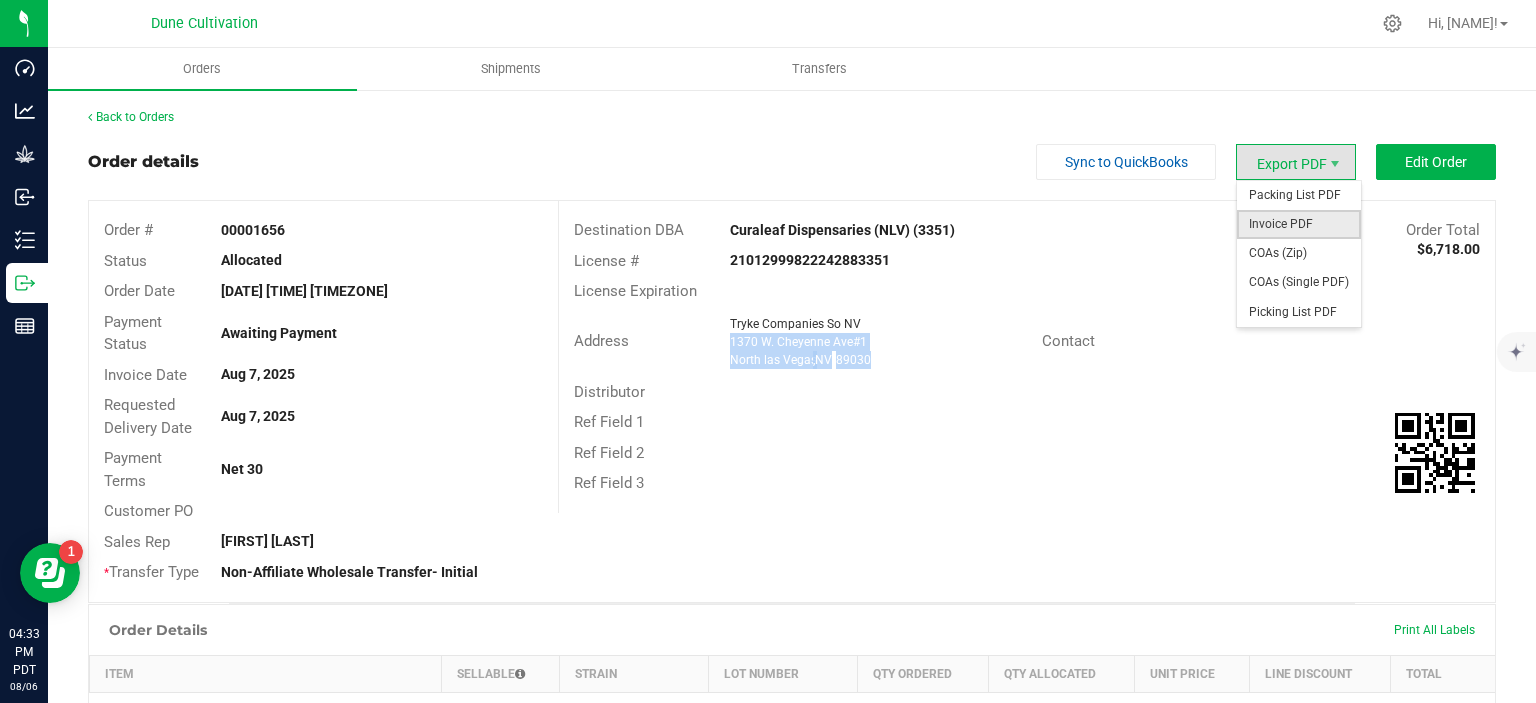 click on "Invoice PDF" at bounding box center (1299, 224) 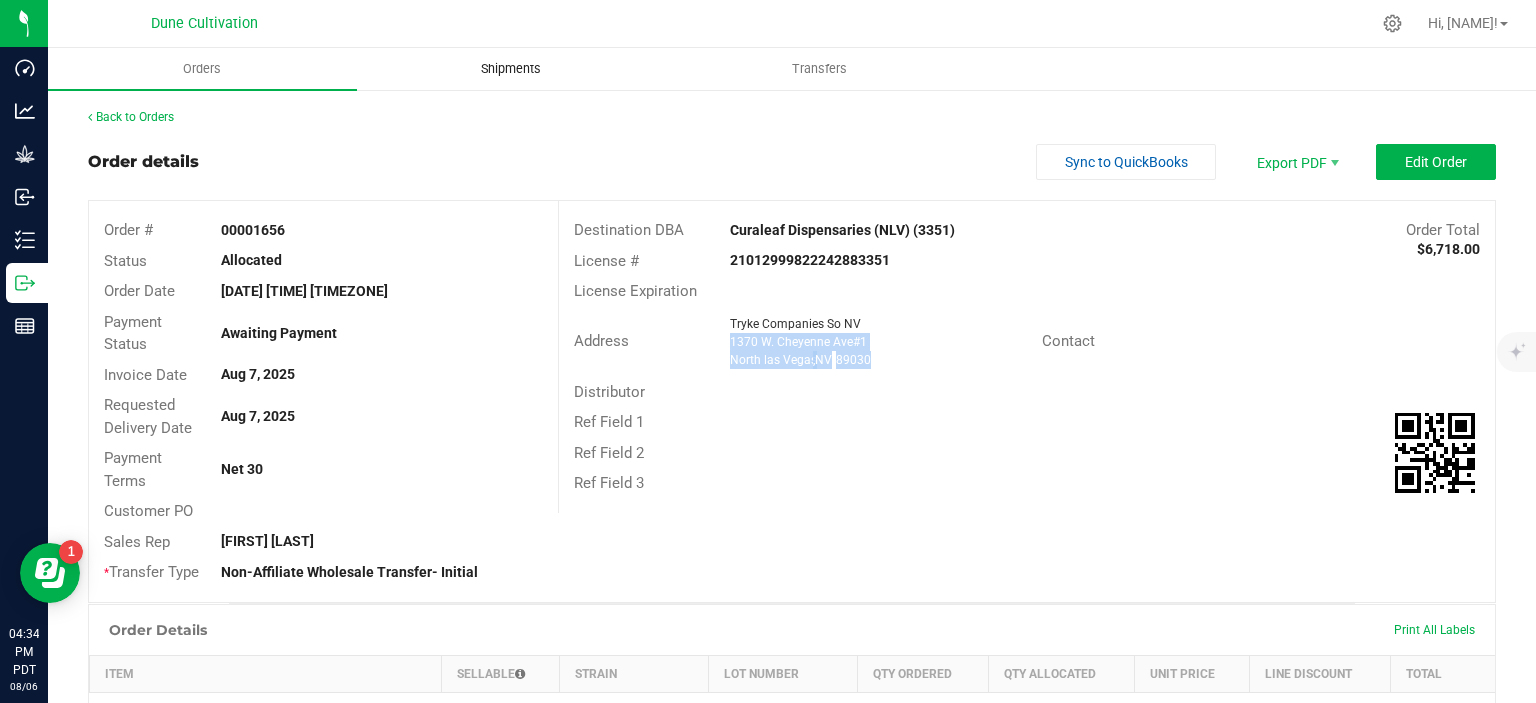 click on "Shipments" at bounding box center (511, 69) 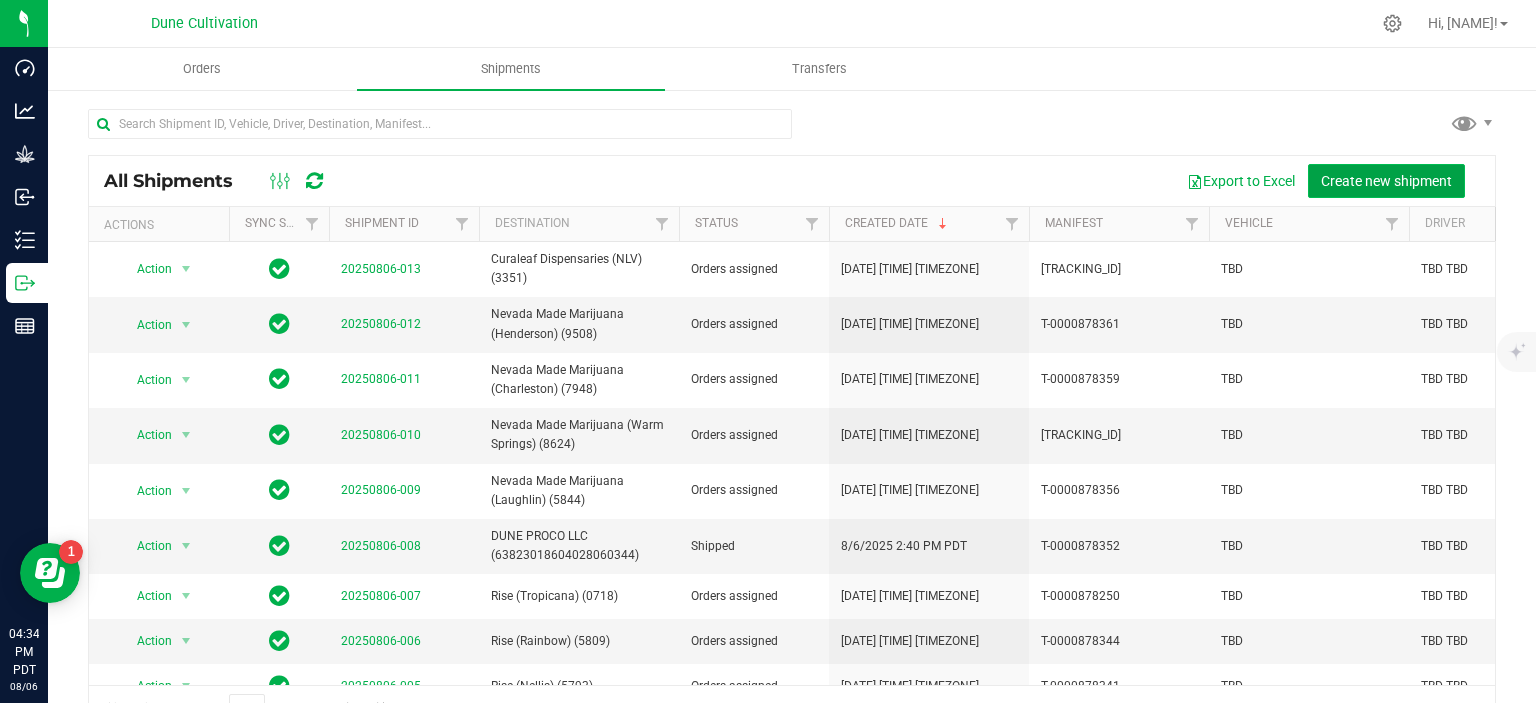click on "Create new shipment" at bounding box center [1386, 181] 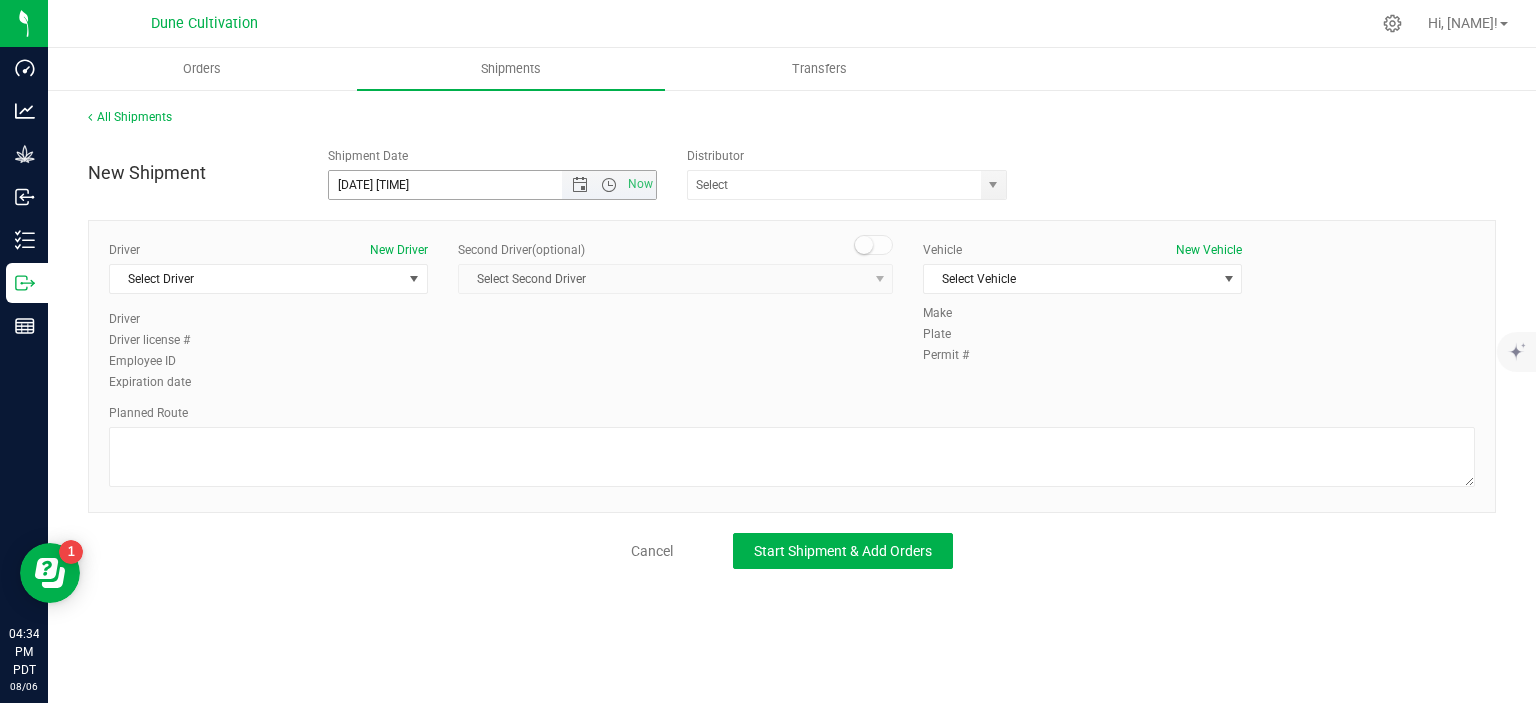click on "[DATE] [TIME]" at bounding box center [463, 185] 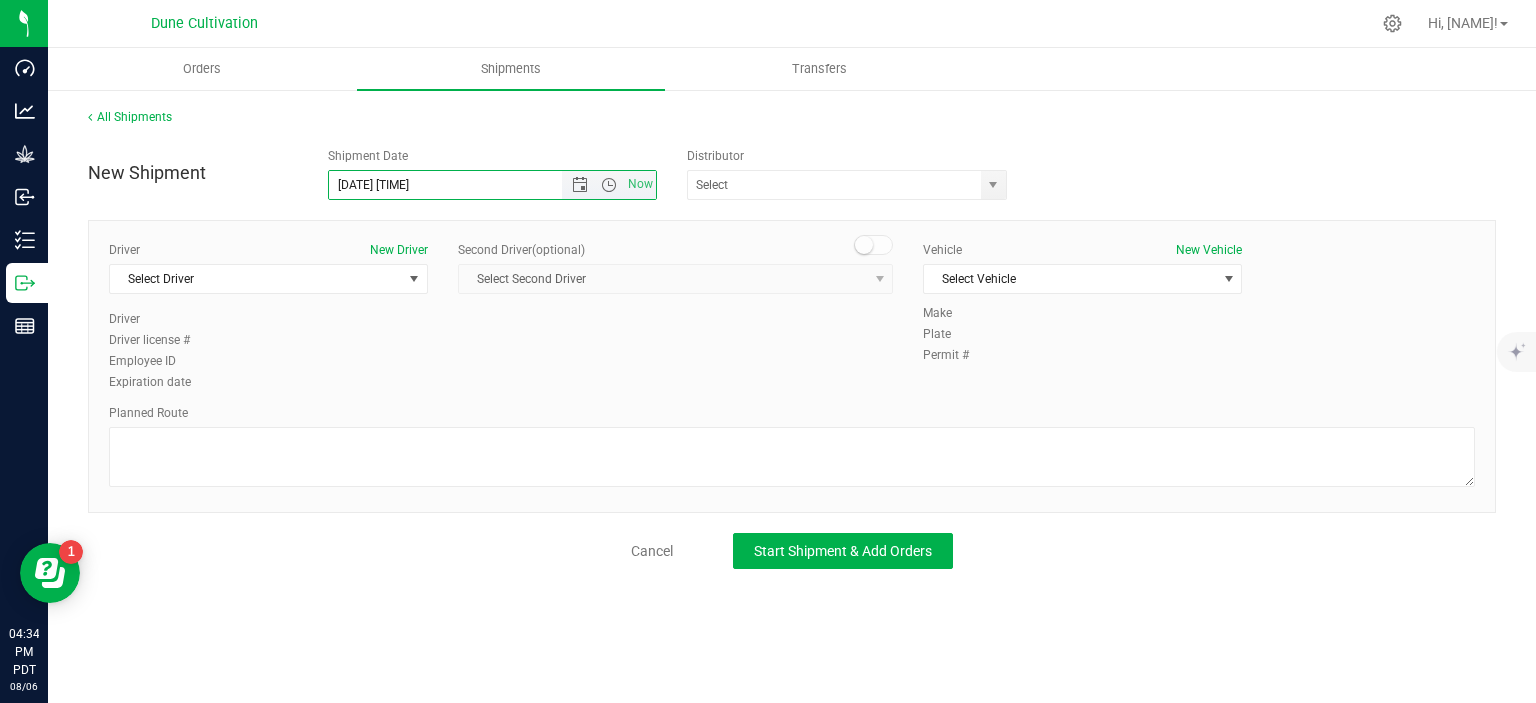 drag, startPoint x: 522, startPoint y: 177, endPoint x: 394, endPoint y: 182, distance: 128.09763 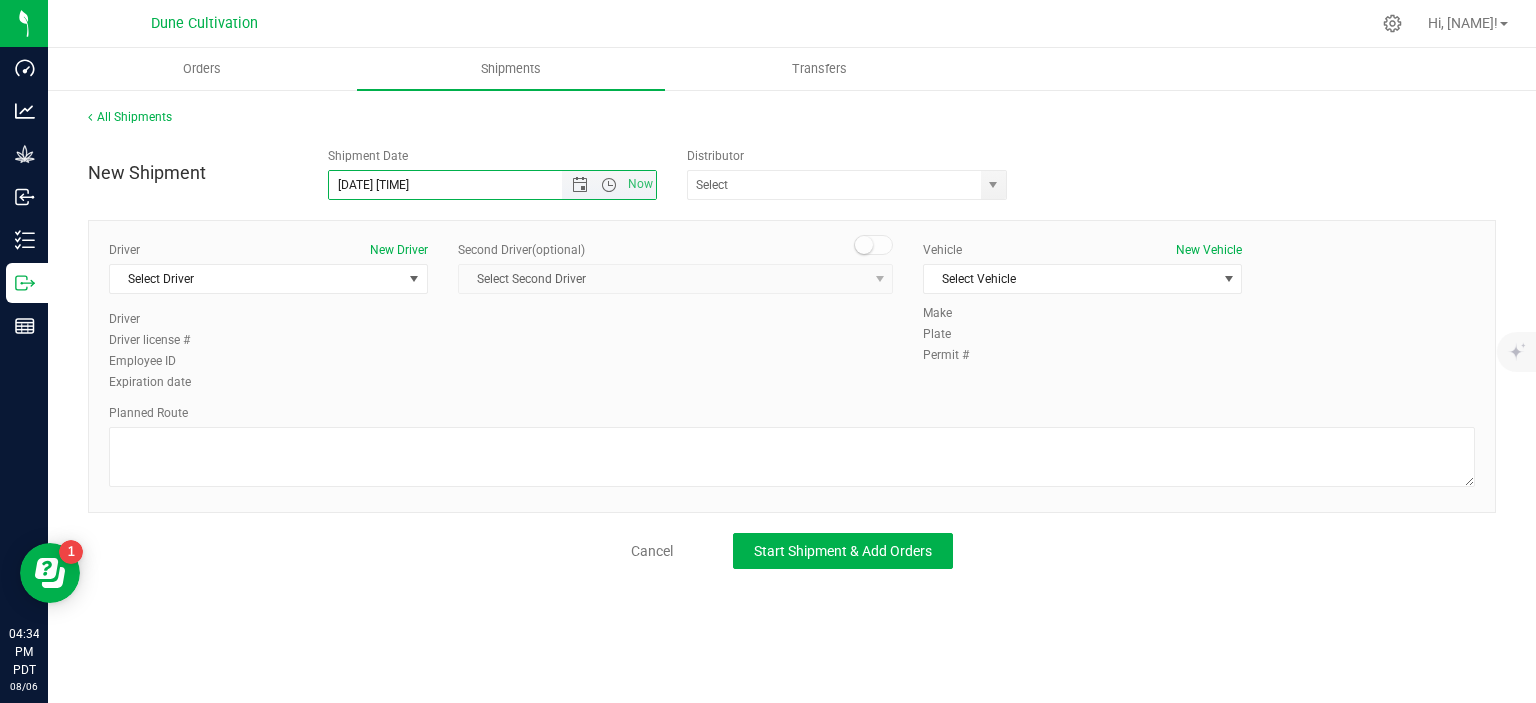 click on "[DATE] [TIME]" at bounding box center [463, 185] 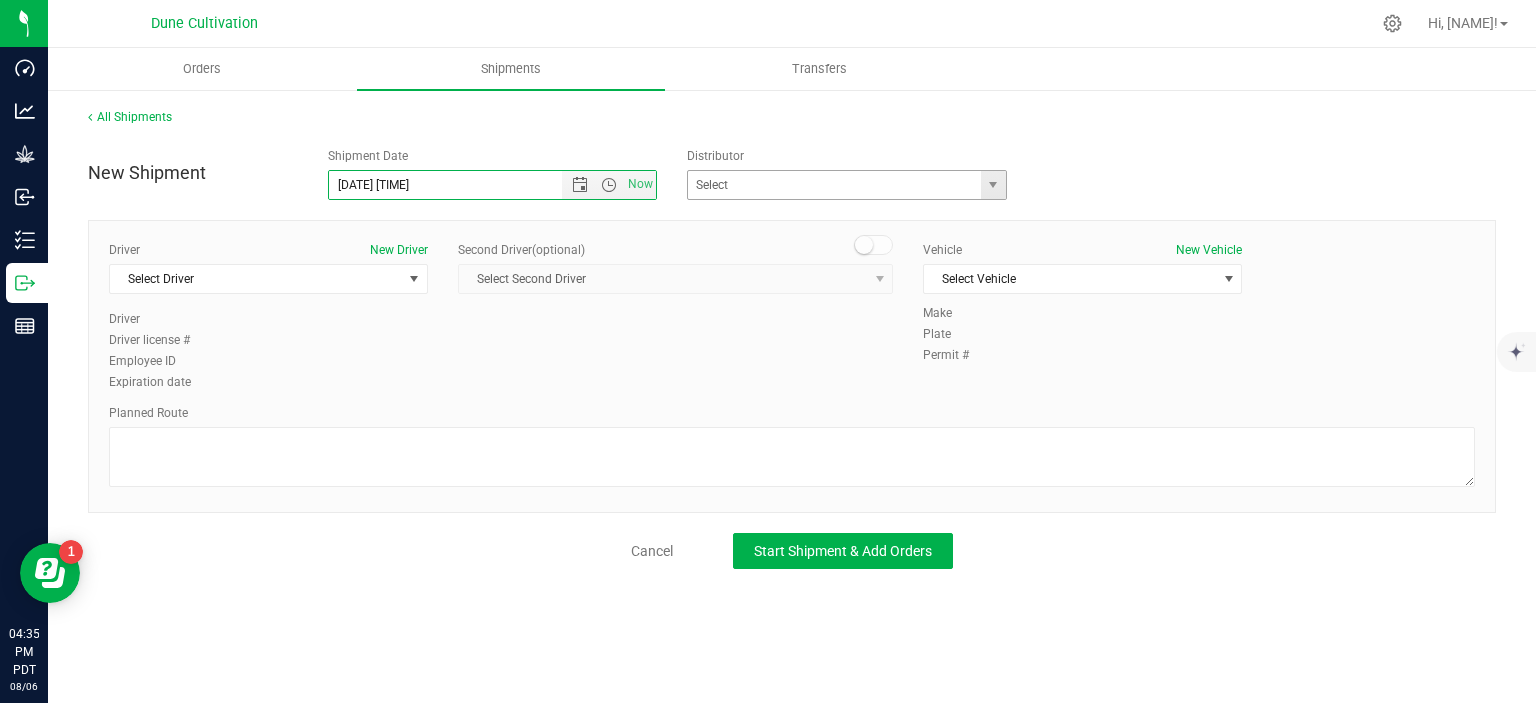 type on "[DATE] [TIME]" 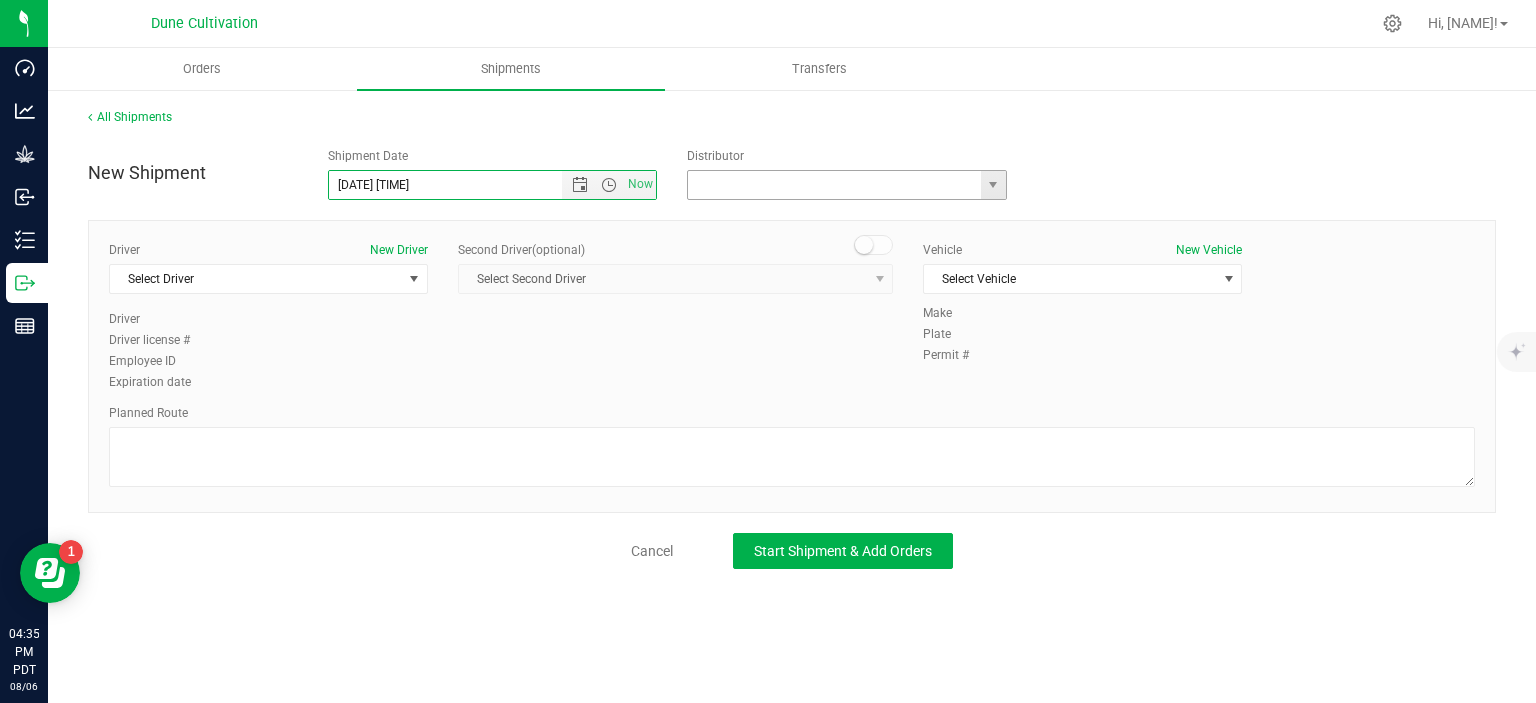click at bounding box center [830, 185] 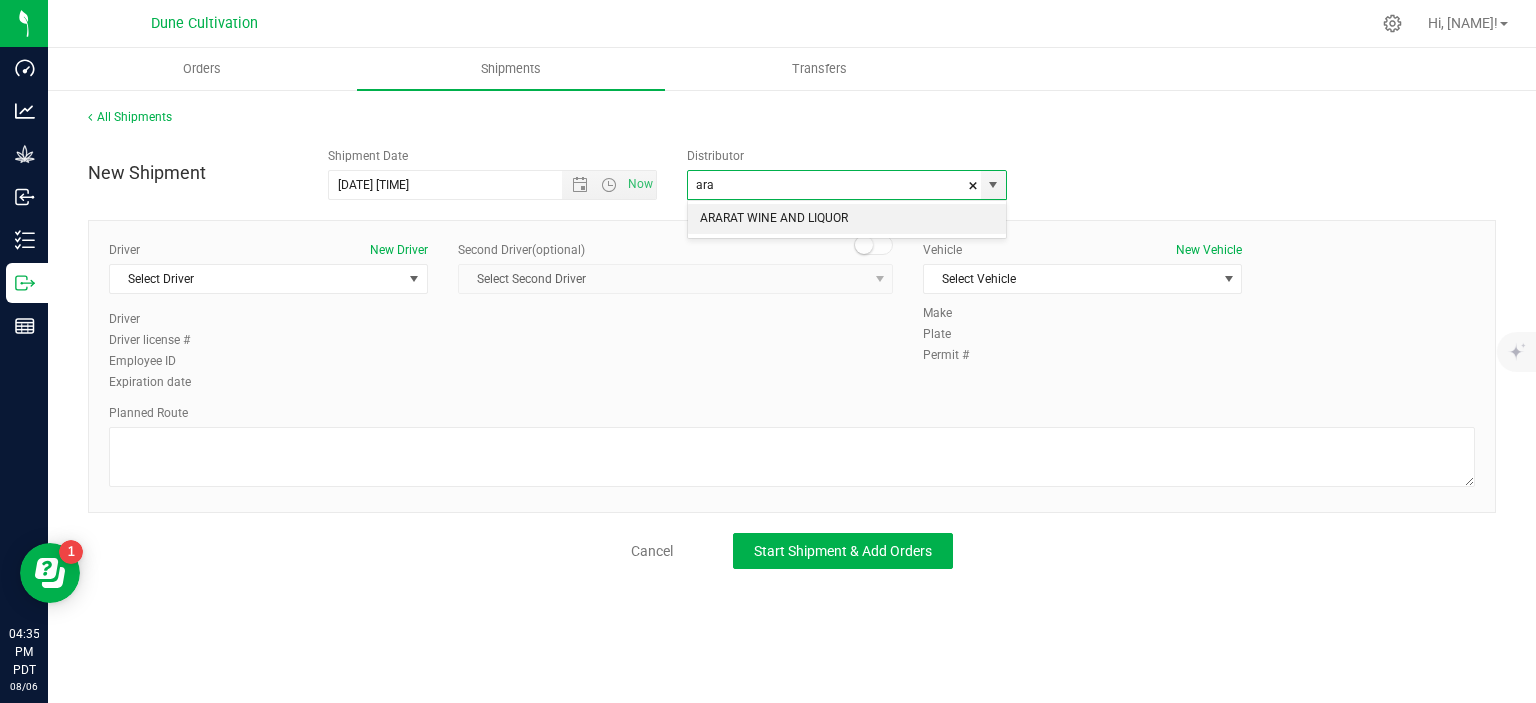 click on "ARARAT WINE AND LIQUOR" at bounding box center (847, 219) 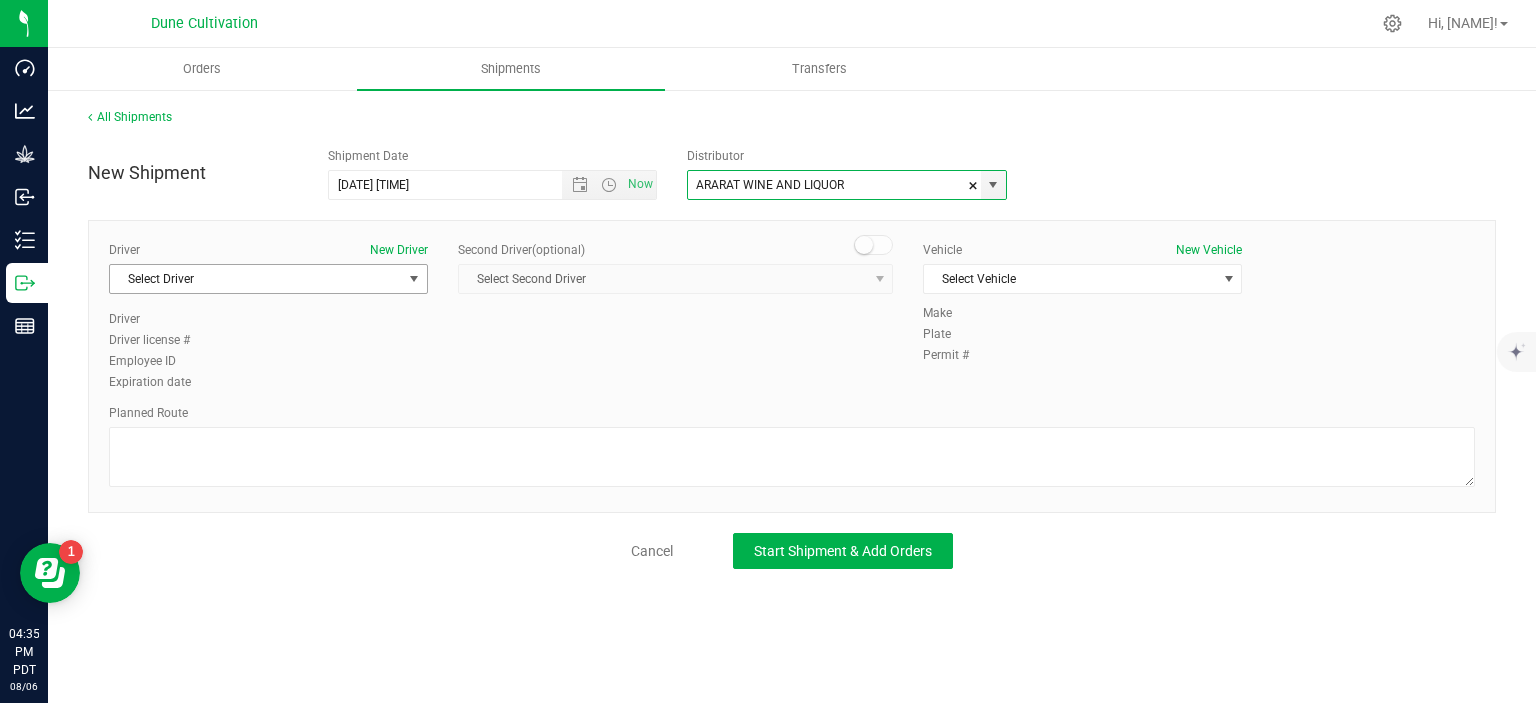 type on "ARARAT WINE AND LIQUOR" 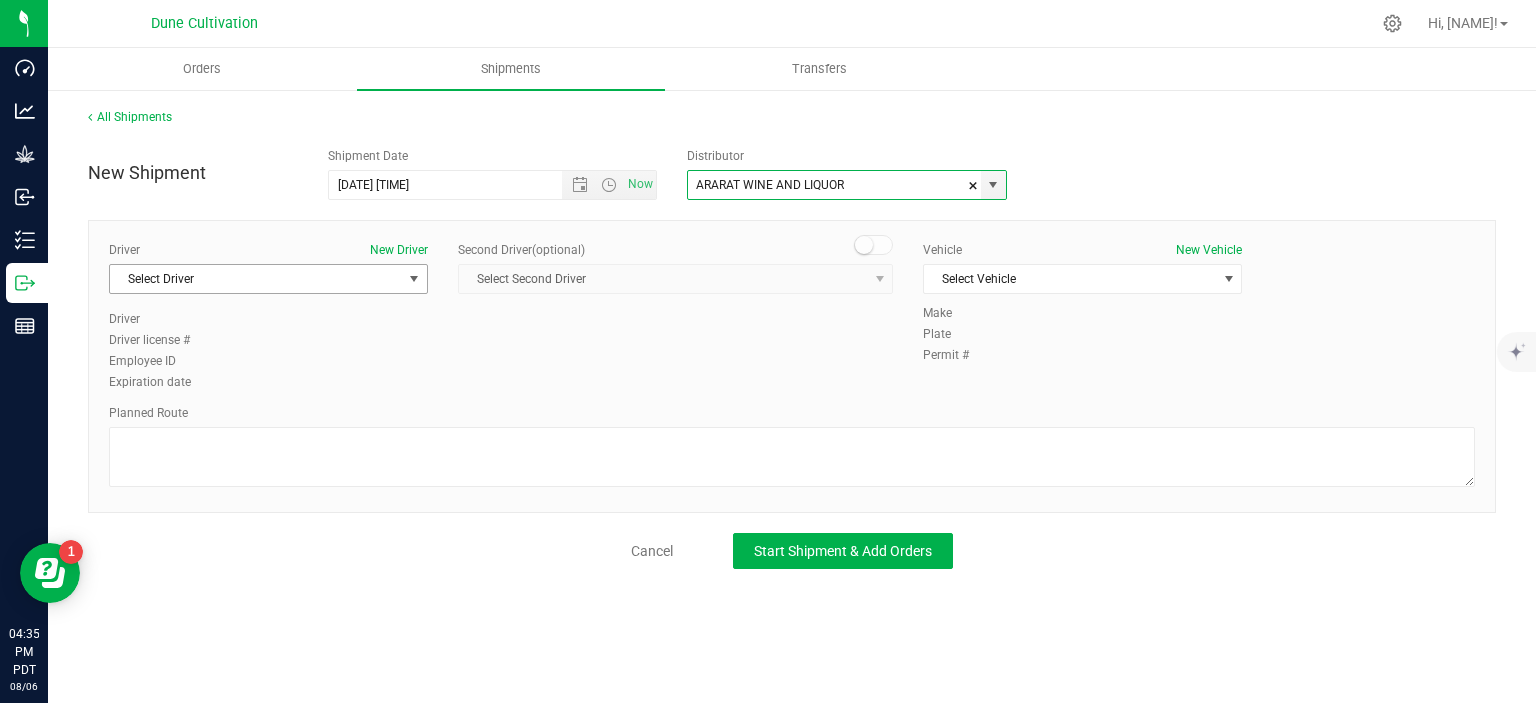 click on "Select Driver" at bounding box center [256, 279] 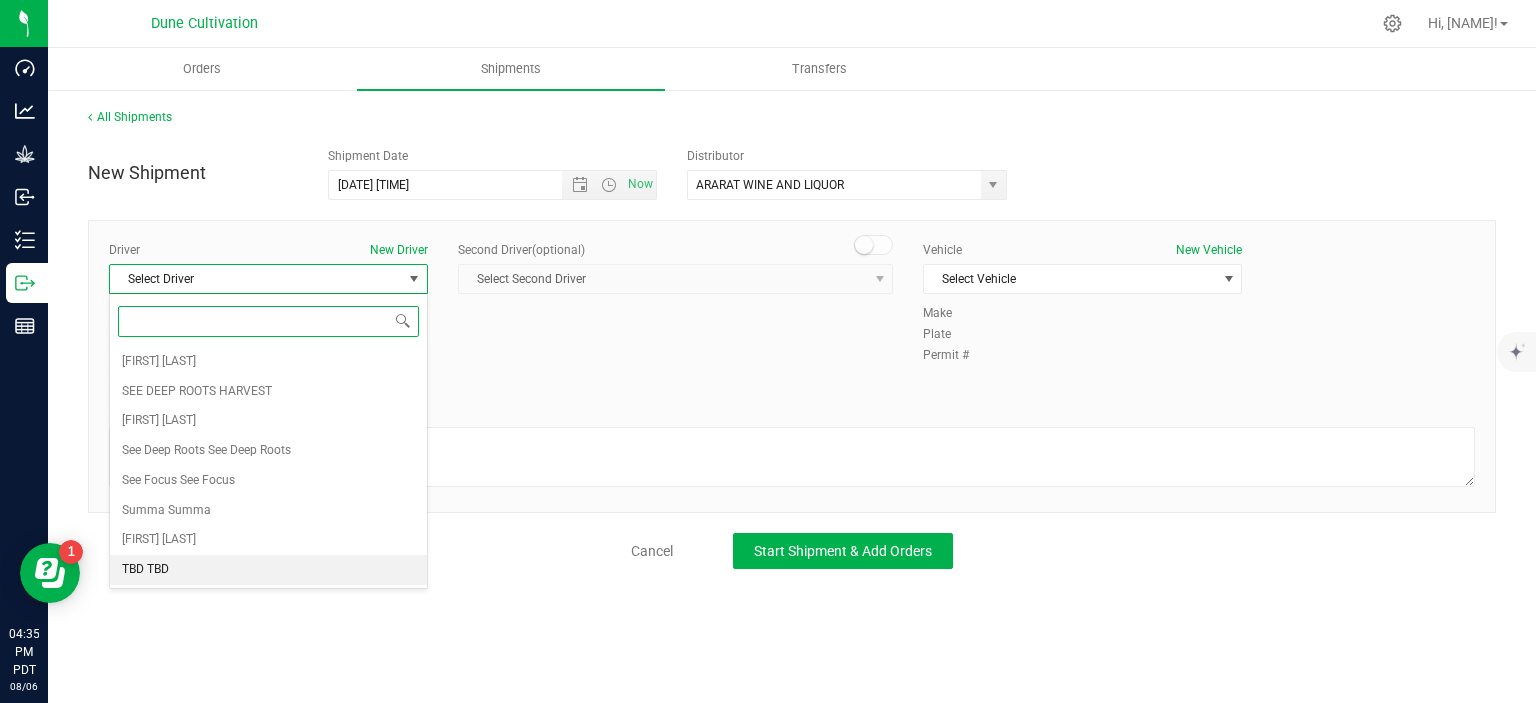 click on "TBD TBD" at bounding box center [268, 570] 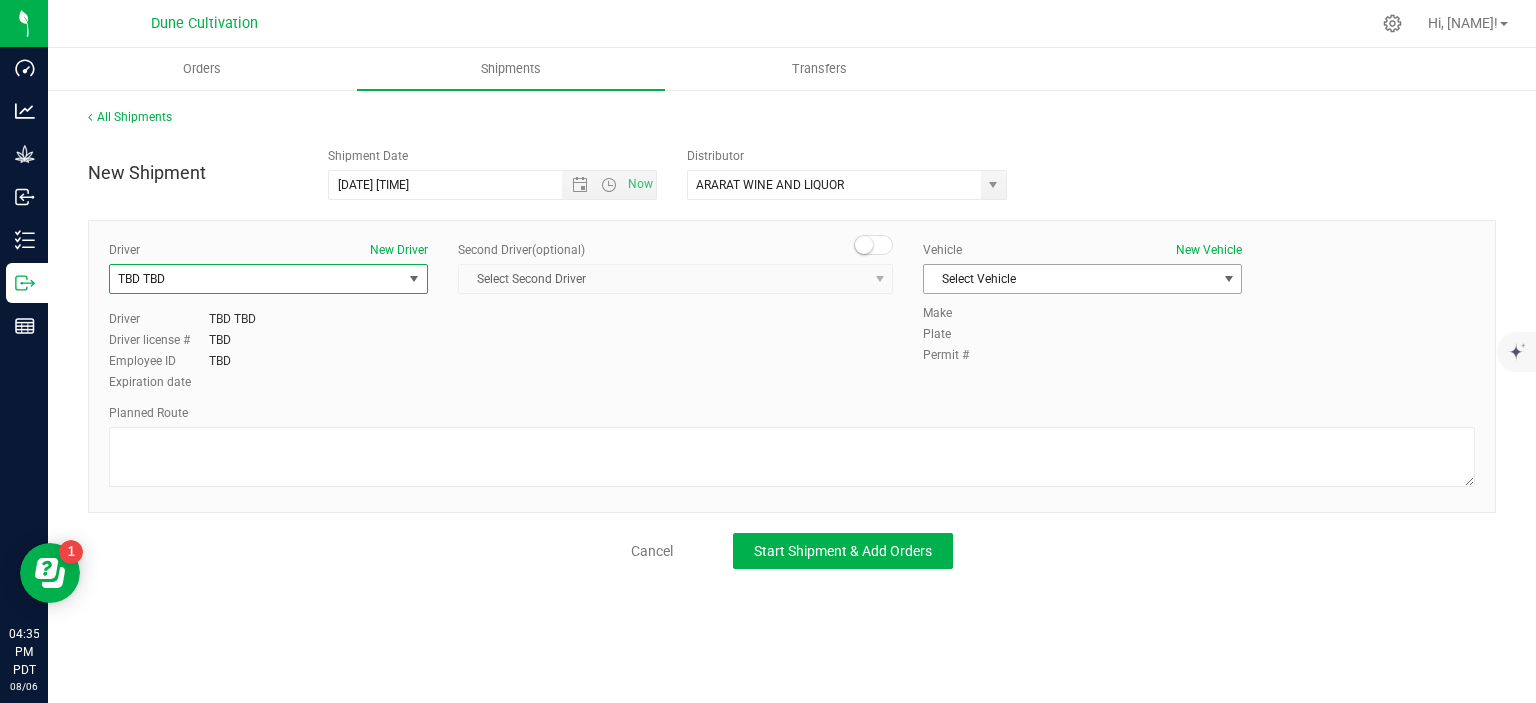click on "Select Vehicle" at bounding box center (1070, 279) 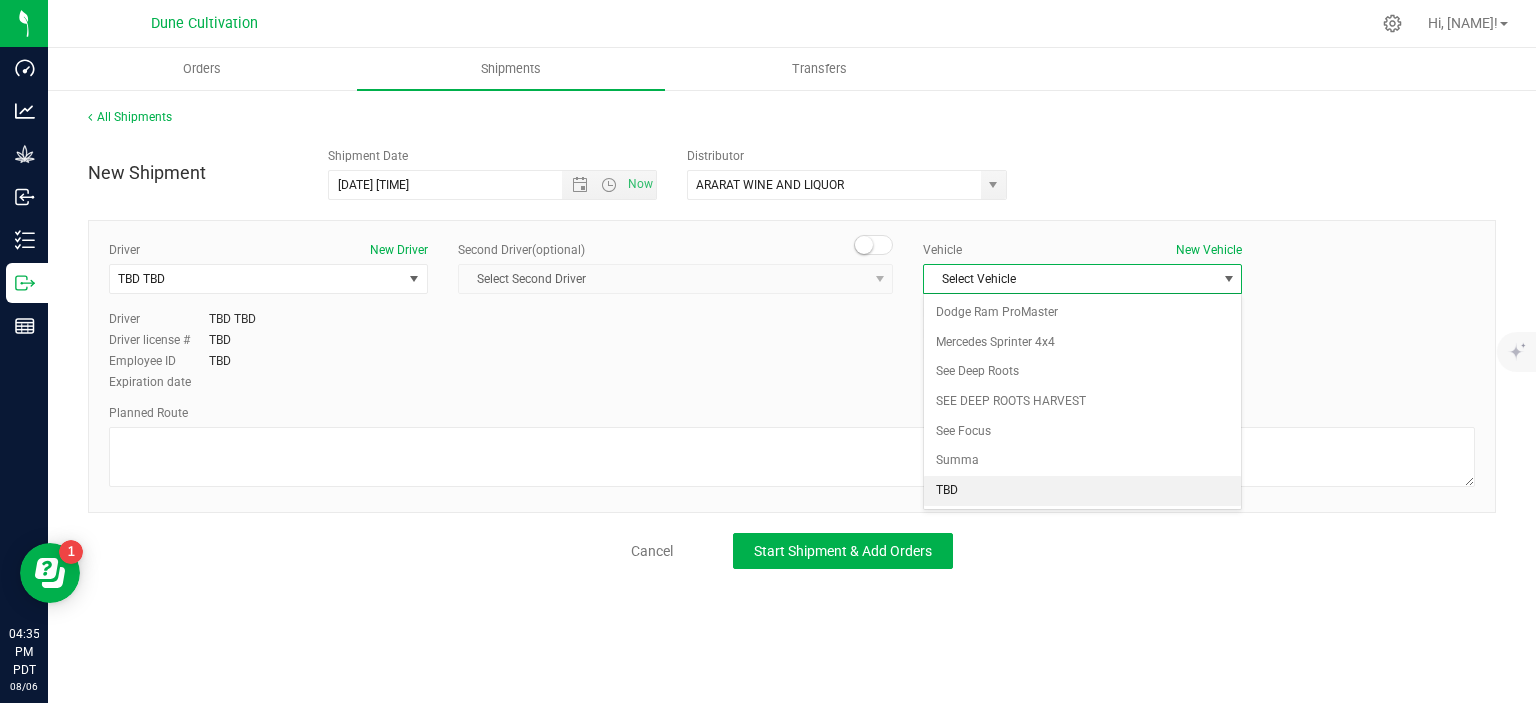 click on "TBD" at bounding box center (1082, 491) 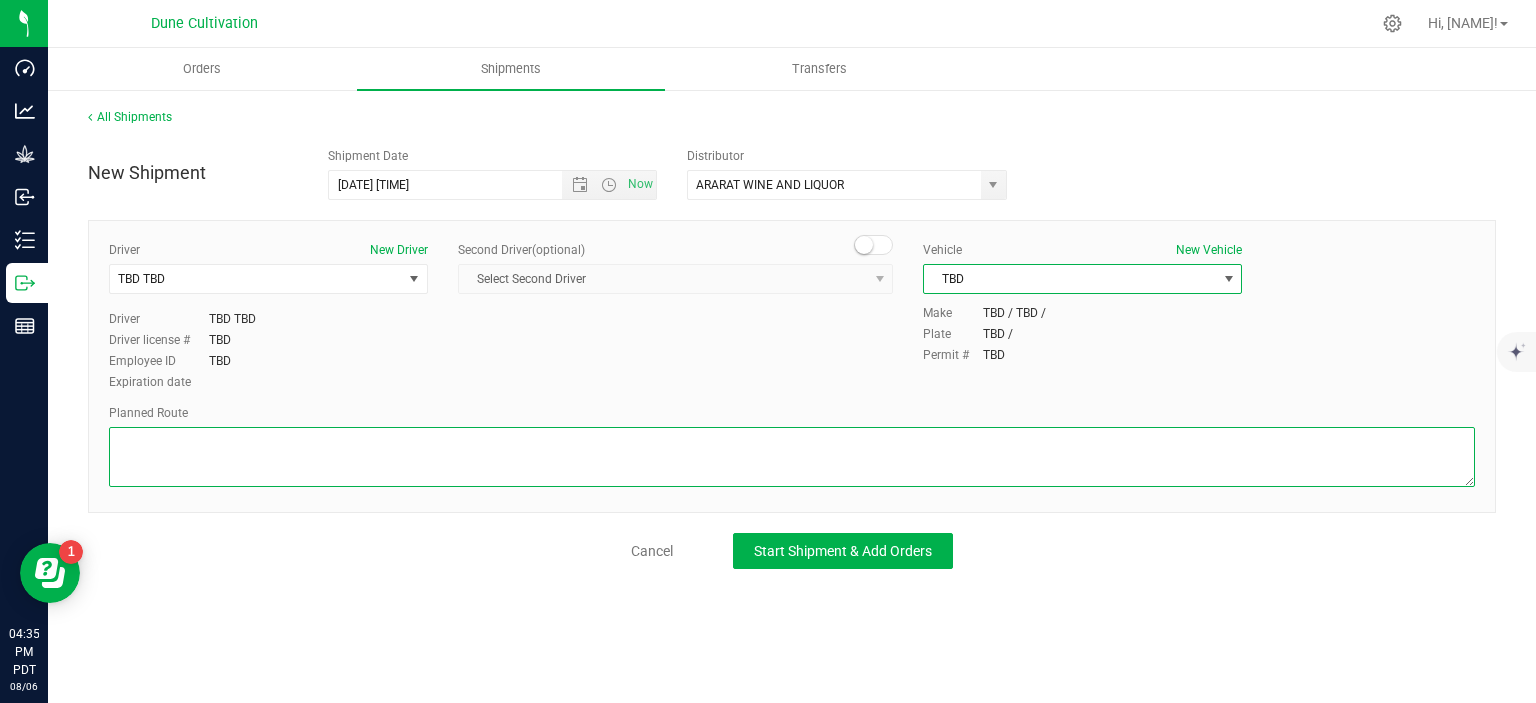 click at bounding box center [792, 457] 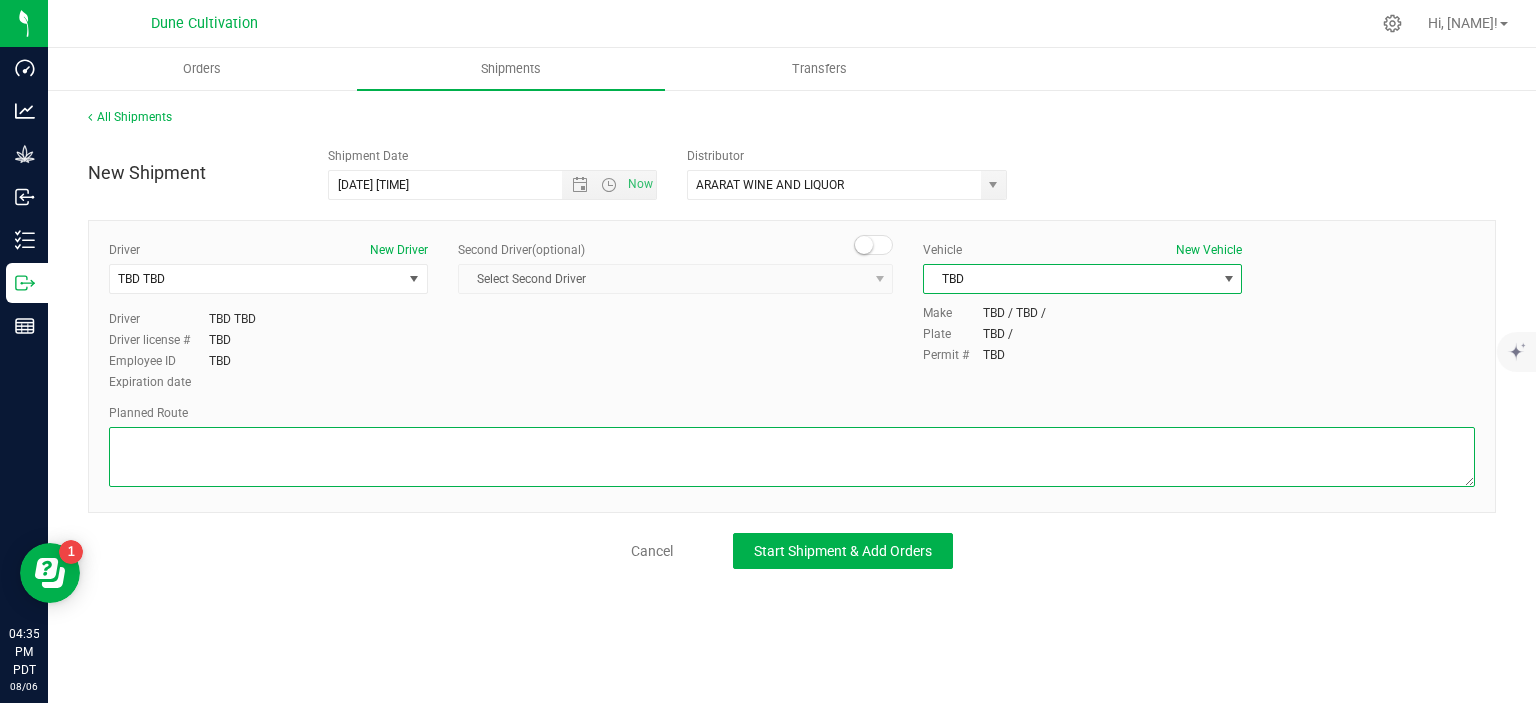 paste on "Follow Bucyrus Erie to E Alexander Rd
[DISTANCE] ([DISTANCE])
Take Losee Rd, I-15 S and Exit 40 to S Highland Dr in Las Vegas
[TIME] ([DISTANCE])
Follow S Highland Dr to your destination in Paradise
[TIME] ([DISTANCE])
[NUMBER] Western" 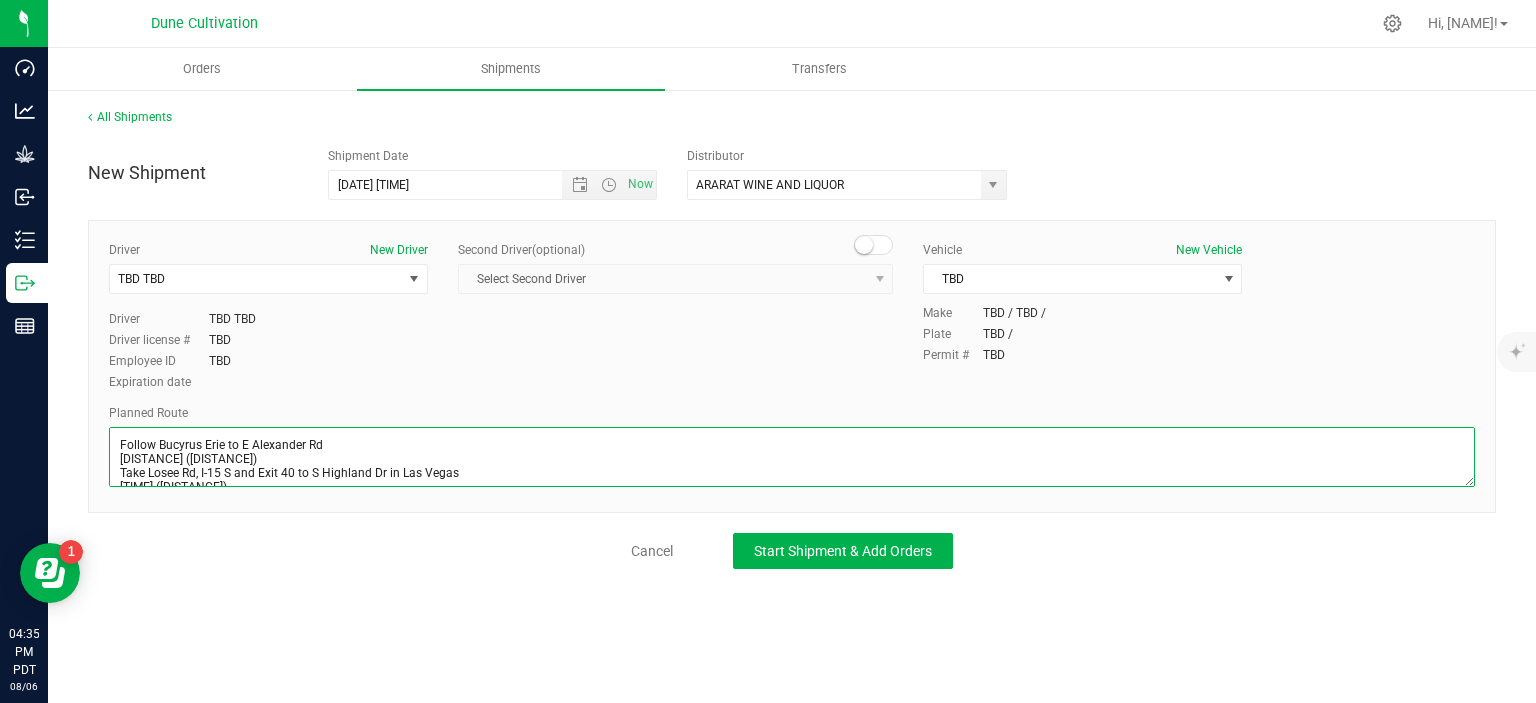 scroll, scrollTop: 52, scrollLeft: 0, axis: vertical 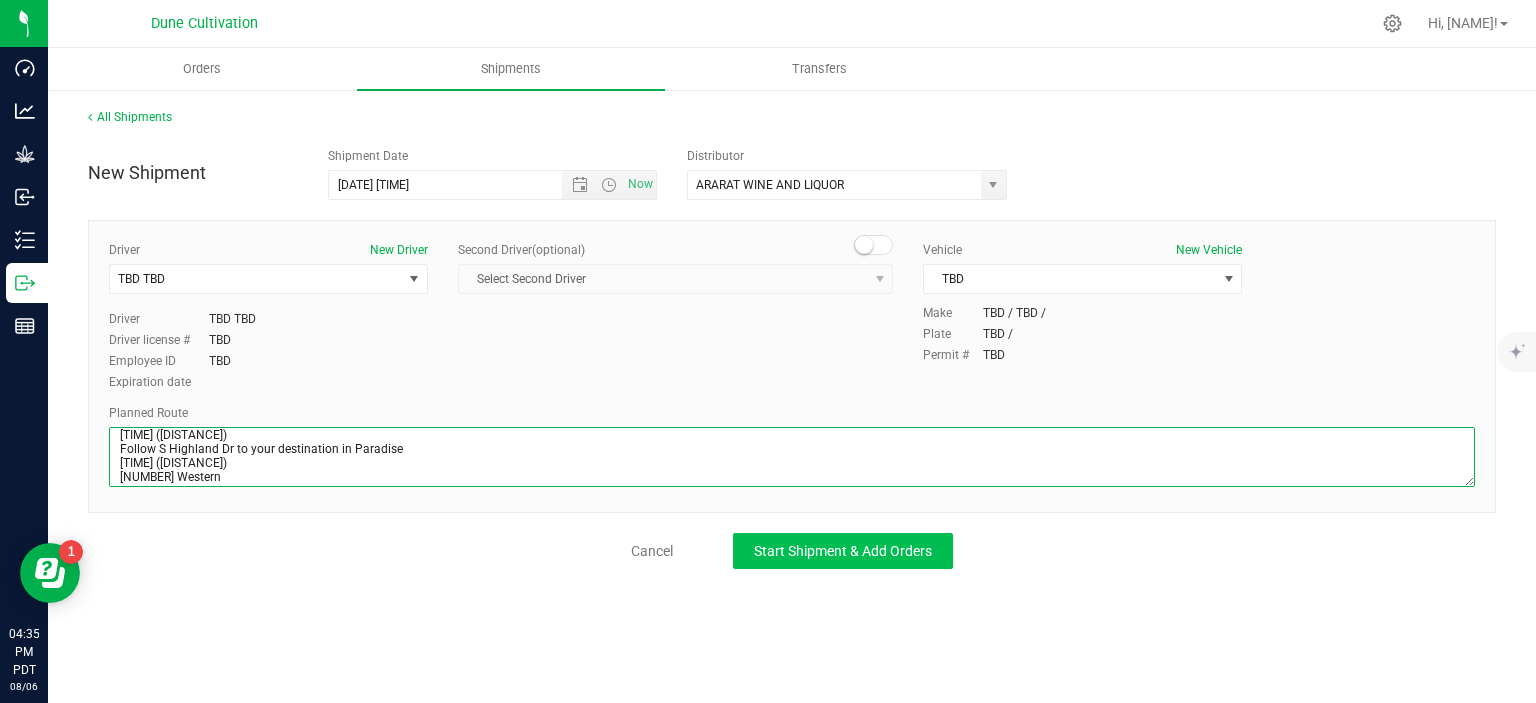 type on "Follow Bucyrus Erie to E Alexander Rd
[DISTANCE] ([DISTANCE])
Take Losee Rd, I-15 S and Exit 40 to S Highland Dr in Las Vegas
[TIME] ([DISTANCE])
Follow S Highland Dr to your destination in Paradise
[TIME] ([DISTANCE])
[NUMBER] Western" 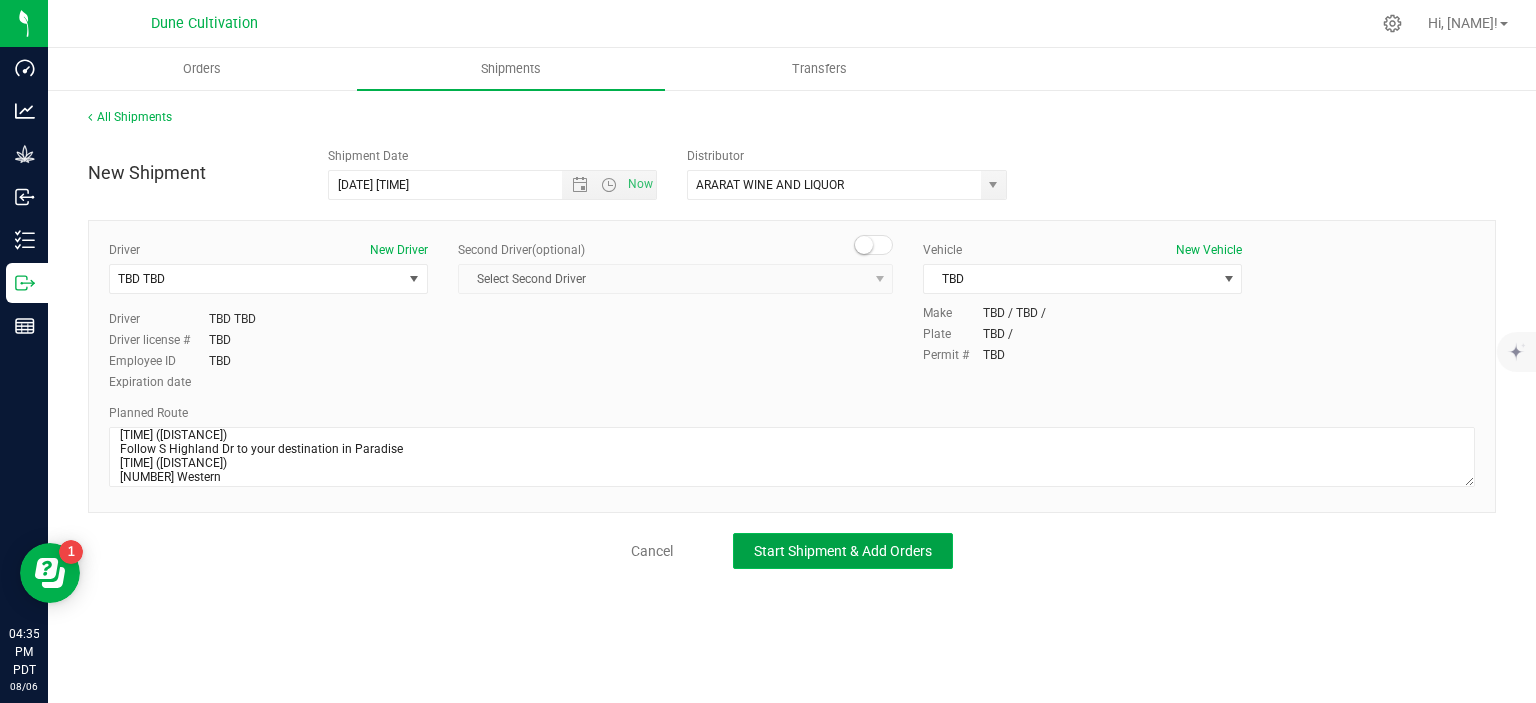 click on "Start Shipment & Add Orders" 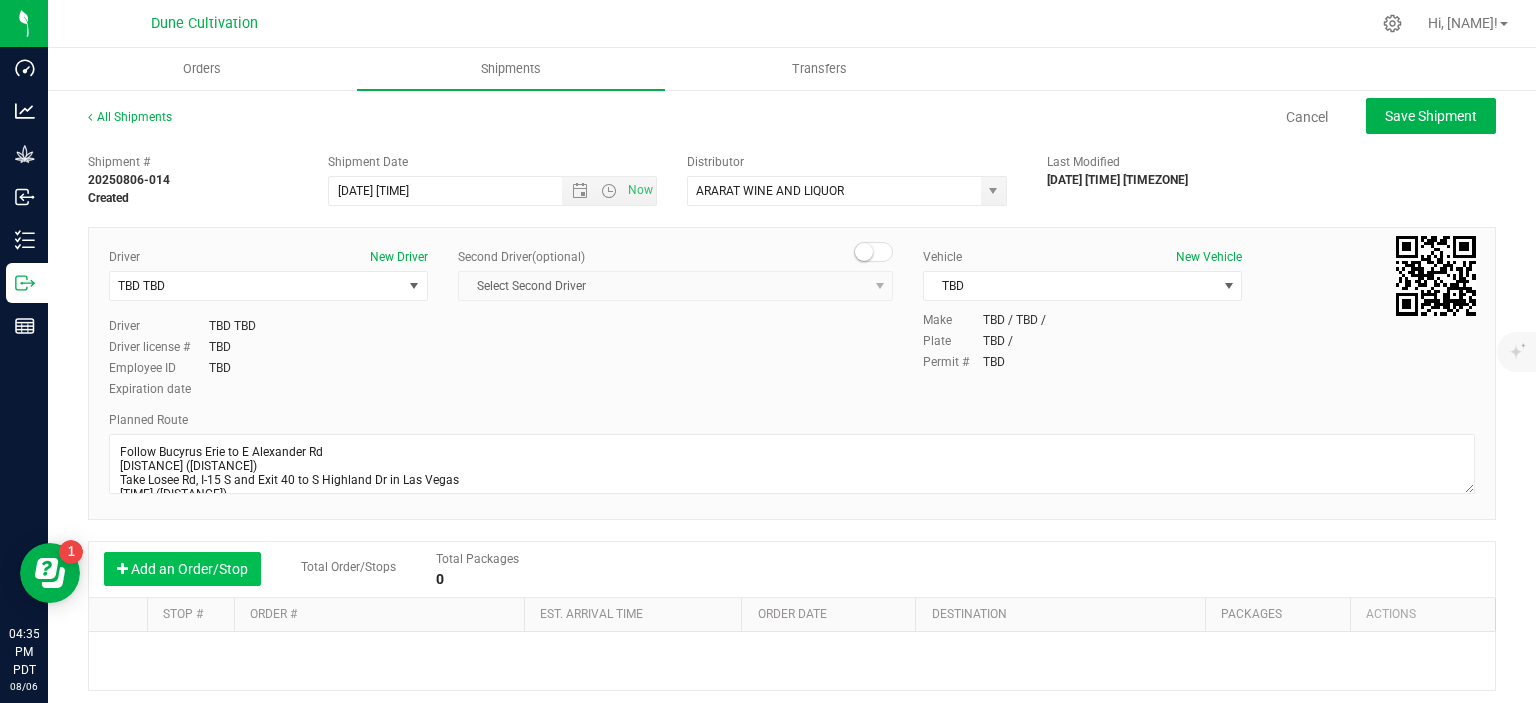 click on "Add an Order/Stop" at bounding box center (182, 569) 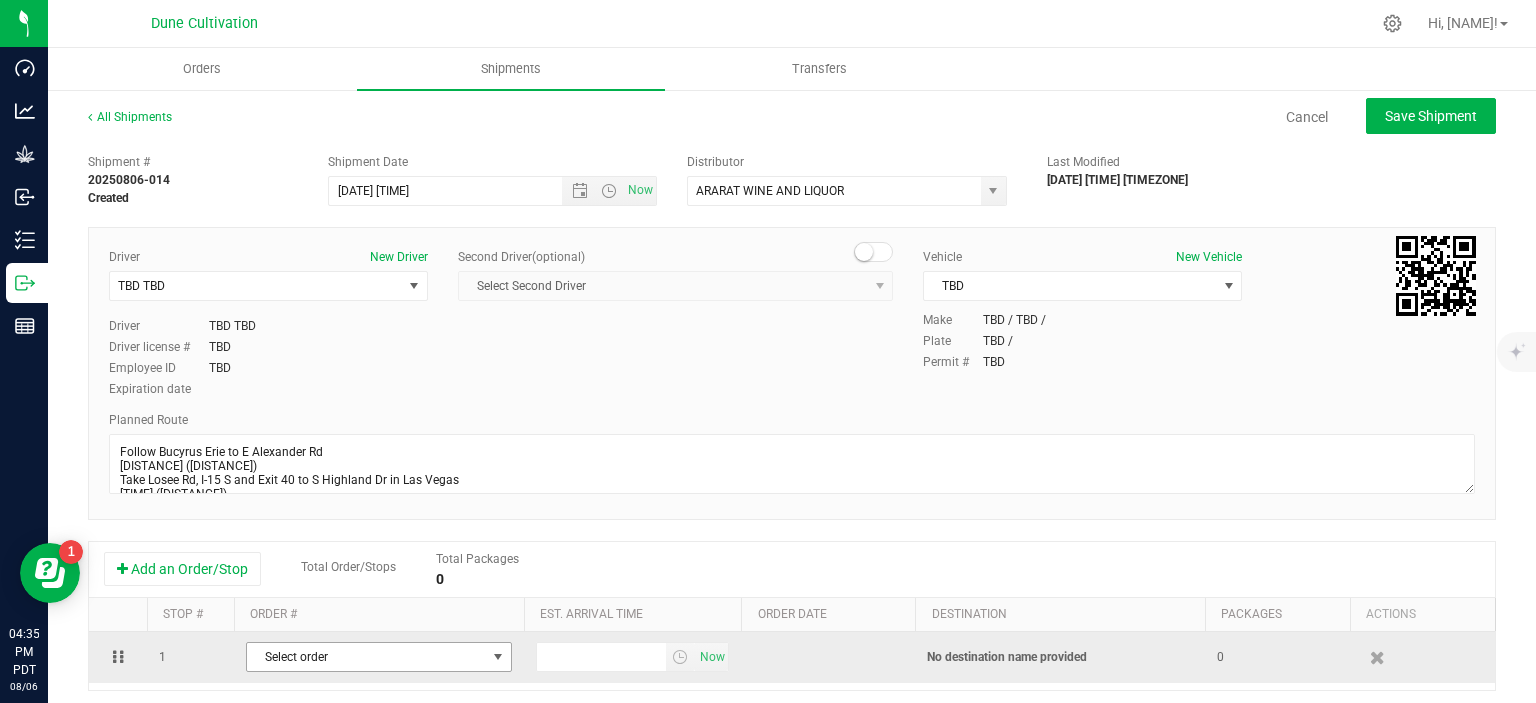 click on "Select order" at bounding box center (366, 657) 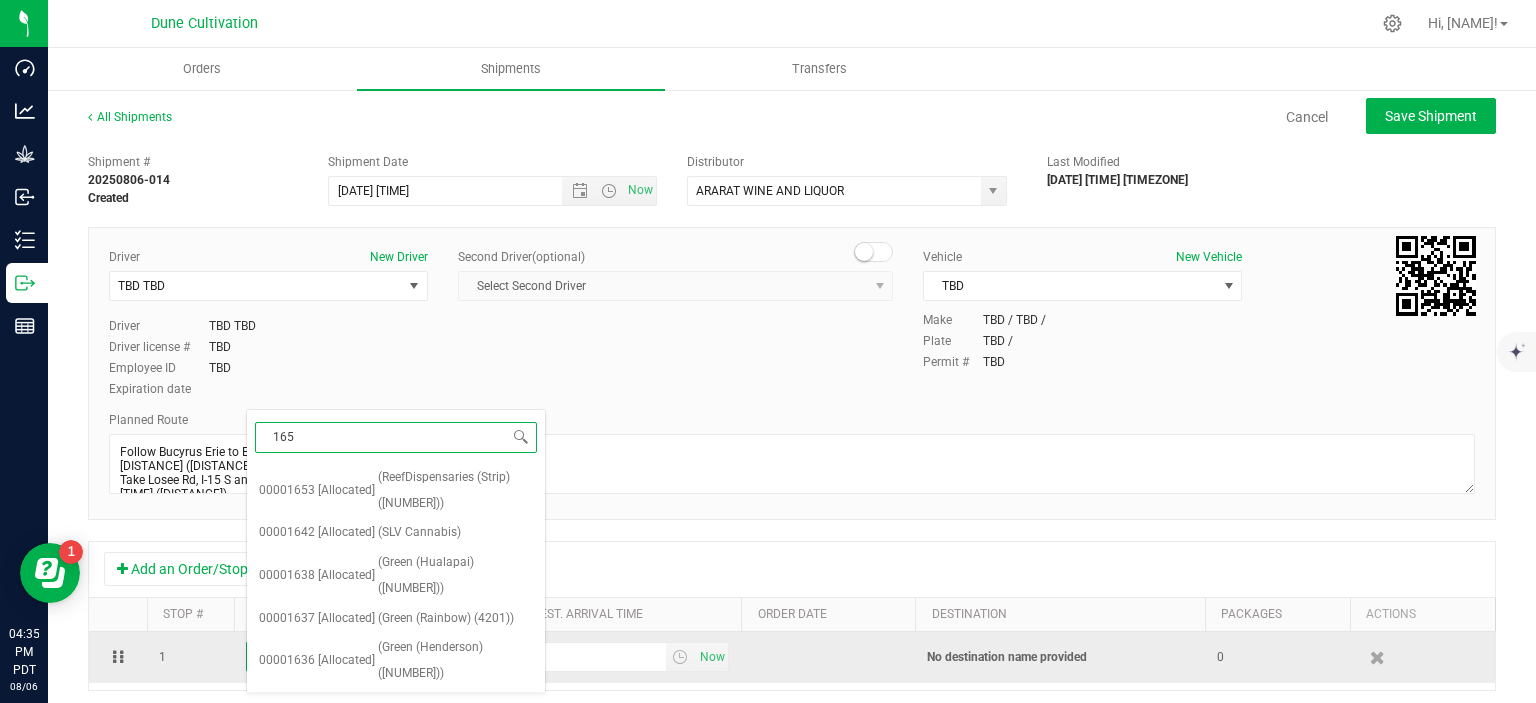 type on "1653" 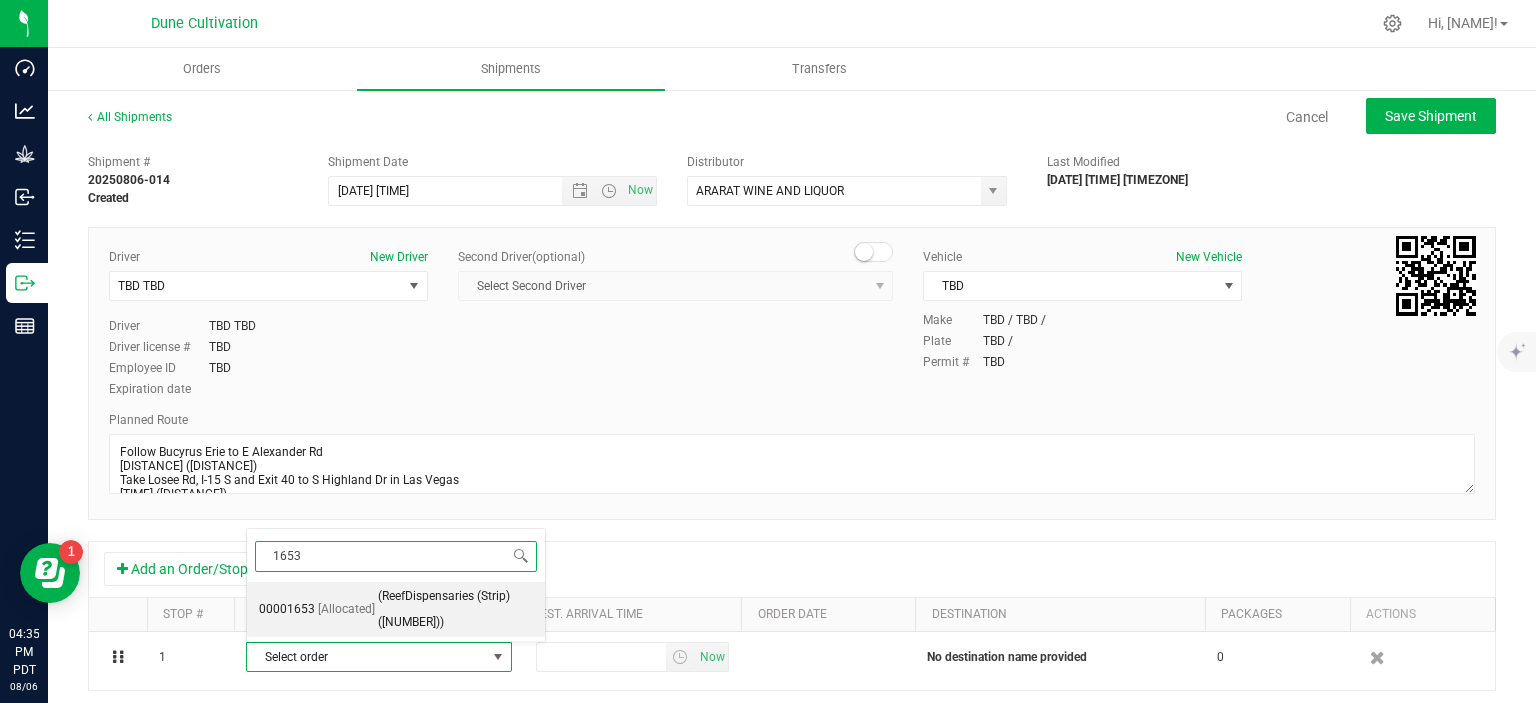 click on "[Allocated]" at bounding box center (346, 610) 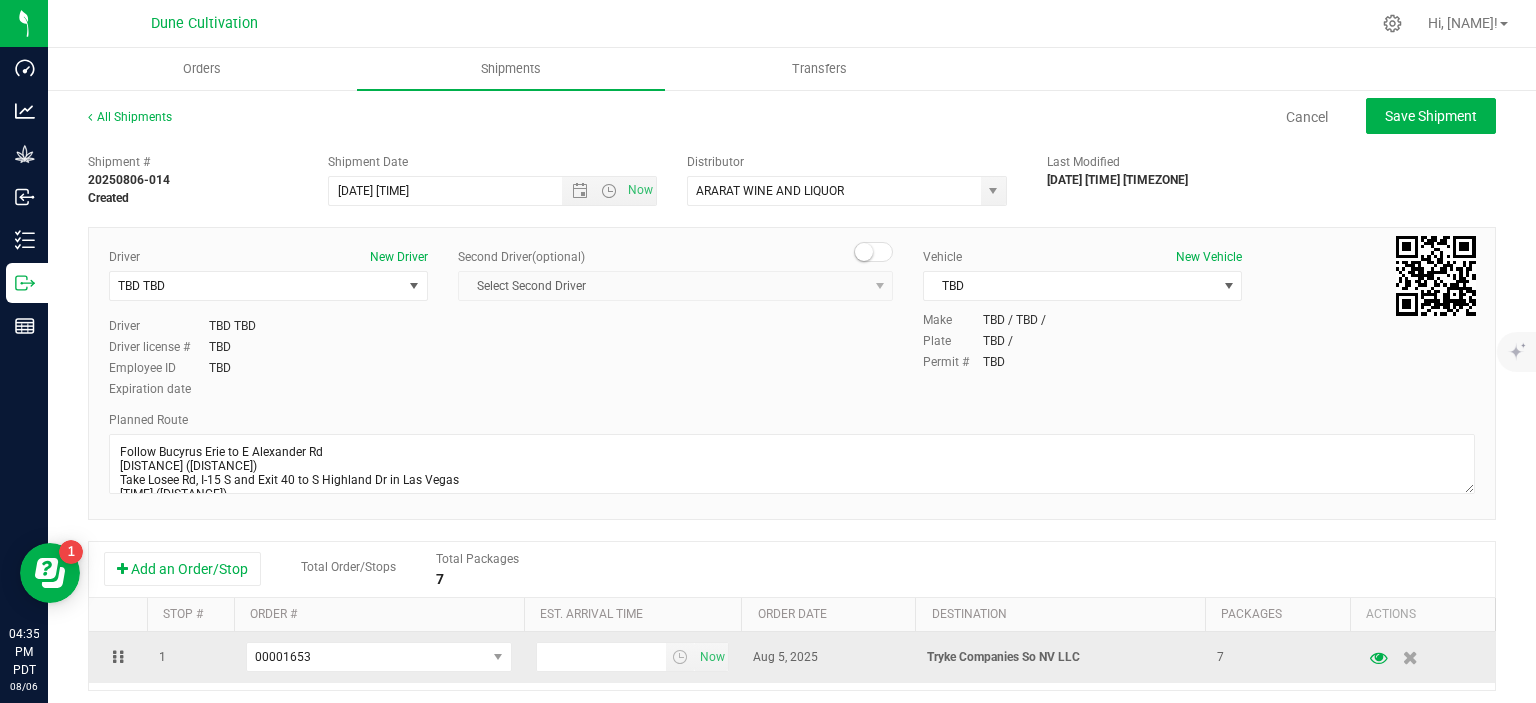 click on "Now" at bounding box center (632, 657) 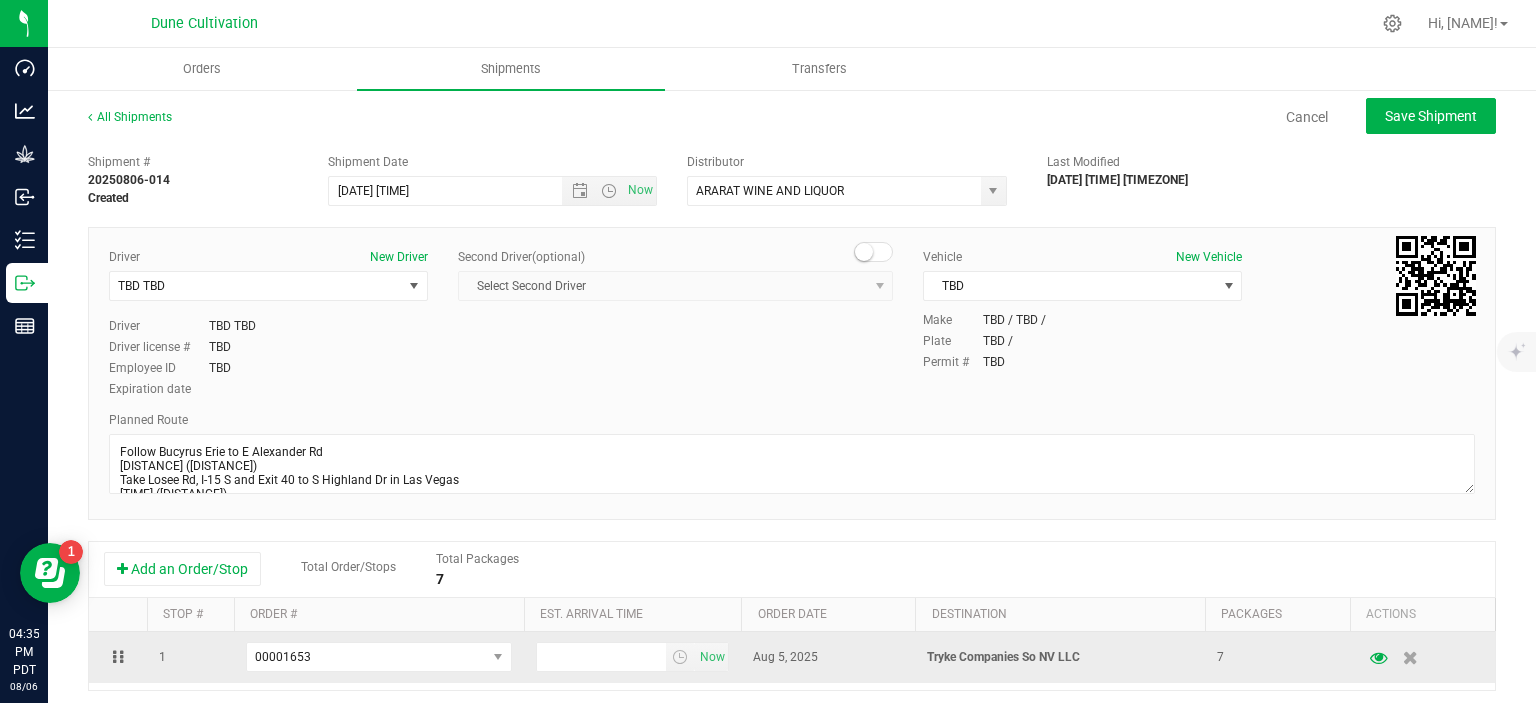 click on "Now" at bounding box center [632, 657] 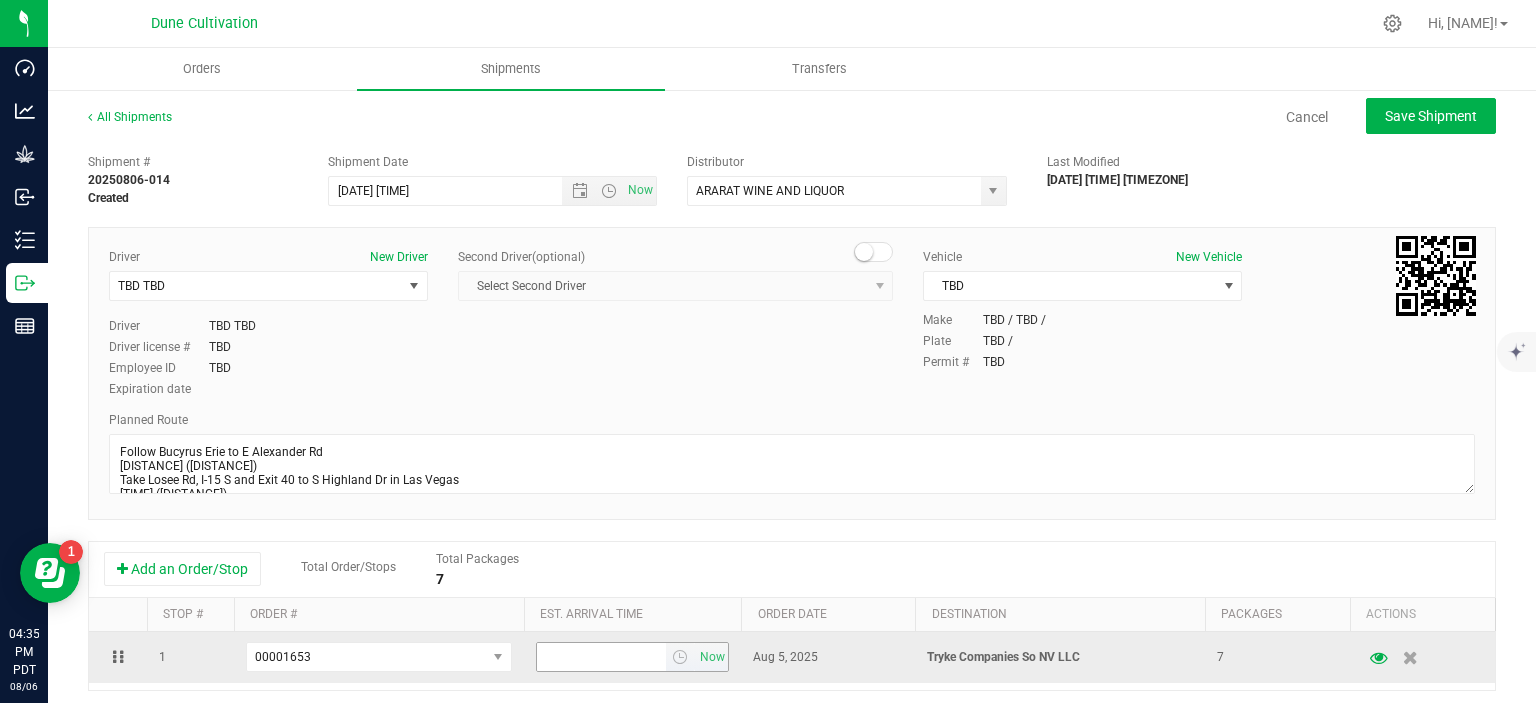 click at bounding box center (602, 657) 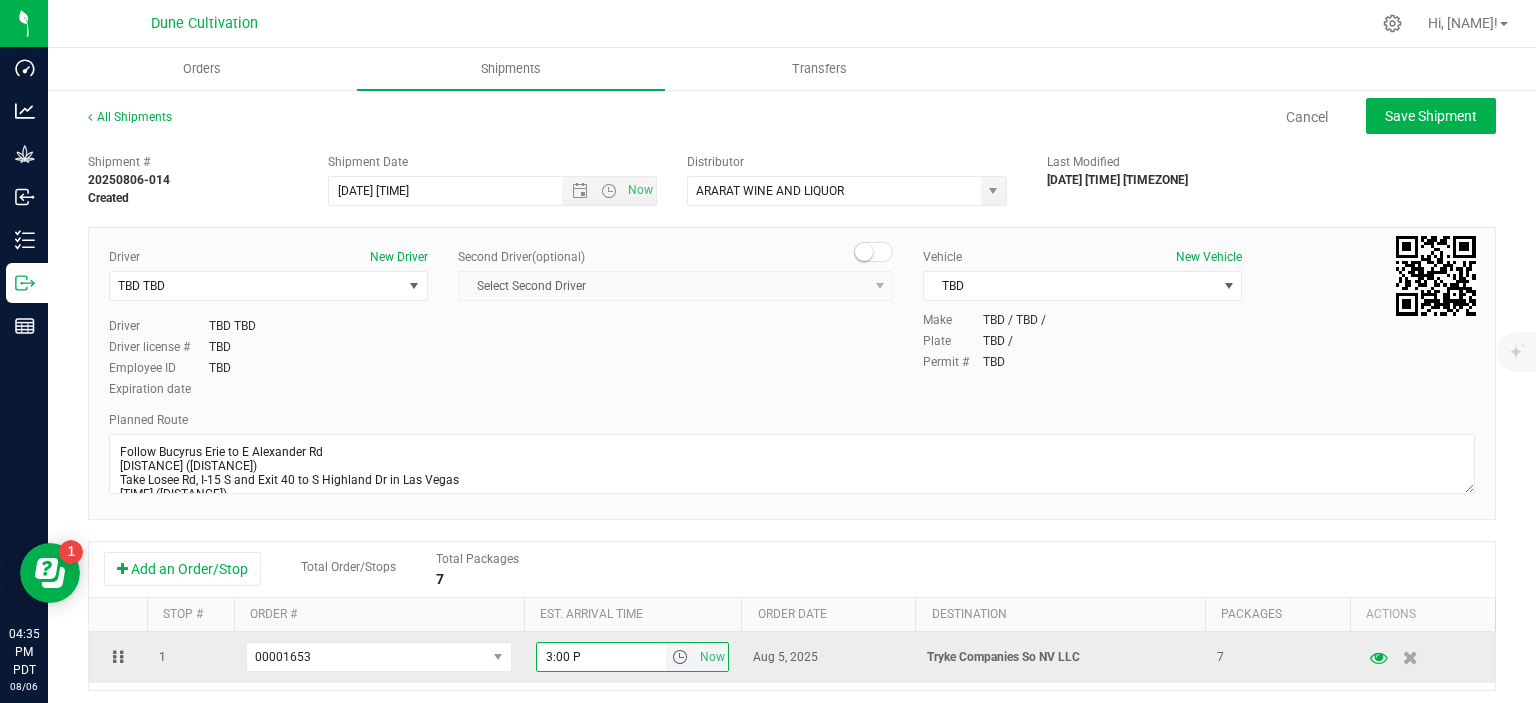 type on "3:00 PM" 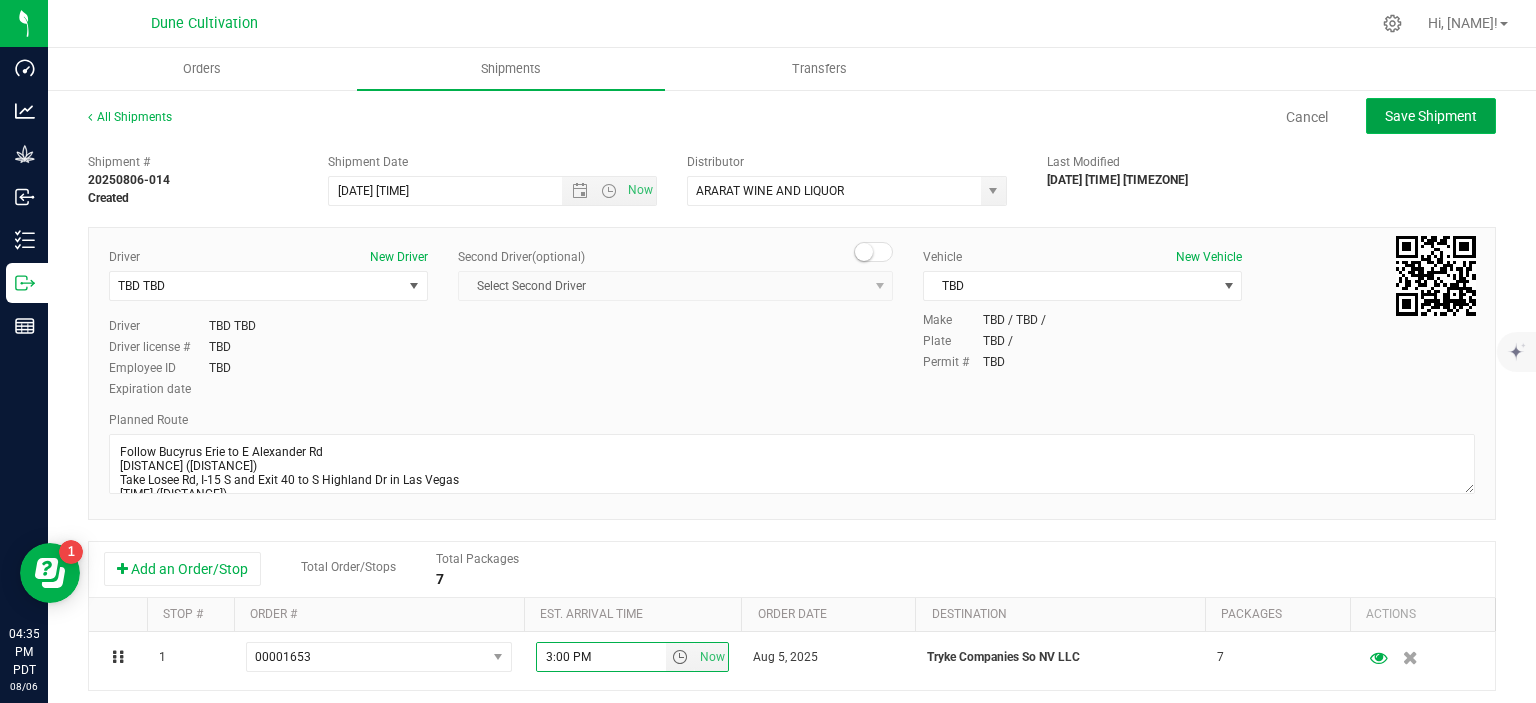 click on "Save Shipment" 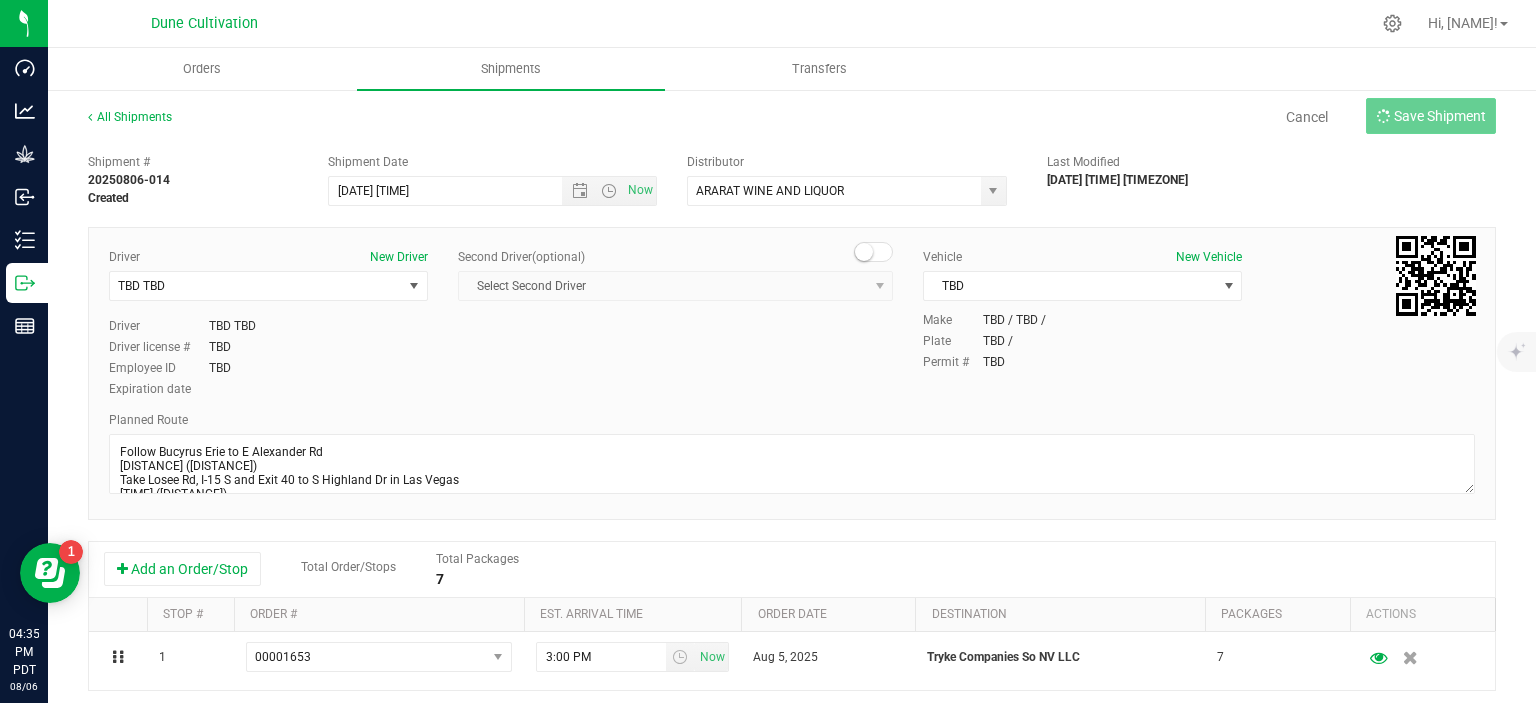 type on "[DATE] [TIME]" 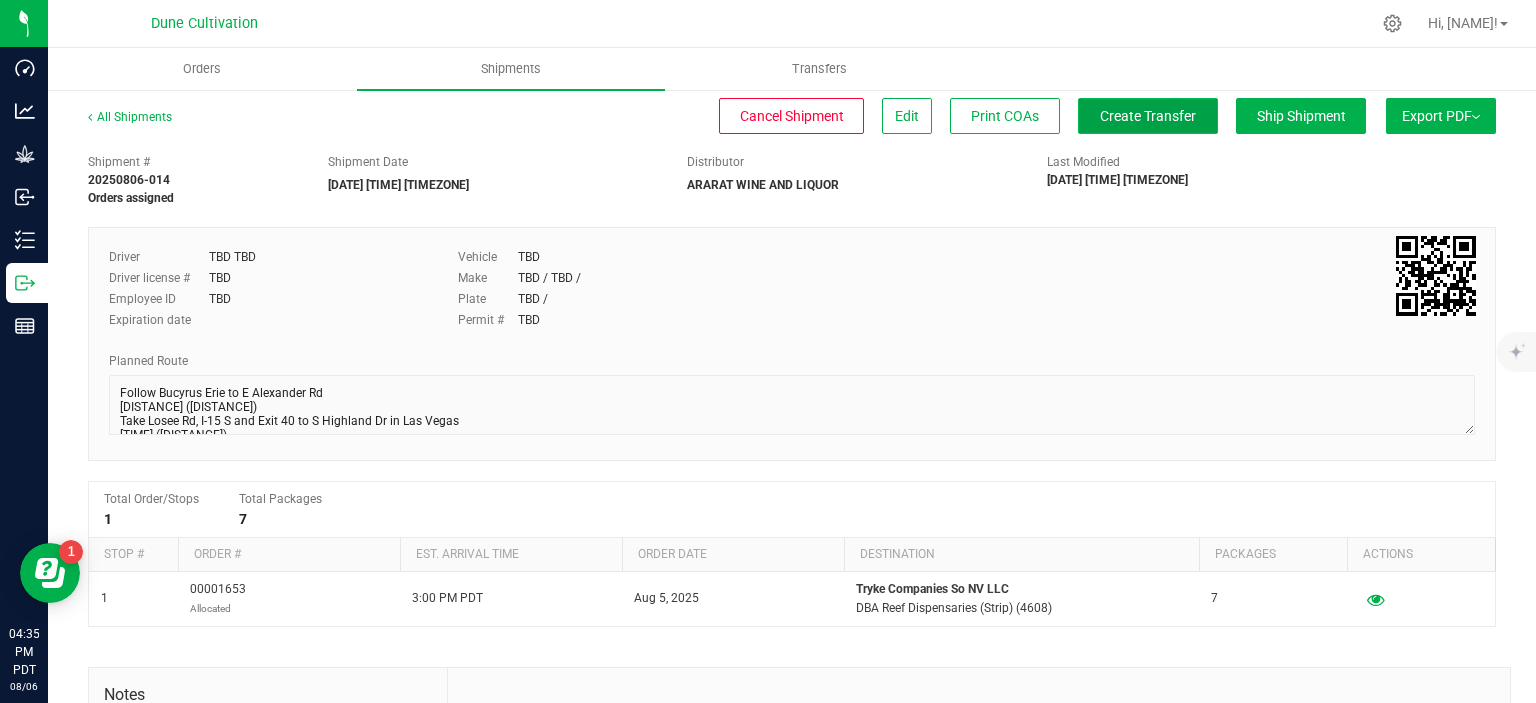 click on "Create Transfer" at bounding box center (1148, 116) 